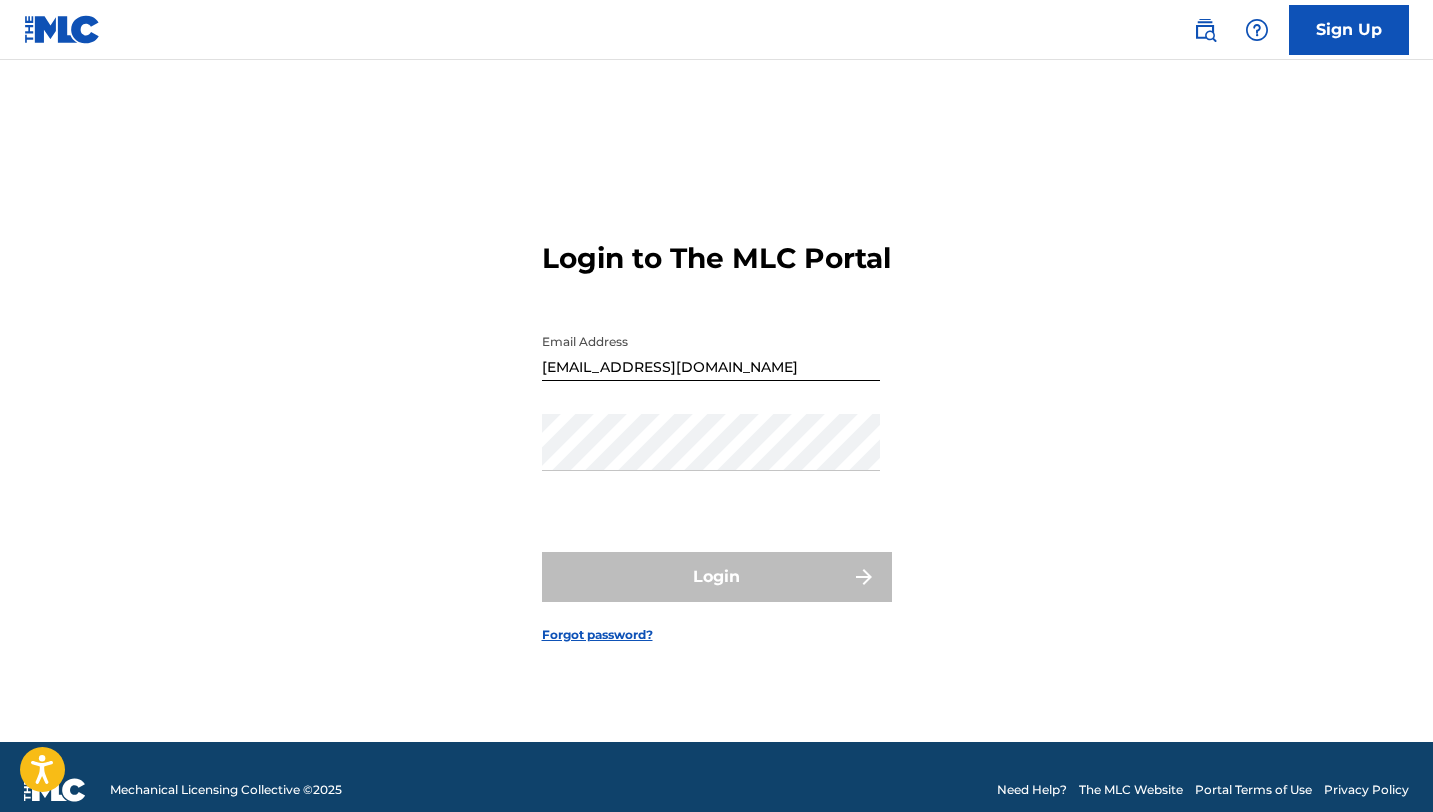 scroll, scrollTop: 26, scrollLeft: 0, axis: vertical 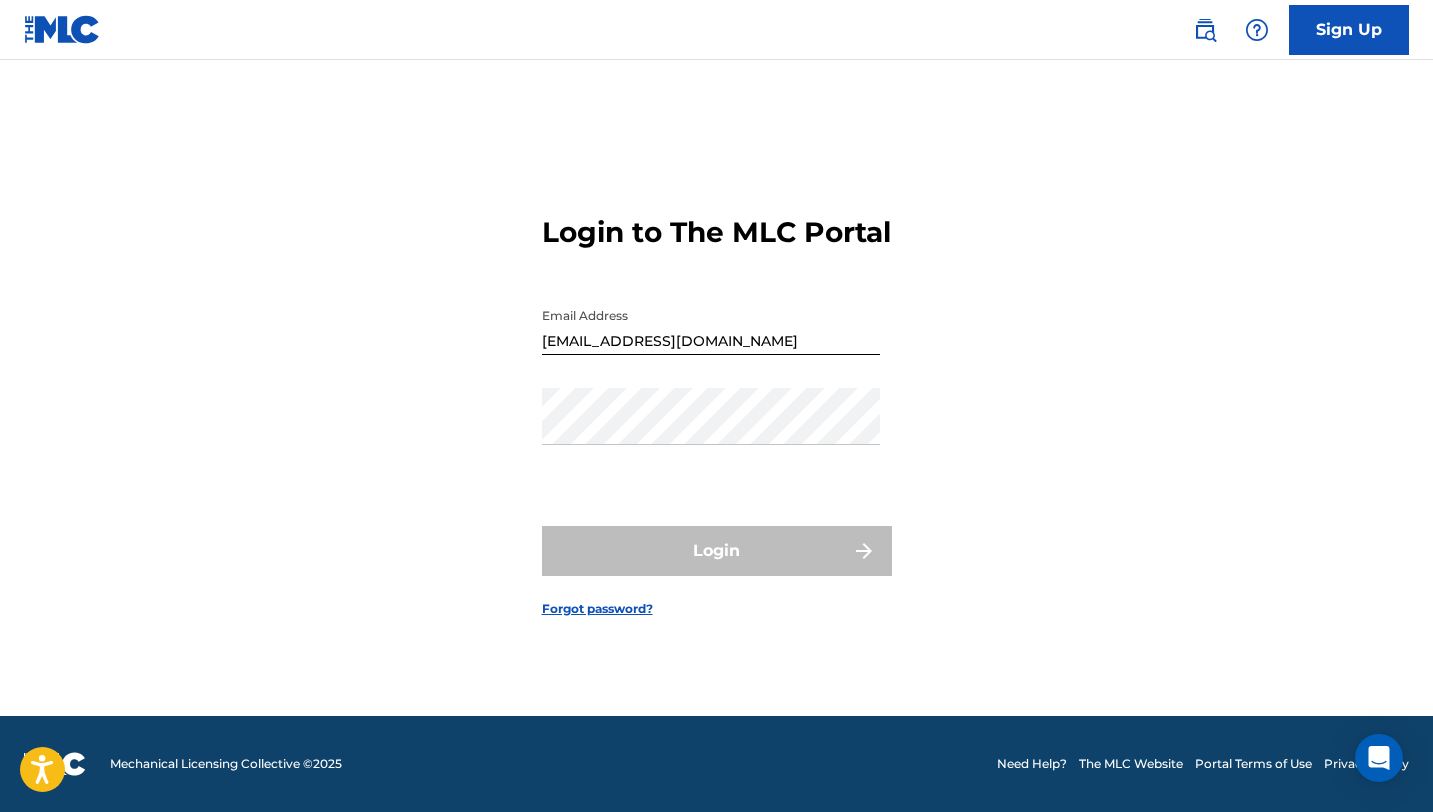 click on "Forgot password?" at bounding box center [597, 609] 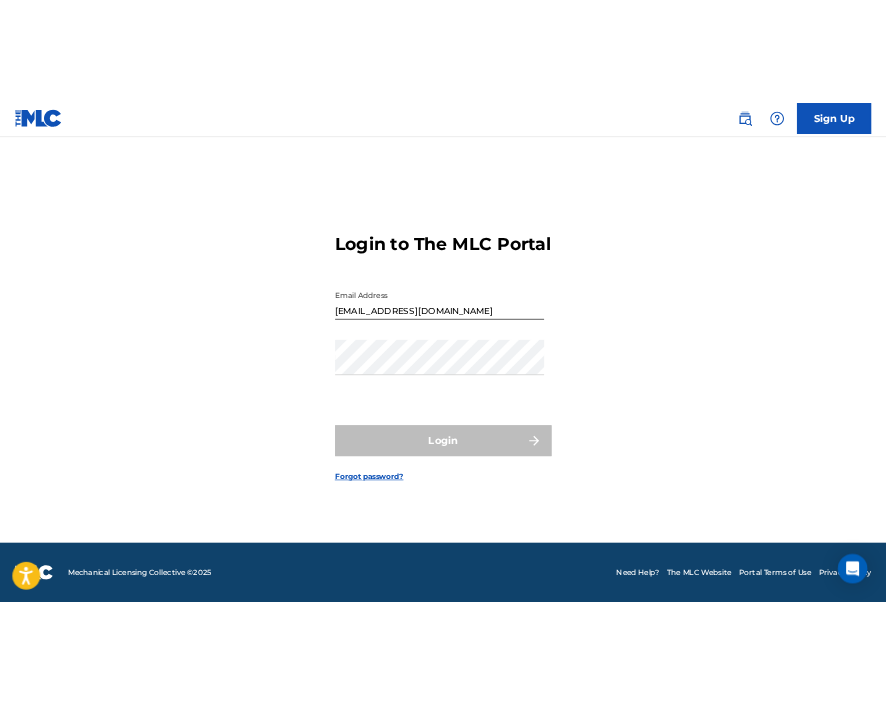 scroll, scrollTop: 0, scrollLeft: 0, axis: both 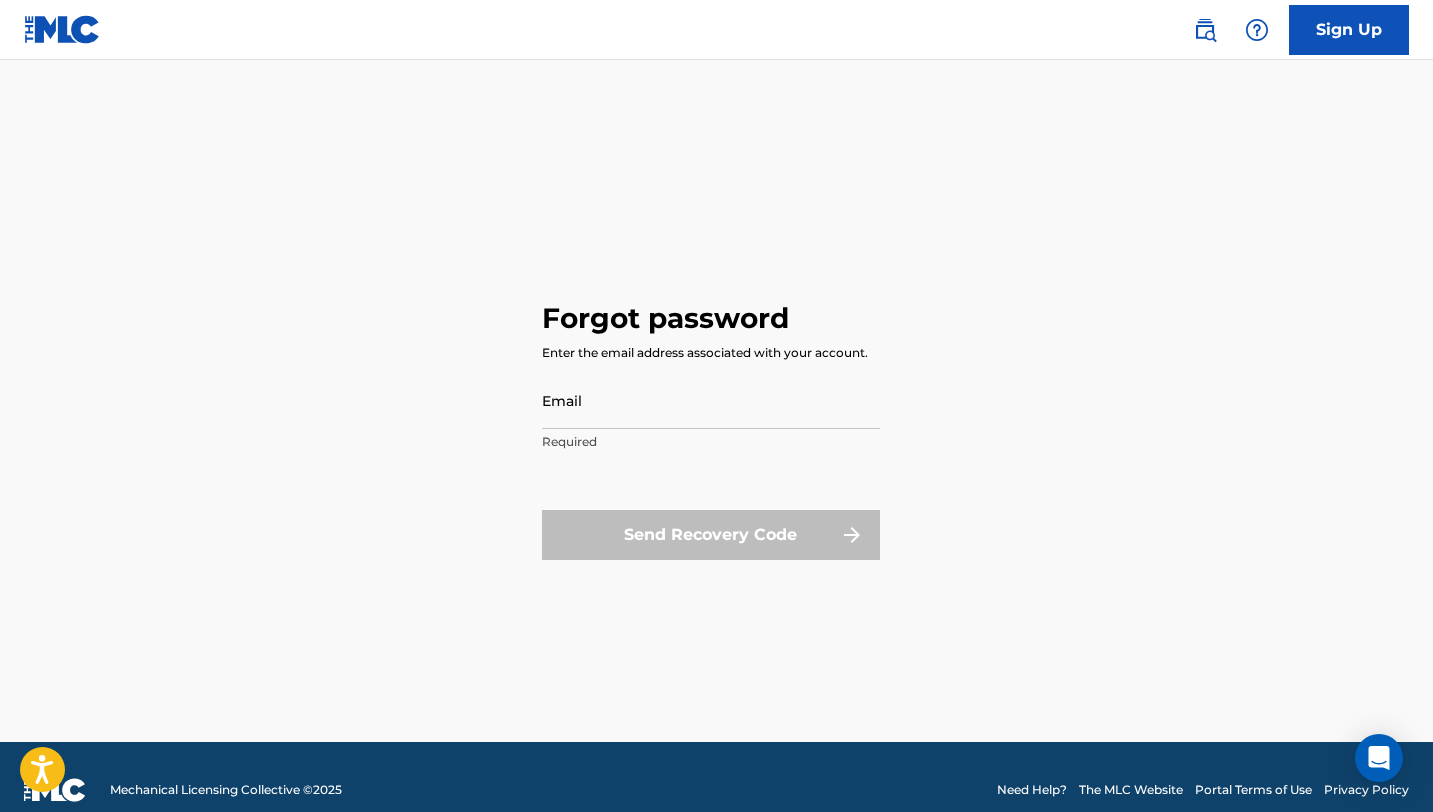 click on "Email" at bounding box center (711, 400) 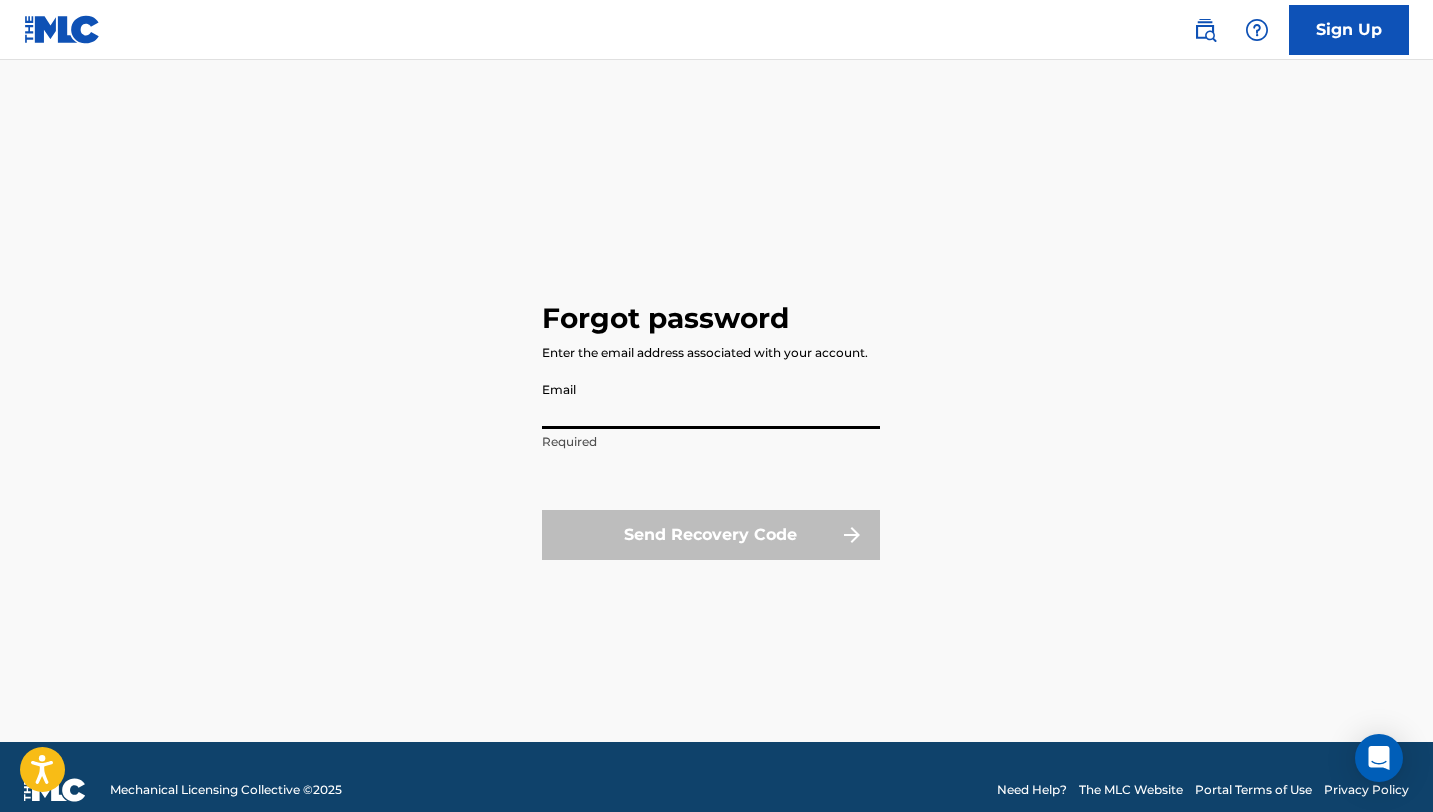 type on "[EMAIL_ADDRESS][DOMAIN_NAME]" 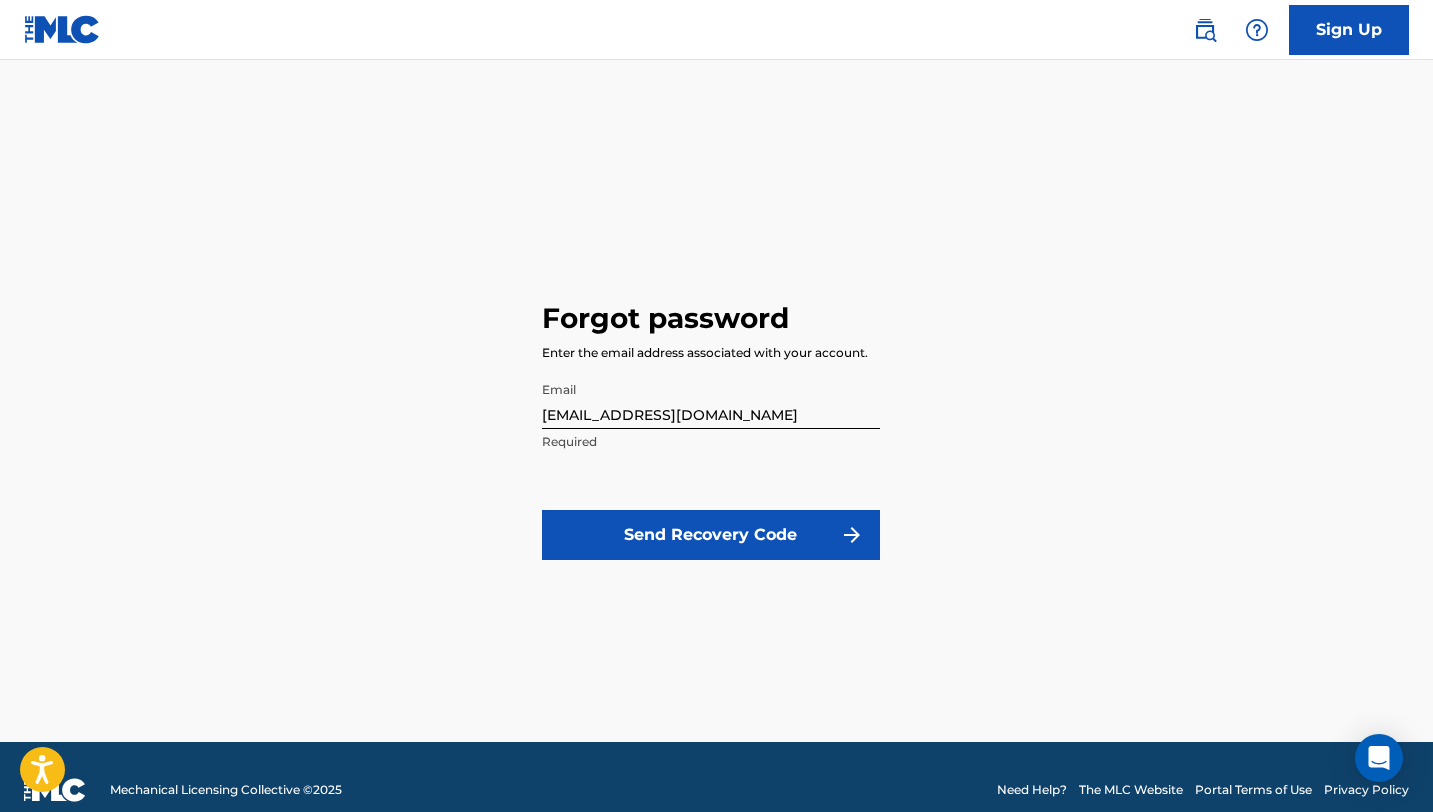 click on "Send Recovery Code" at bounding box center (711, 535) 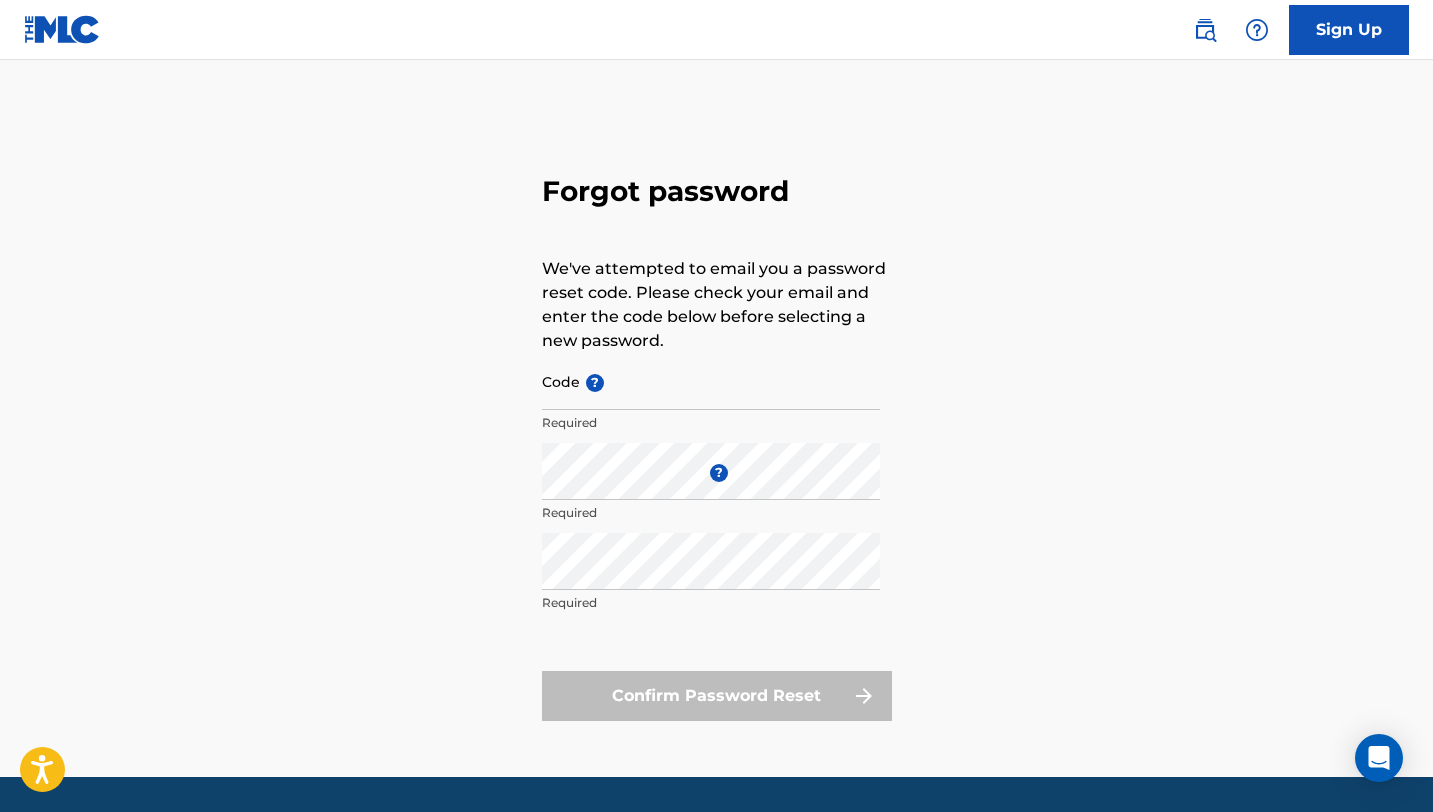 click on "Code ?" at bounding box center (711, 381) 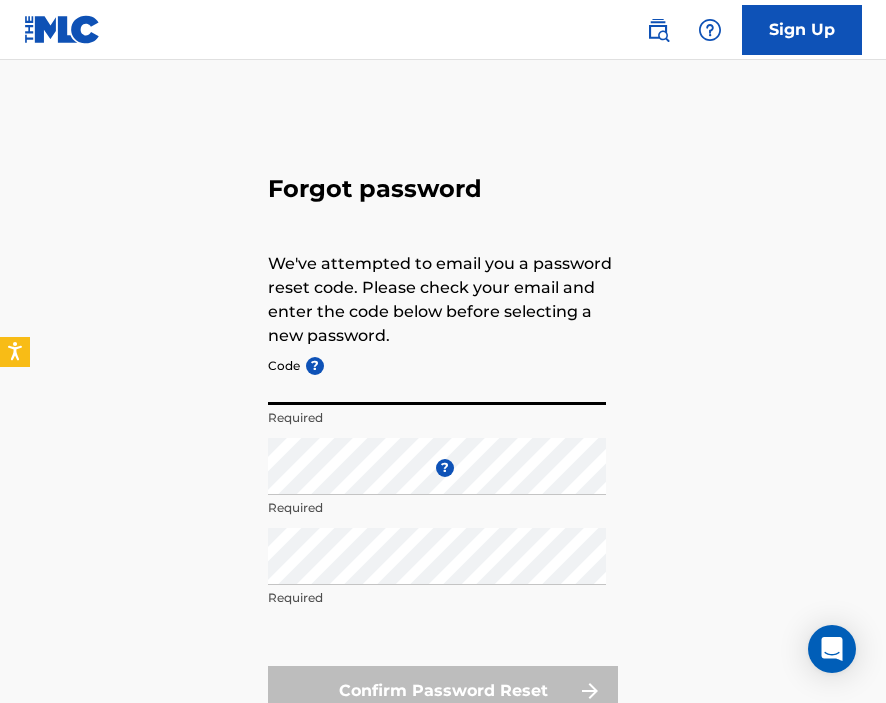click on "Code ?" at bounding box center (437, 376) 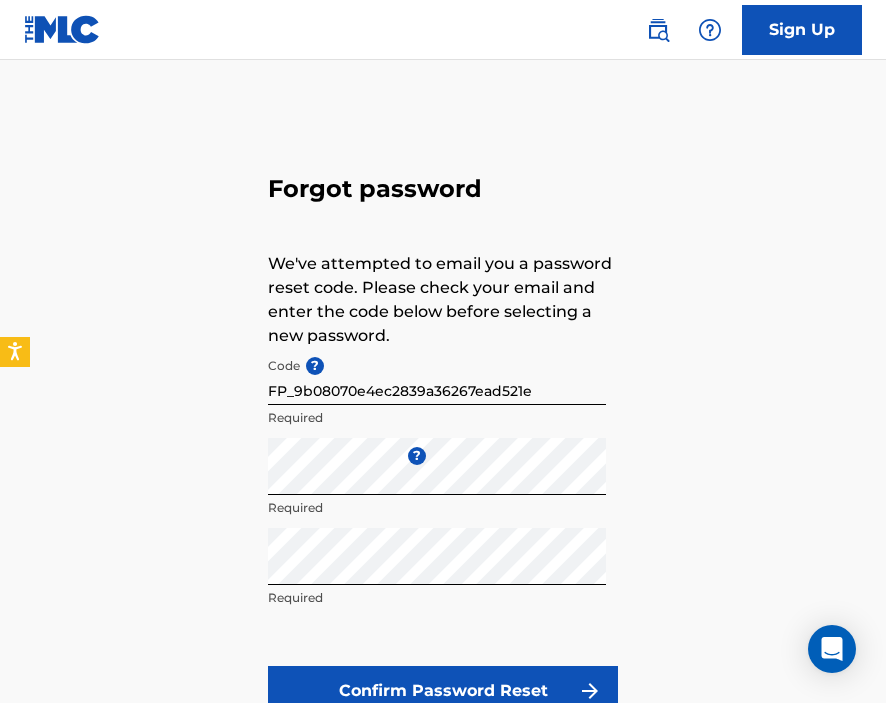 click on "Forgot password We've attempted to email you a password reset code. Please check your email and enter the code below before selecting a new password. Code ? FP_9b08070e4ec2839a36267ead521e Required Enter a new password ? Required Repeat the password Required Confirm Password Reset" at bounding box center [443, 441] 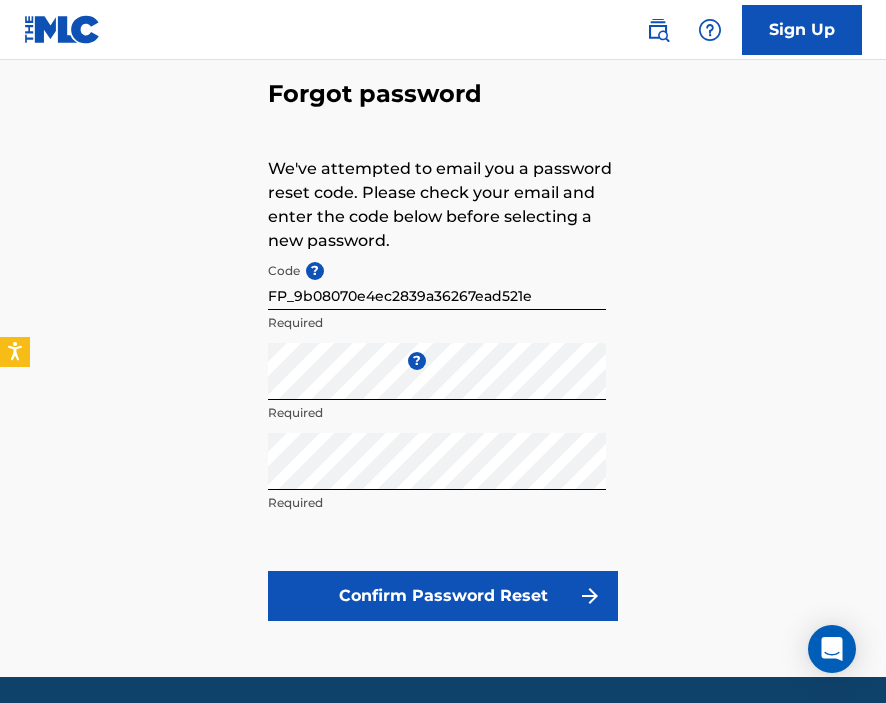 scroll, scrollTop: 115, scrollLeft: 0, axis: vertical 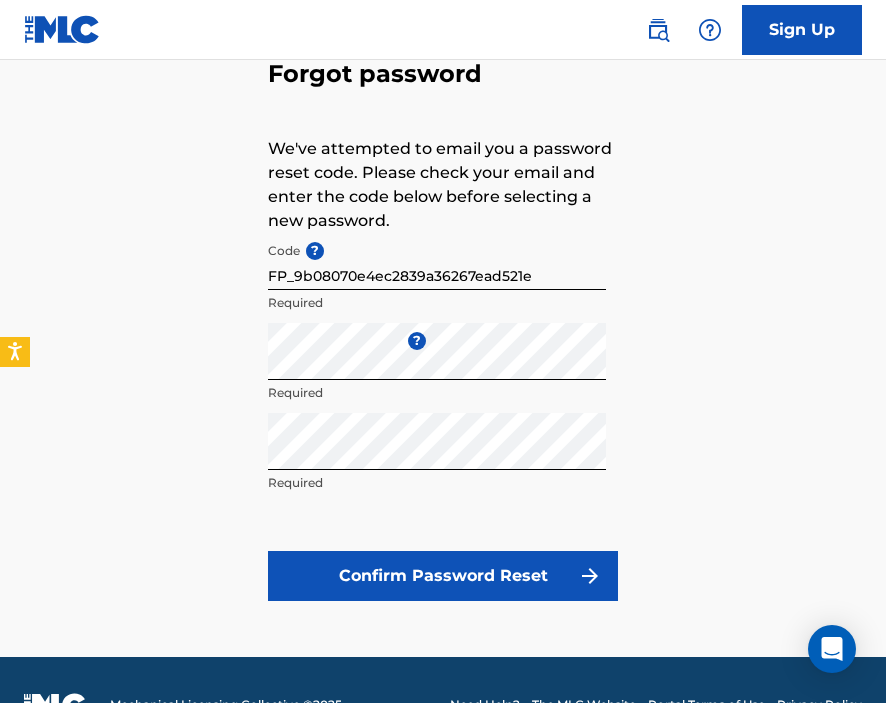 click on "Confirm Password Reset" at bounding box center (443, 576) 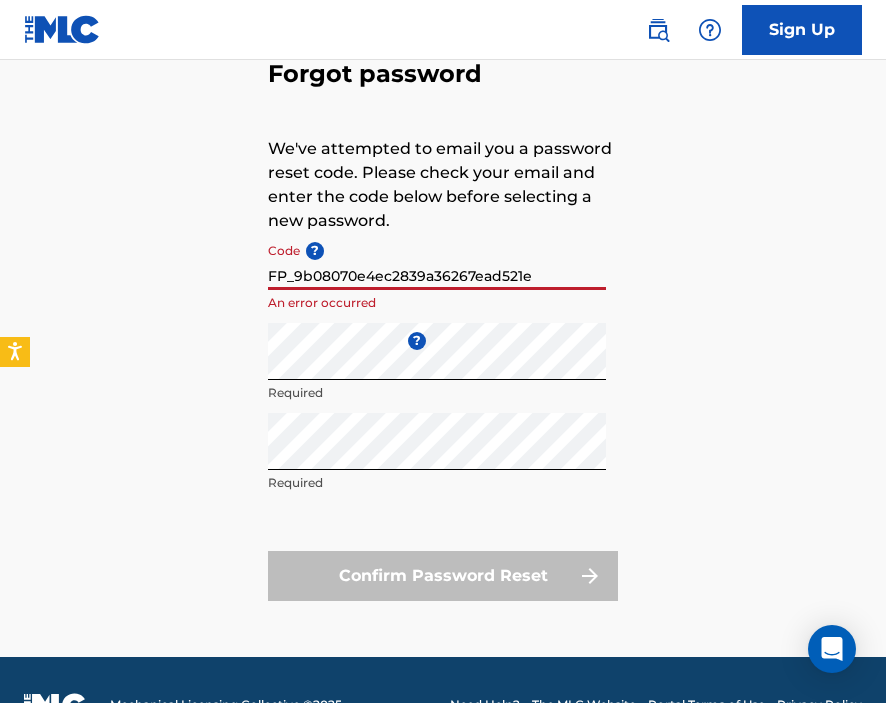 click on "FP_9b08070e4ec2839a36267ead521e" at bounding box center [437, 261] 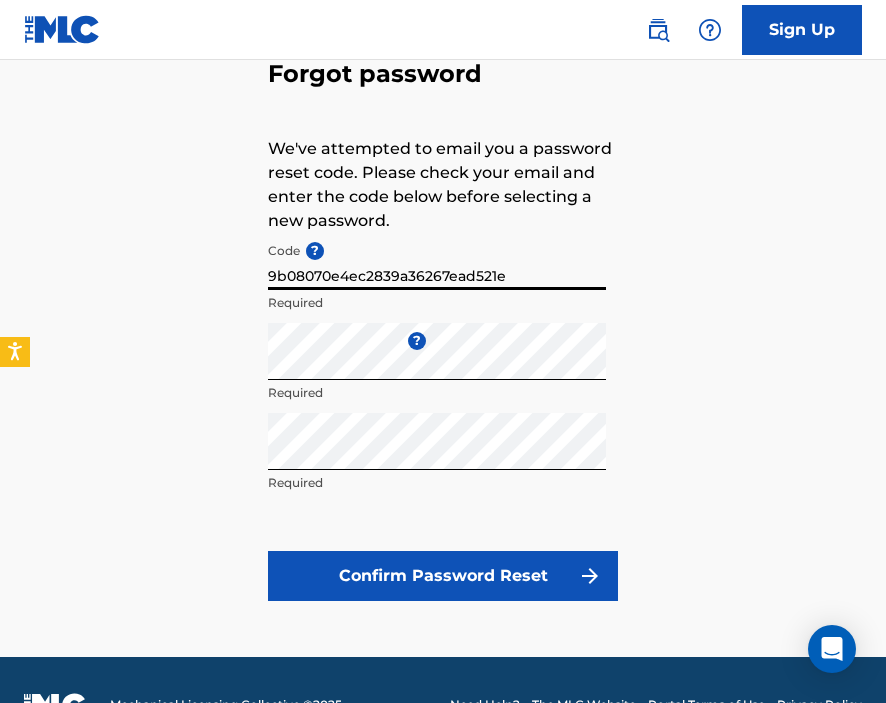 type on "9b08070e4ec2839a36267ead521e" 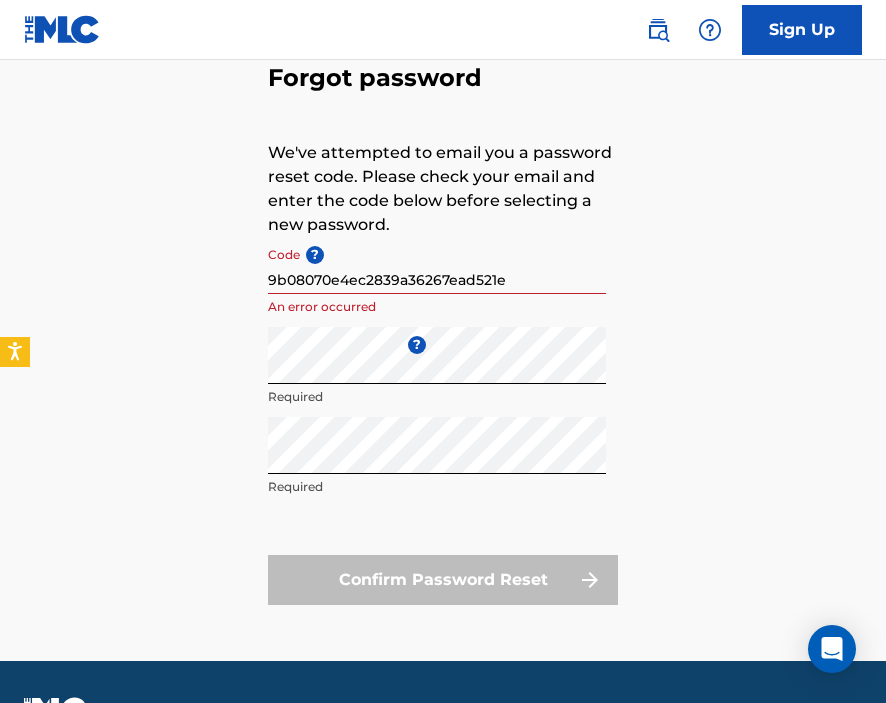 scroll, scrollTop: 80, scrollLeft: 0, axis: vertical 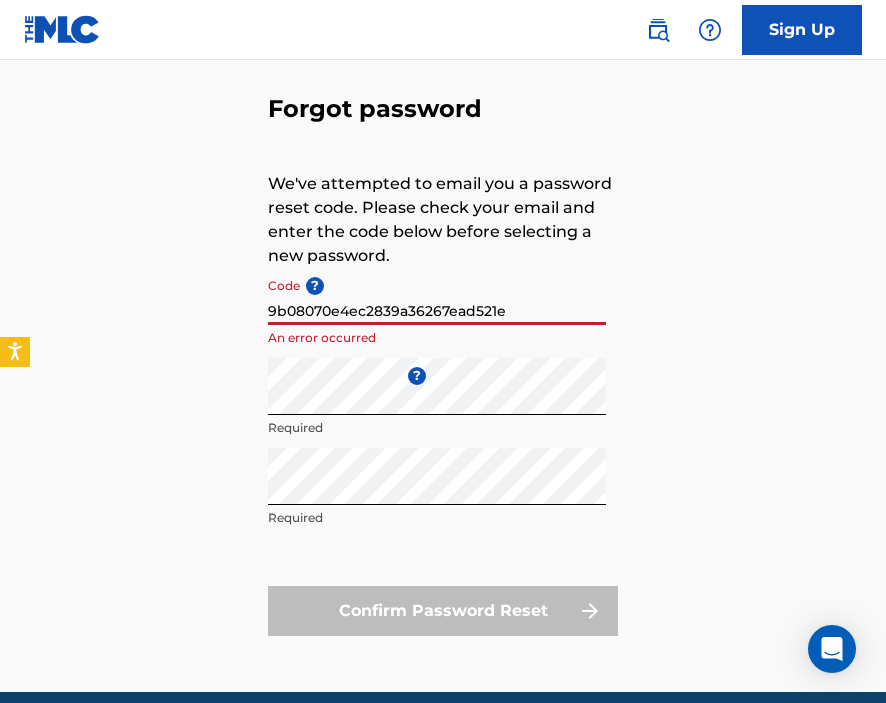 drag, startPoint x: 505, startPoint y: 311, endPoint x: 164, endPoint y: 308, distance: 341.01318 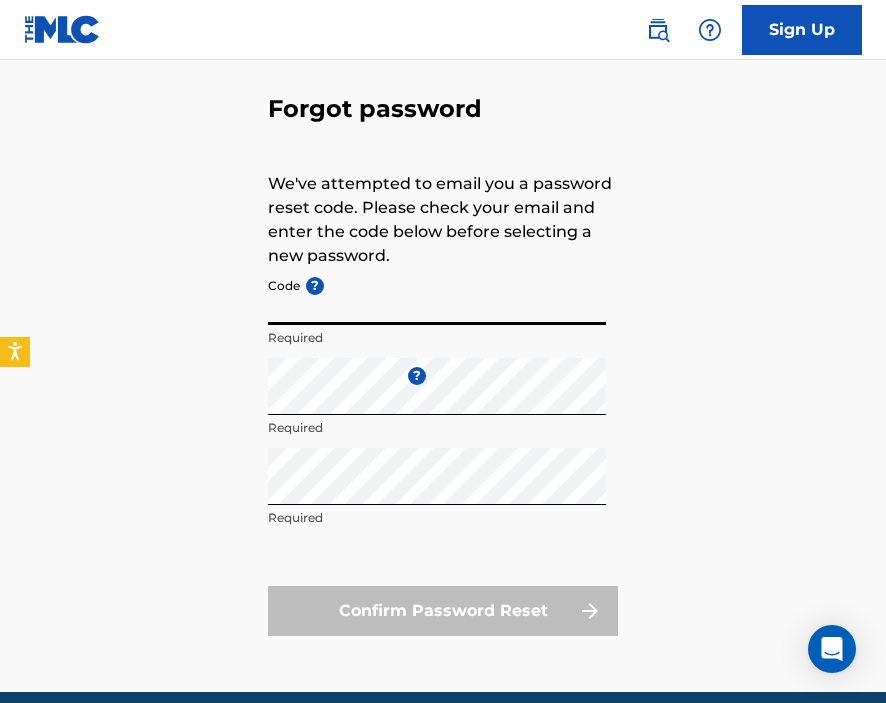 click on "Code ?" at bounding box center [437, 296] 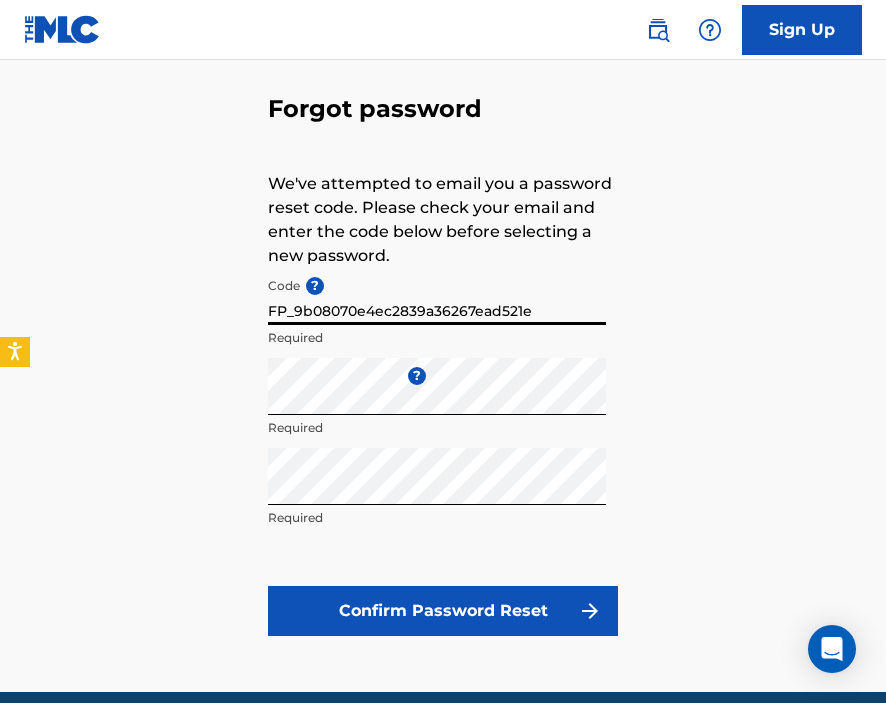 type on "FP_9b08070e4ec2839a36267ead521e" 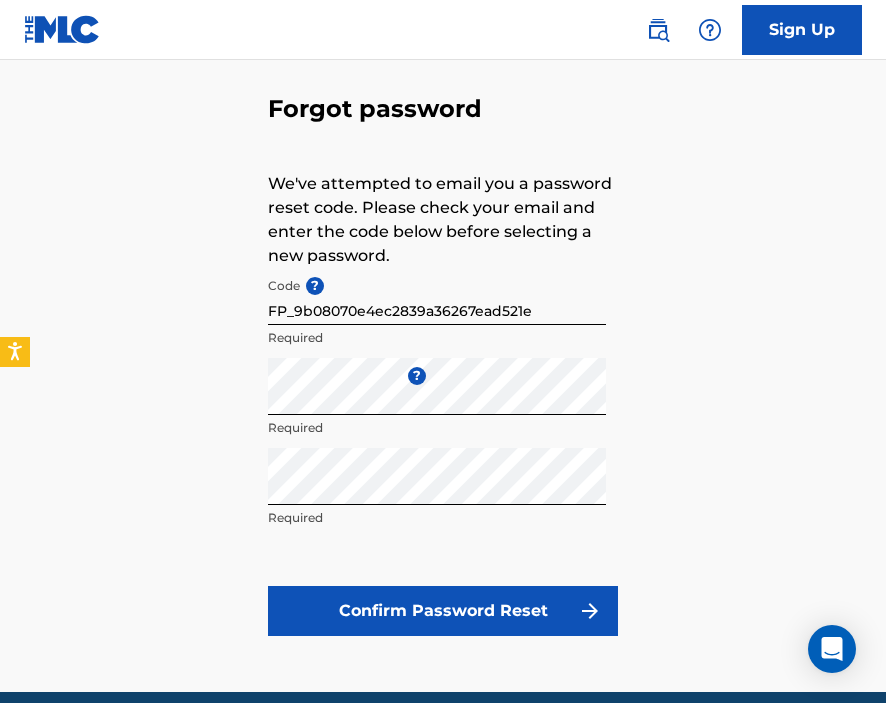 click on "Forgot password We've attempted to email you a password reset code. Please check your email and enter the code below before selecting a new password. Code ? FP_9b08070e4ec2839a36267ead521e Required Enter a new password ? Required Repeat the password Required Confirm Password Reset" at bounding box center (443, 361) 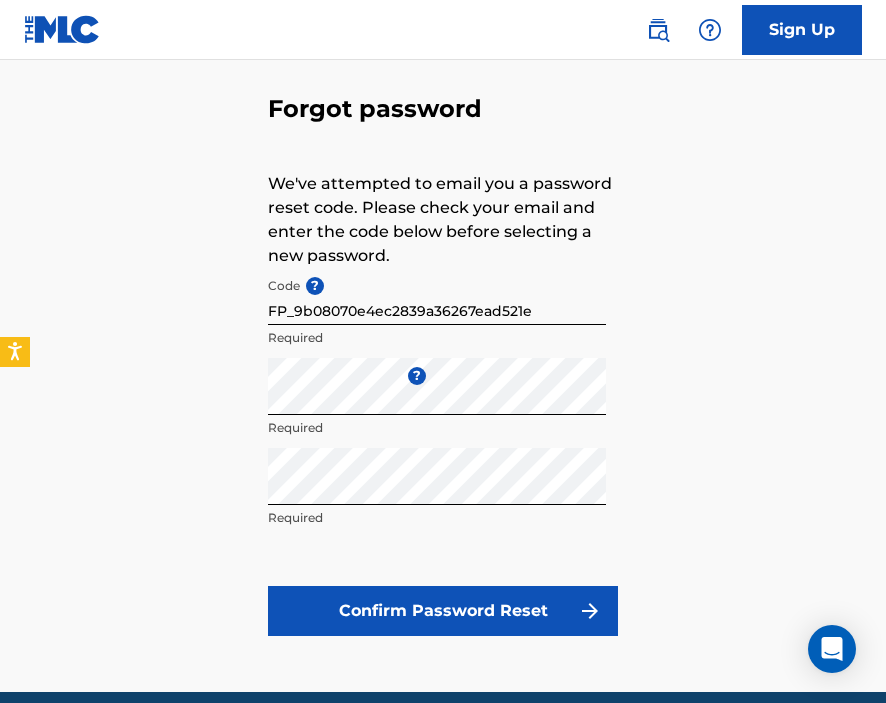 click on "Confirm Password Reset" at bounding box center (443, 611) 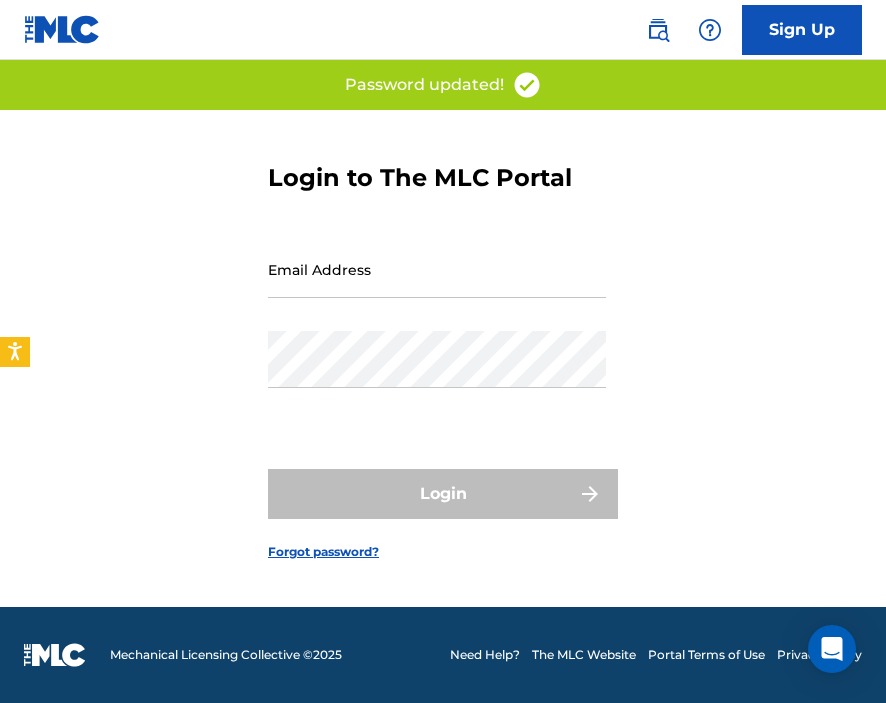 scroll, scrollTop: 0, scrollLeft: 0, axis: both 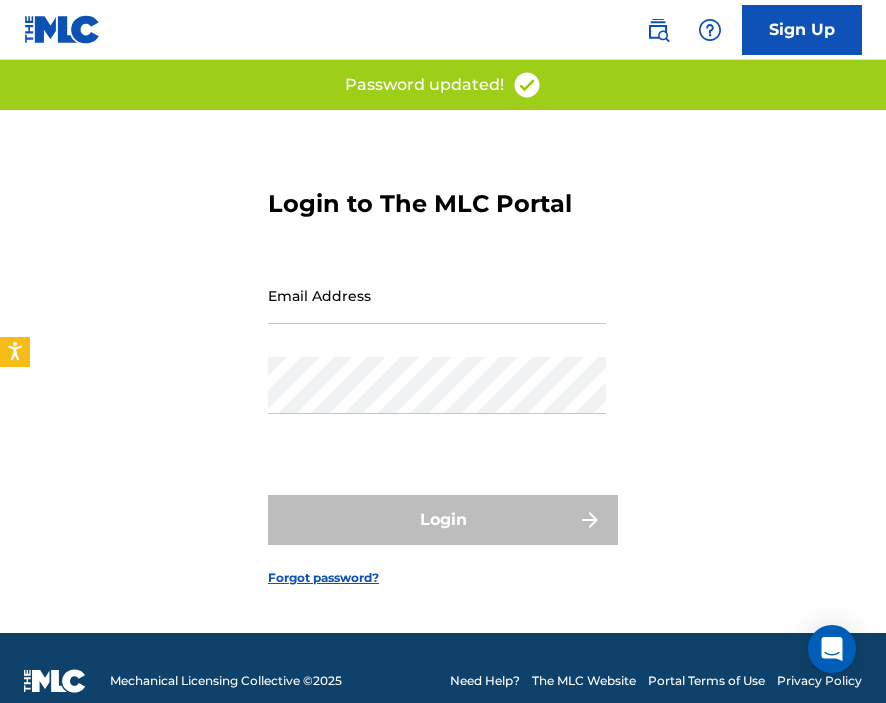 click on "Email Address" at bounding box center (437, 295) 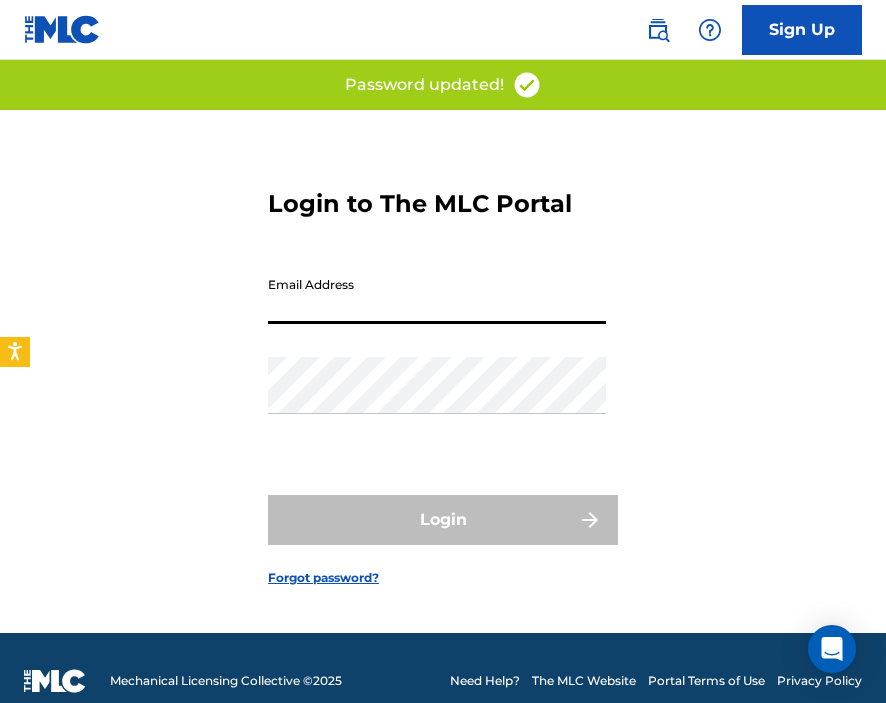 type on "[EMAIL_ADDRESS][DOMAIN_NAME]" 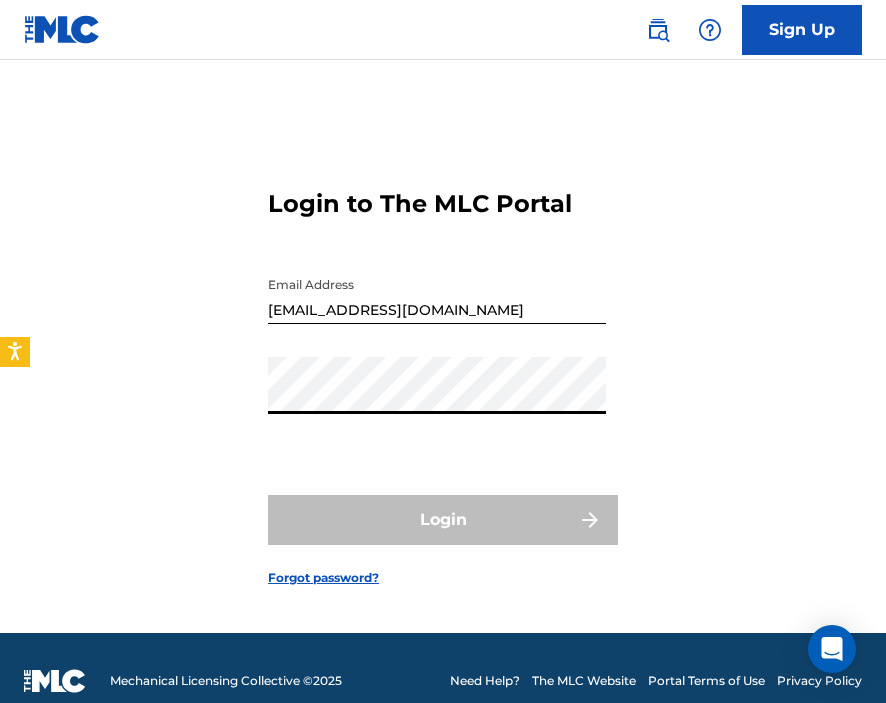 click on "Login to The MLC Portal Email Address [EMAIL_ADDRESS][DOMAIN_NAME] Password Login Forgot password?" at bounding box center (443, 371) 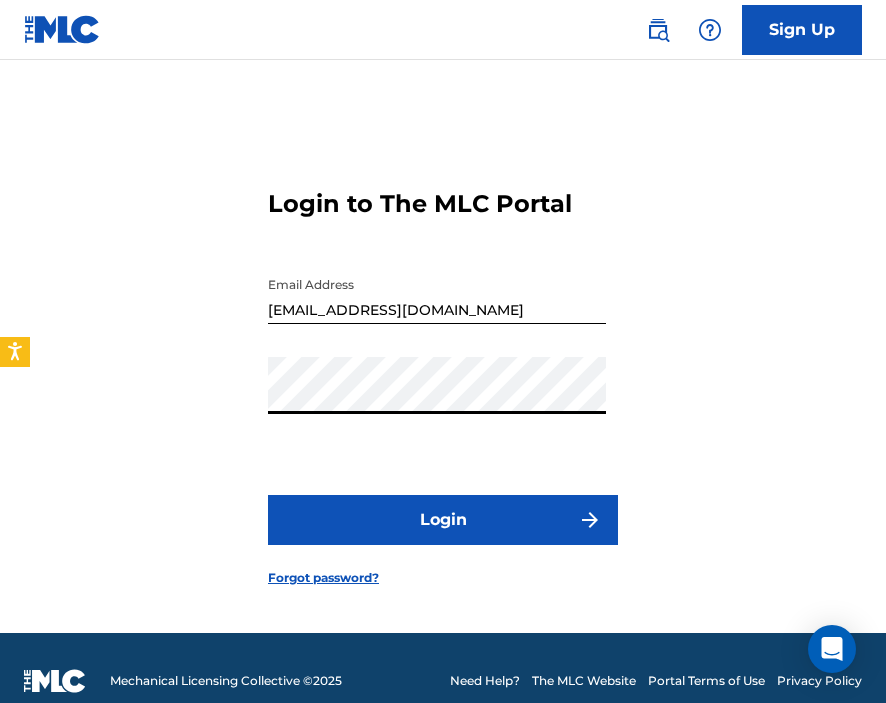 click on "Login to The MLC Portal Email Address [EMAIL_ADDRESS][DOMAIN_NAME] Password Login Forgot password?" at bounding box center (443, 371) 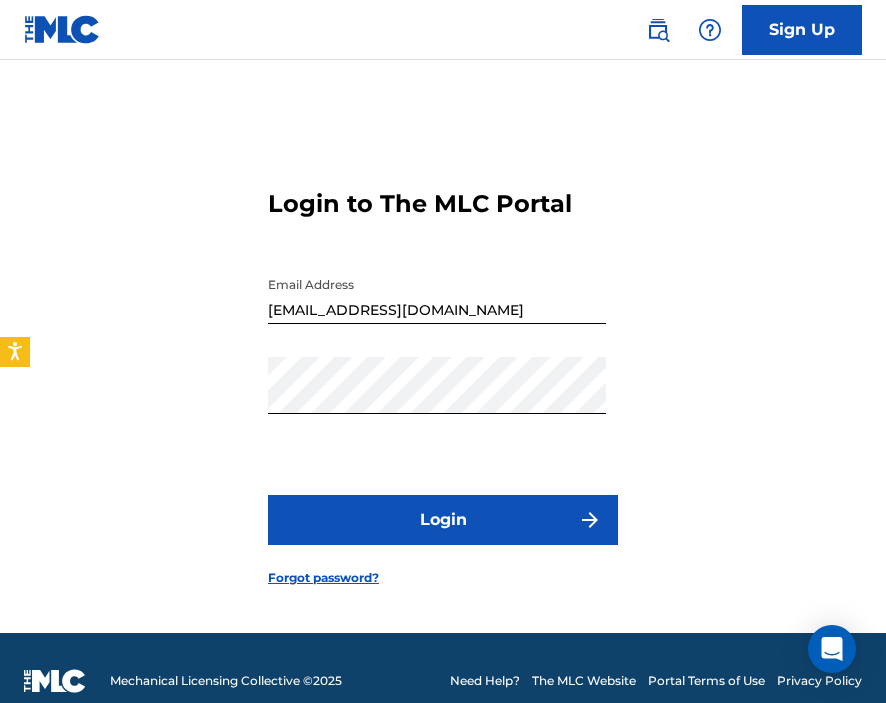 click on "Login to The MLC Portal Email Address [EMAIL_ADDRESS][DOMAIN_NAME] Password Login Forgot password?" at bounding box center (443, 371) 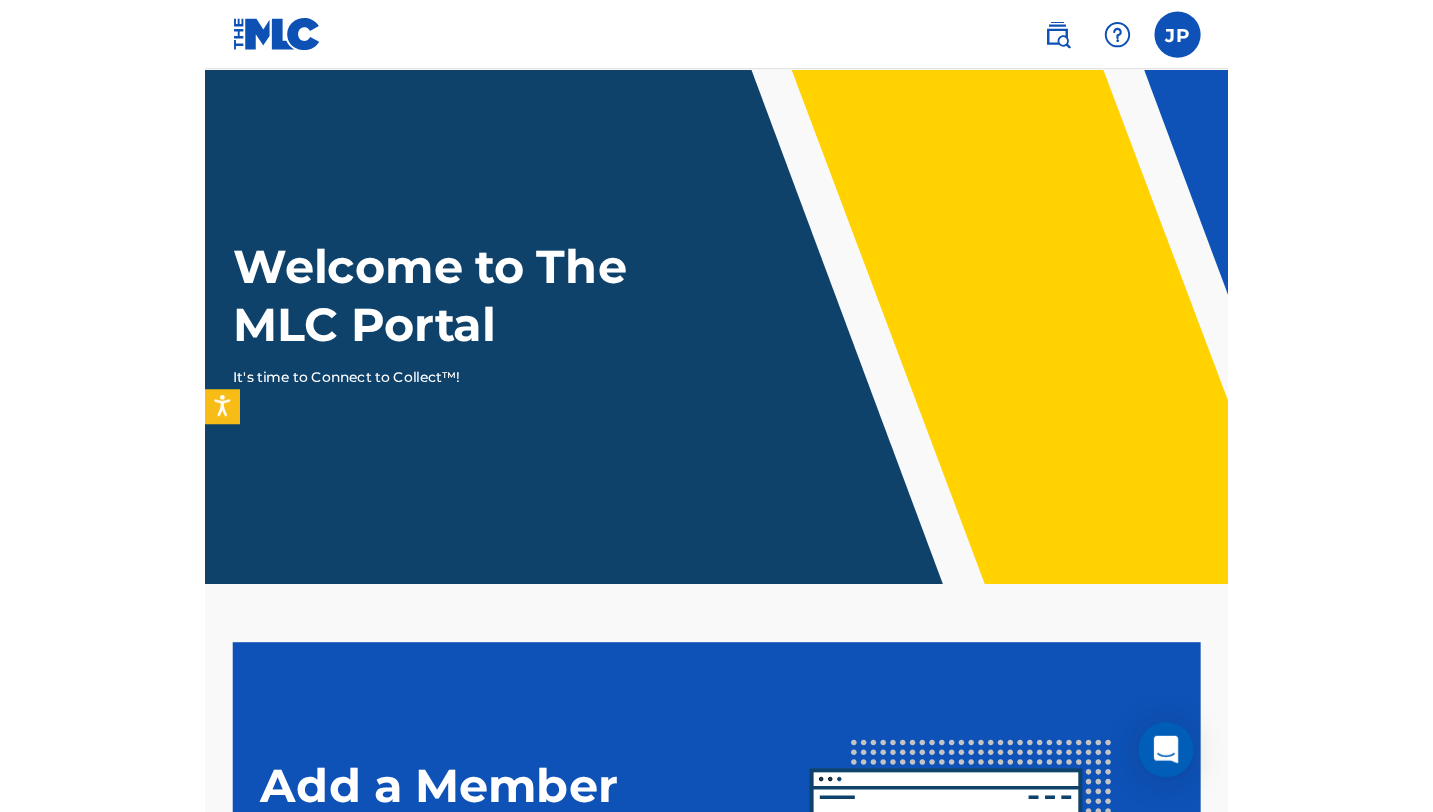 scroll, scrollTop: 0, scrollLeft: 0, axis: both 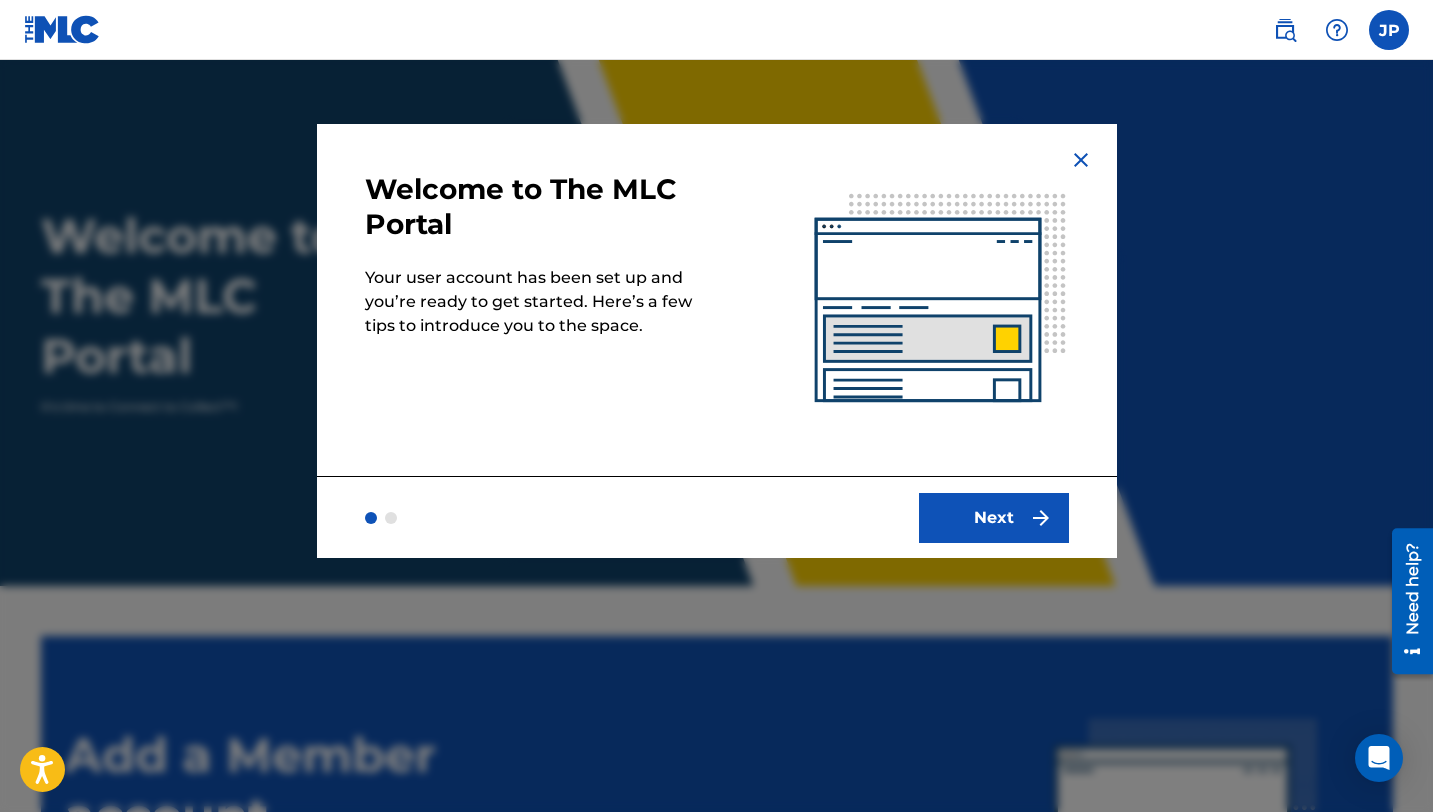 click on "Next" at bounding box center (994, 518) 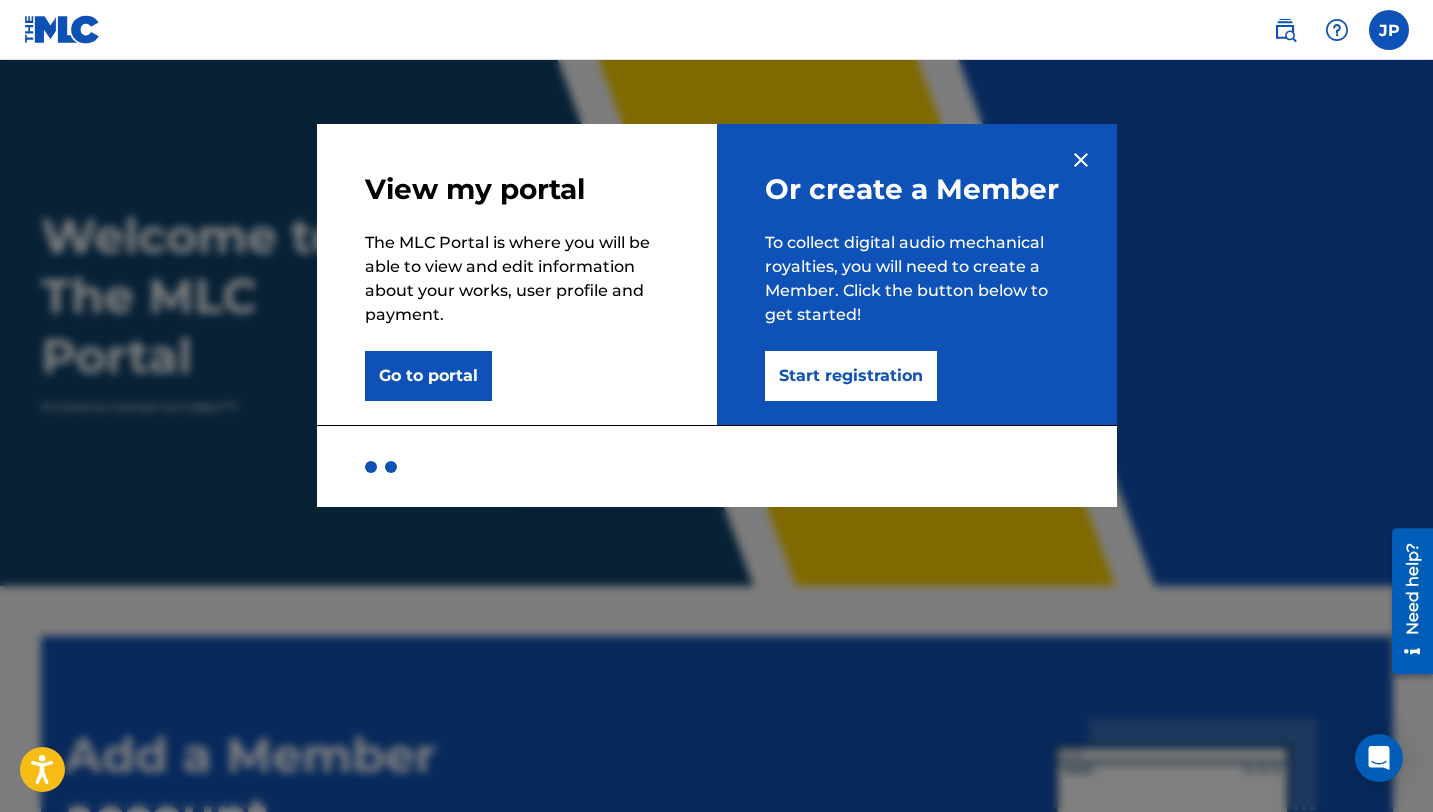 click on "Start registration" at bounding box center (851, 376) 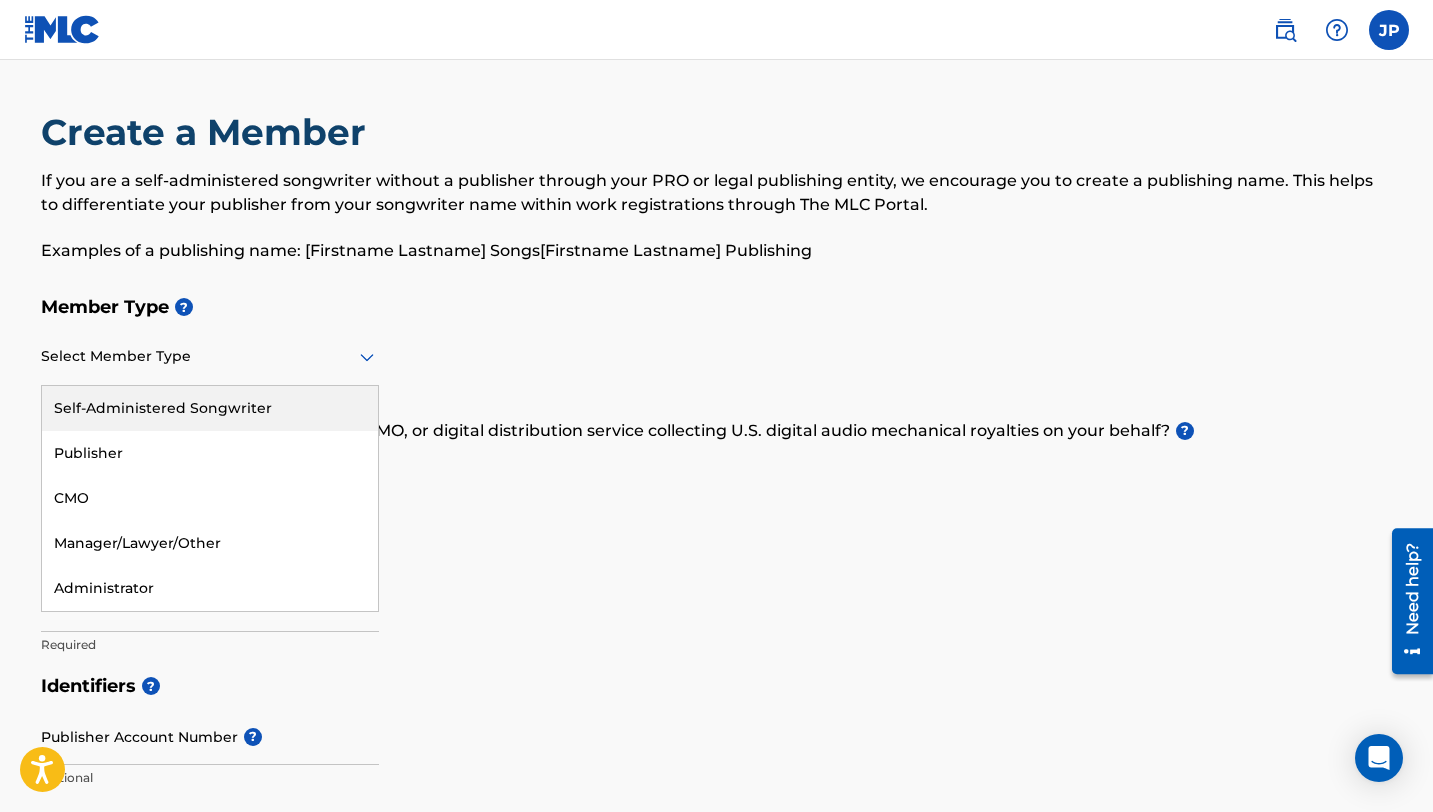 click at bounding box center [210, 356] 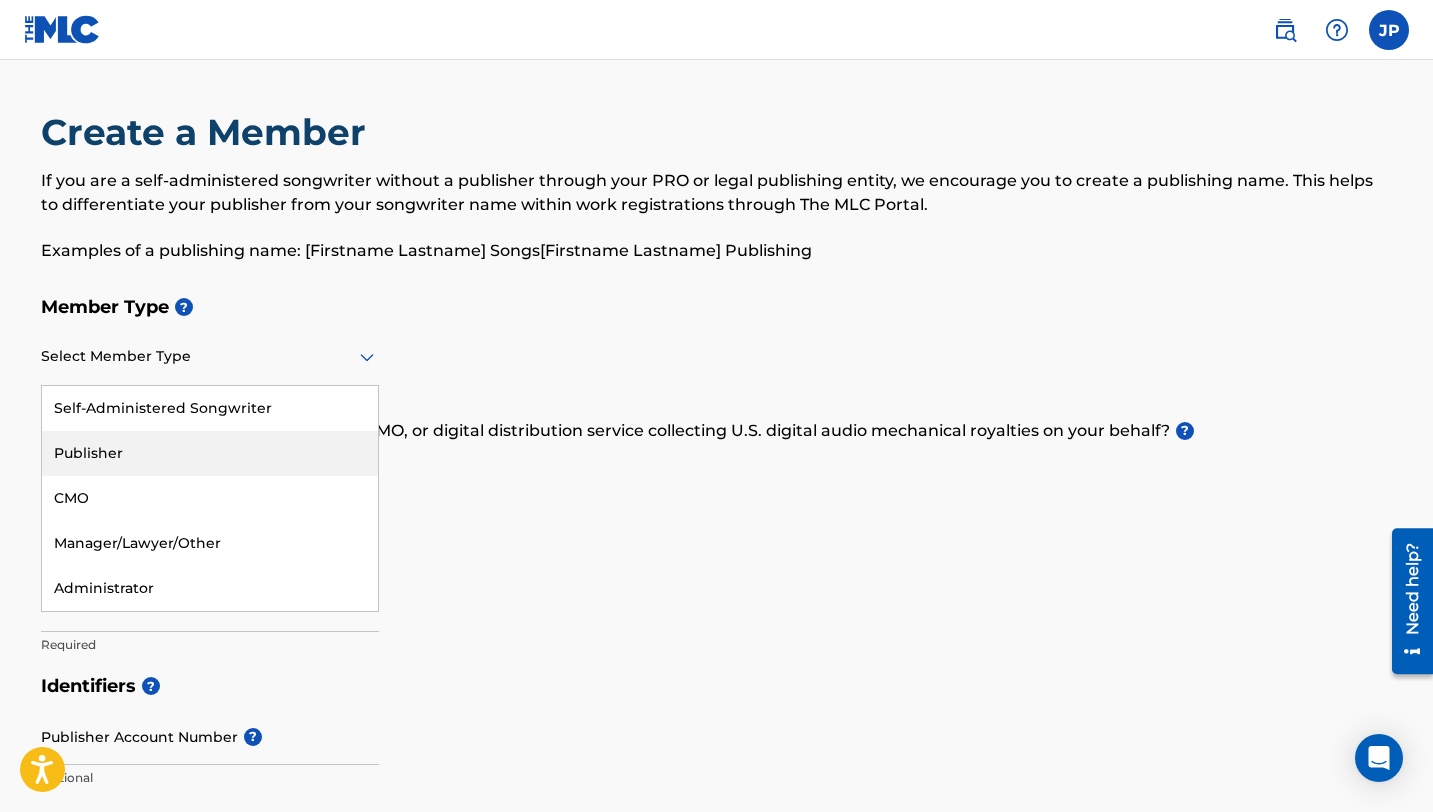 click on "Publisher" at bounding box center (210, 453) 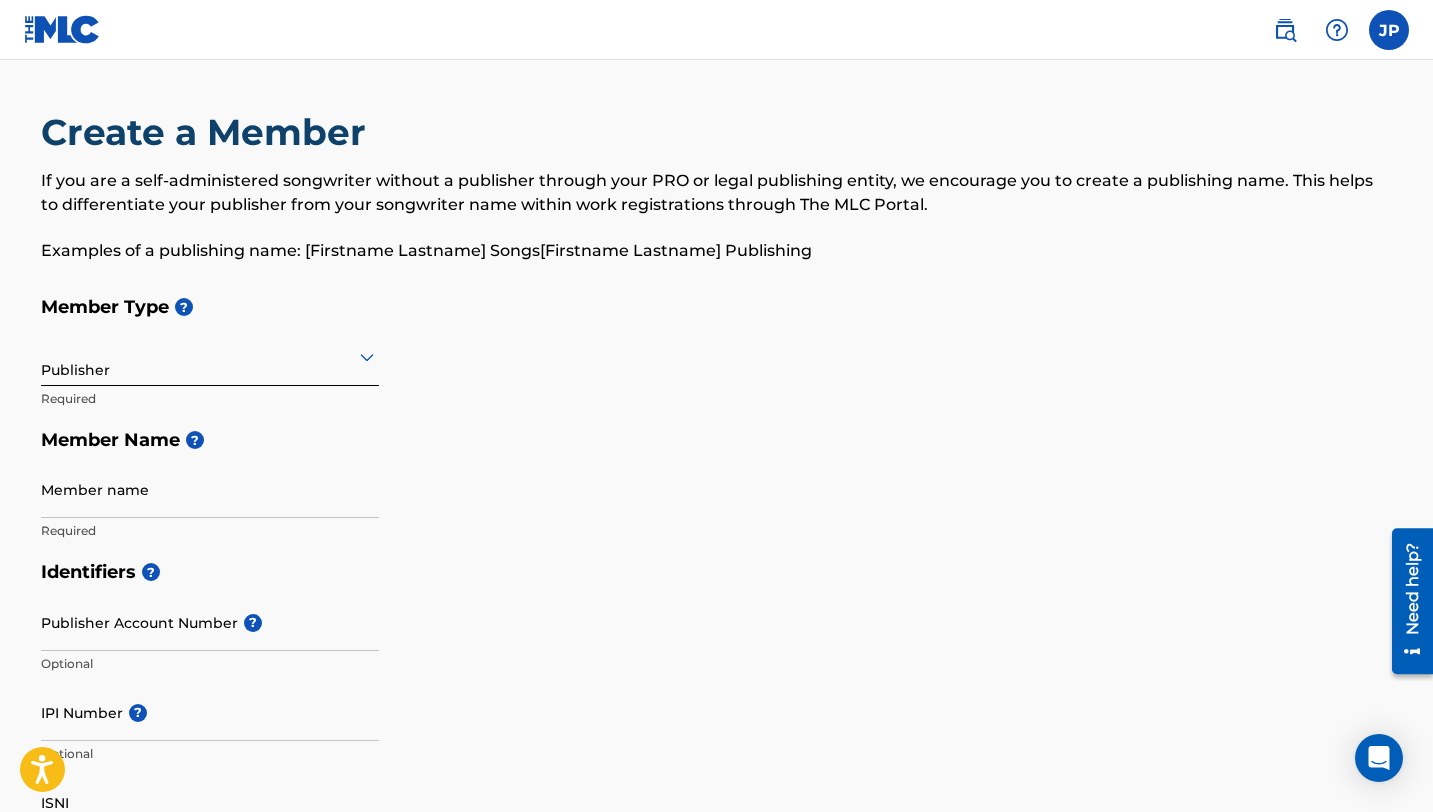 click 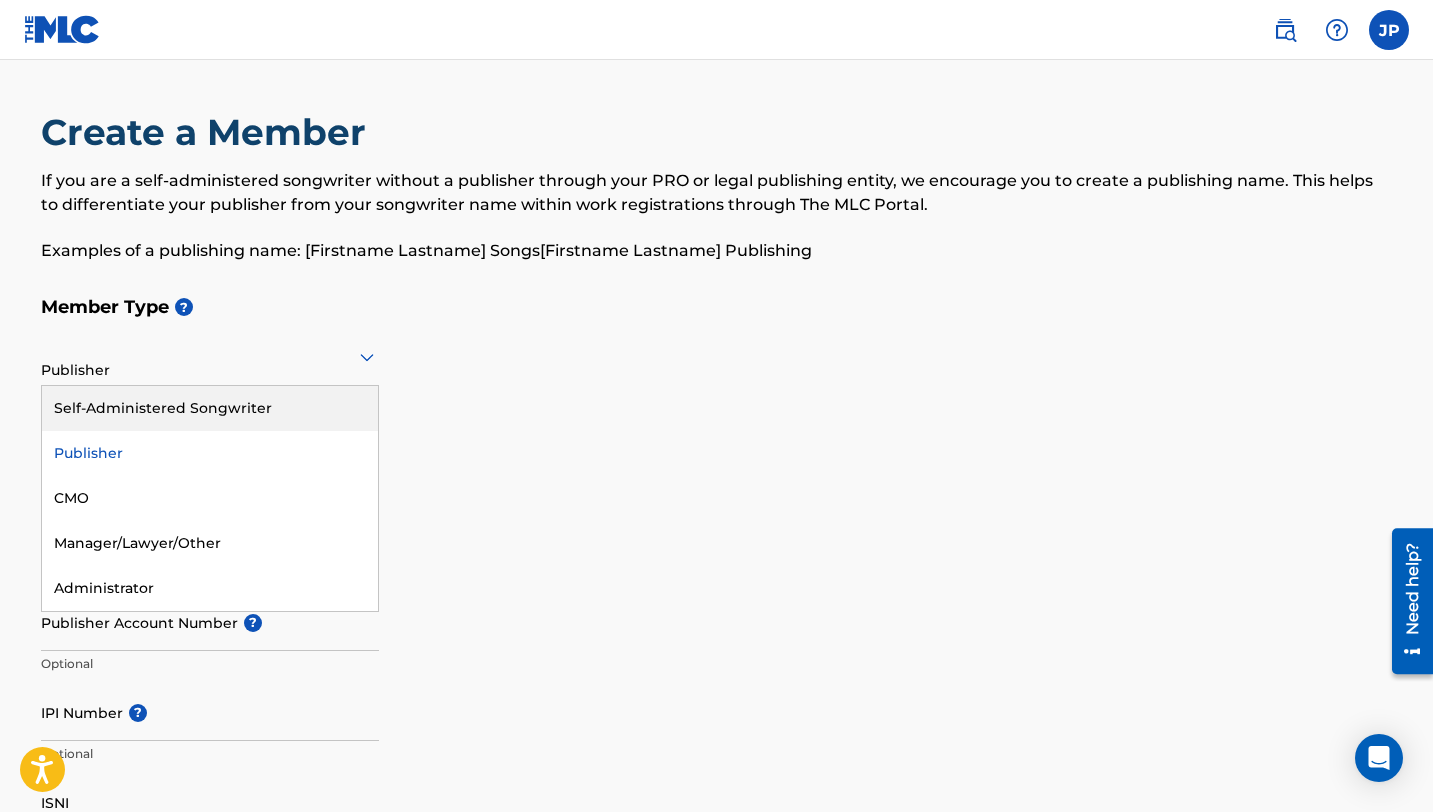 click on "Self-Administered Songwriter" at bounding box center (210, 408) 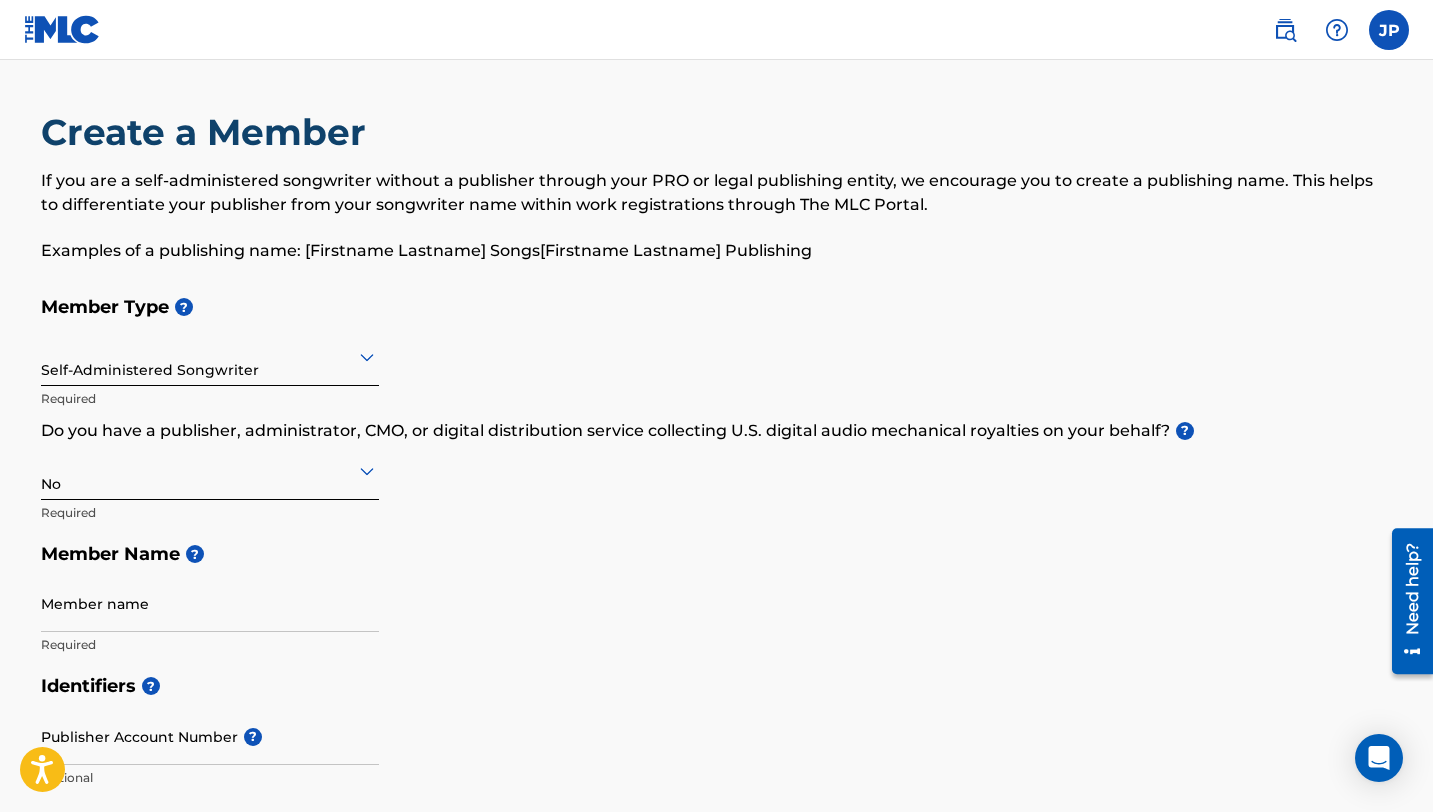 click 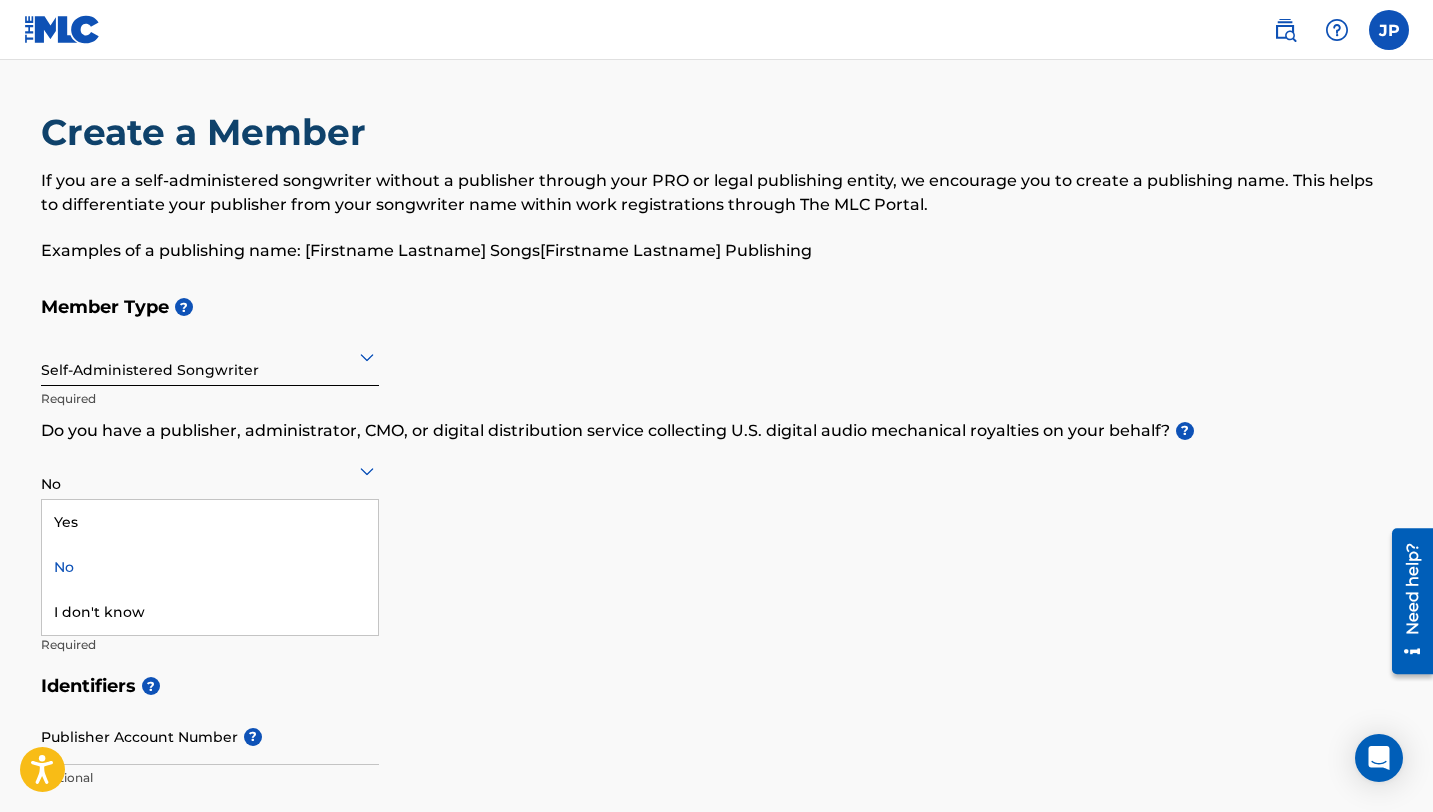 click 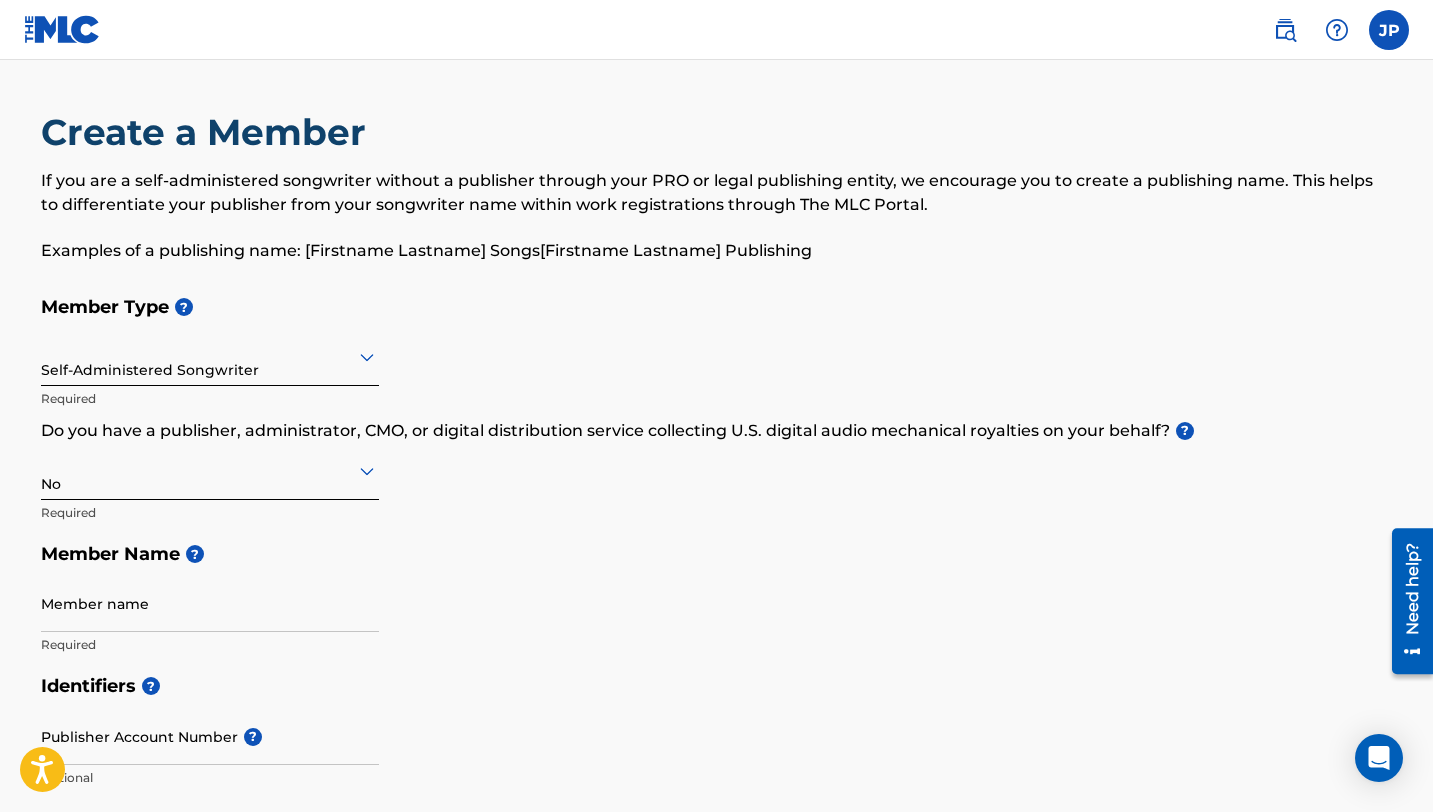 click on "Member Type ? Self-Administered Songwriter Required Do you have a publisher, administrator, CMO, or digital distribution service collecting U.S. digital audio mechanical royalties on your behalf? ? No Required Member Name ? Member name Required" at bounding box center [717, 475] 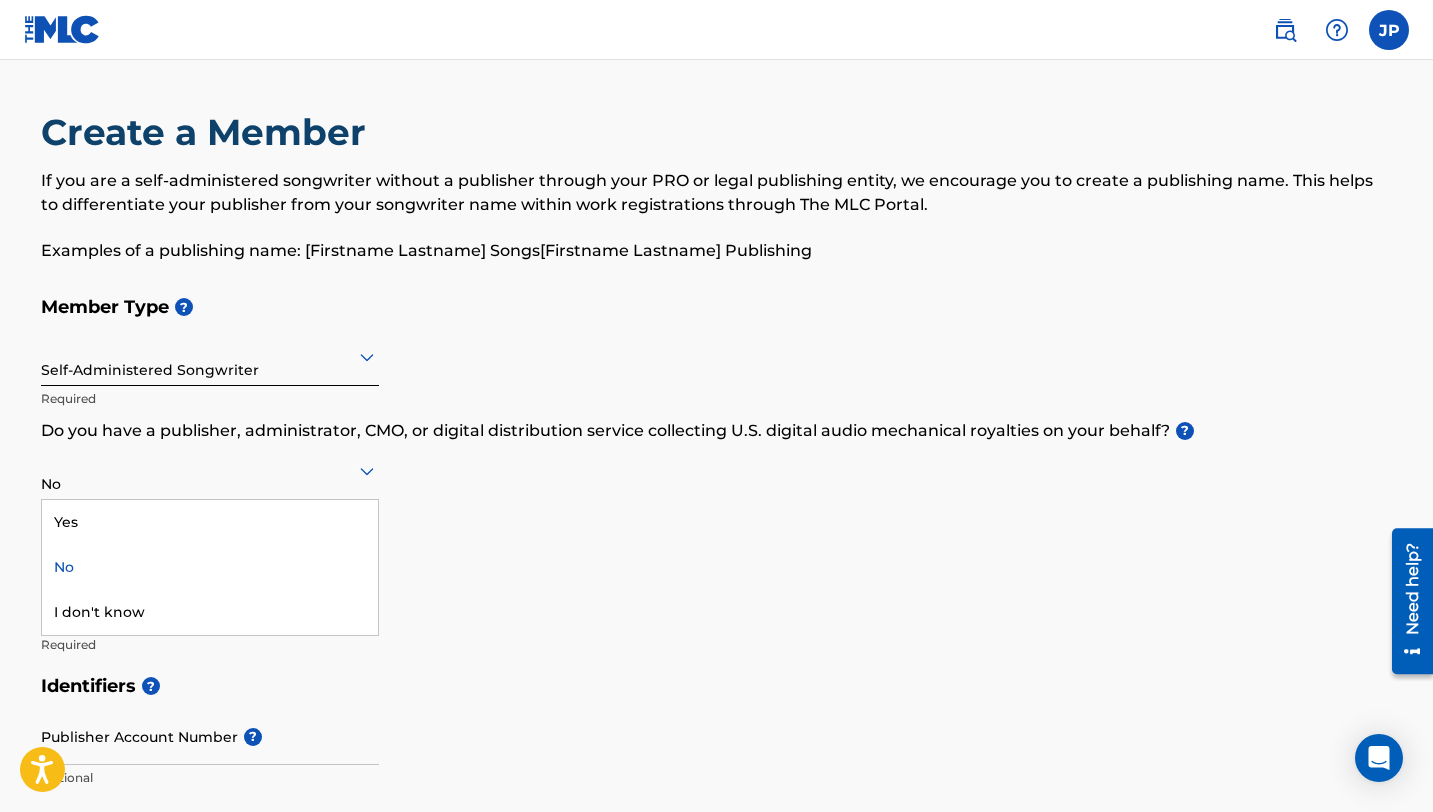 click 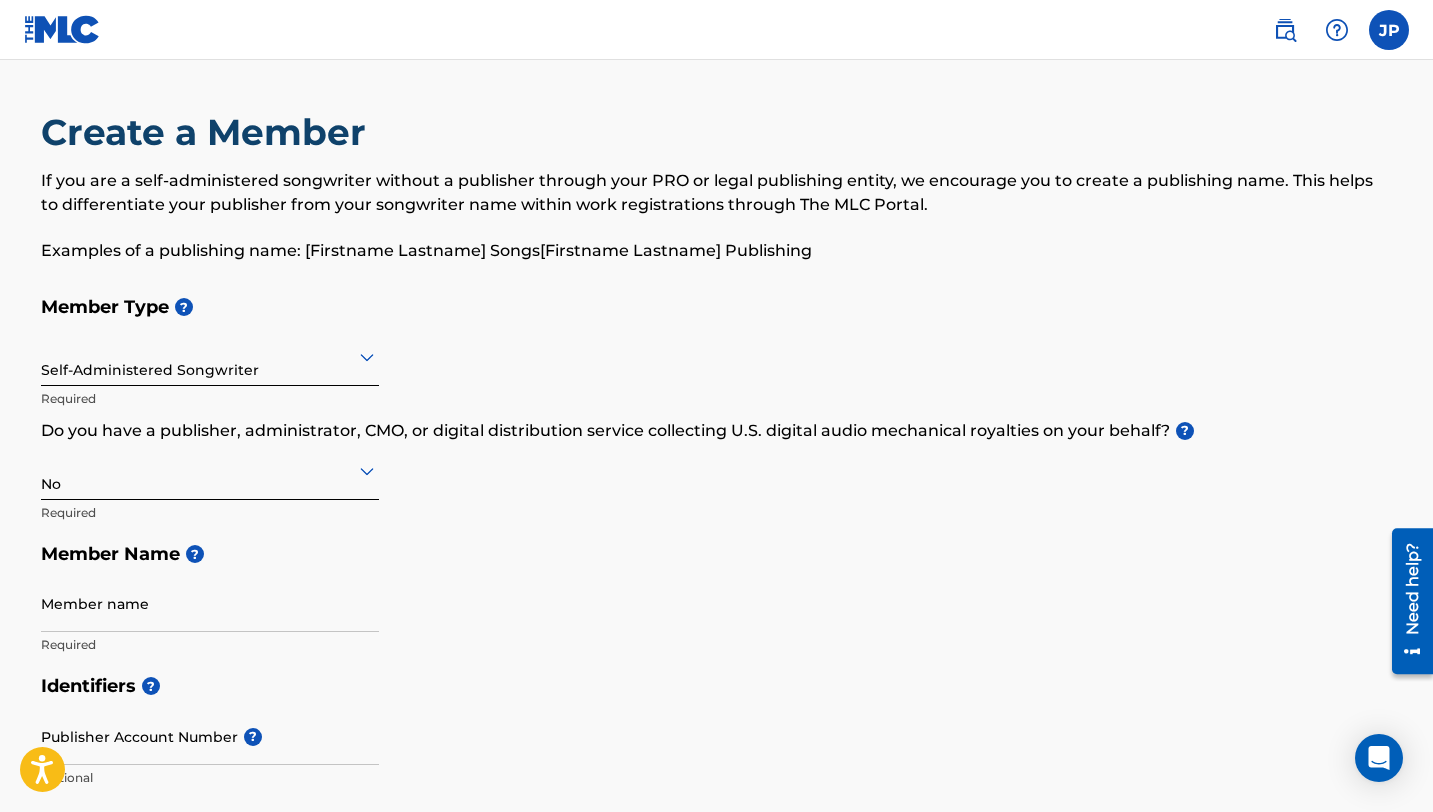 click 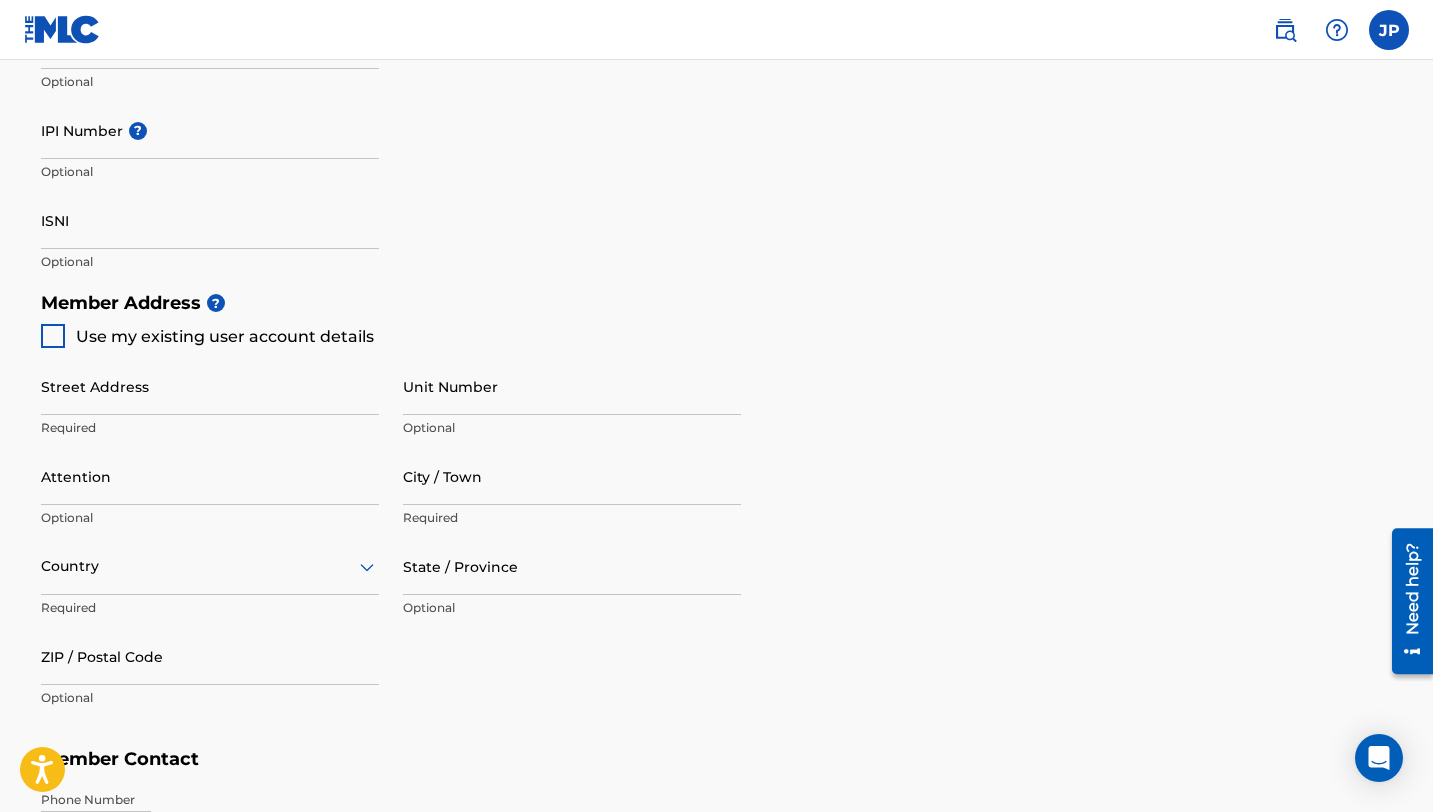 scroll, scrollTop: 815, scrollLeft: 0, axis: vertical 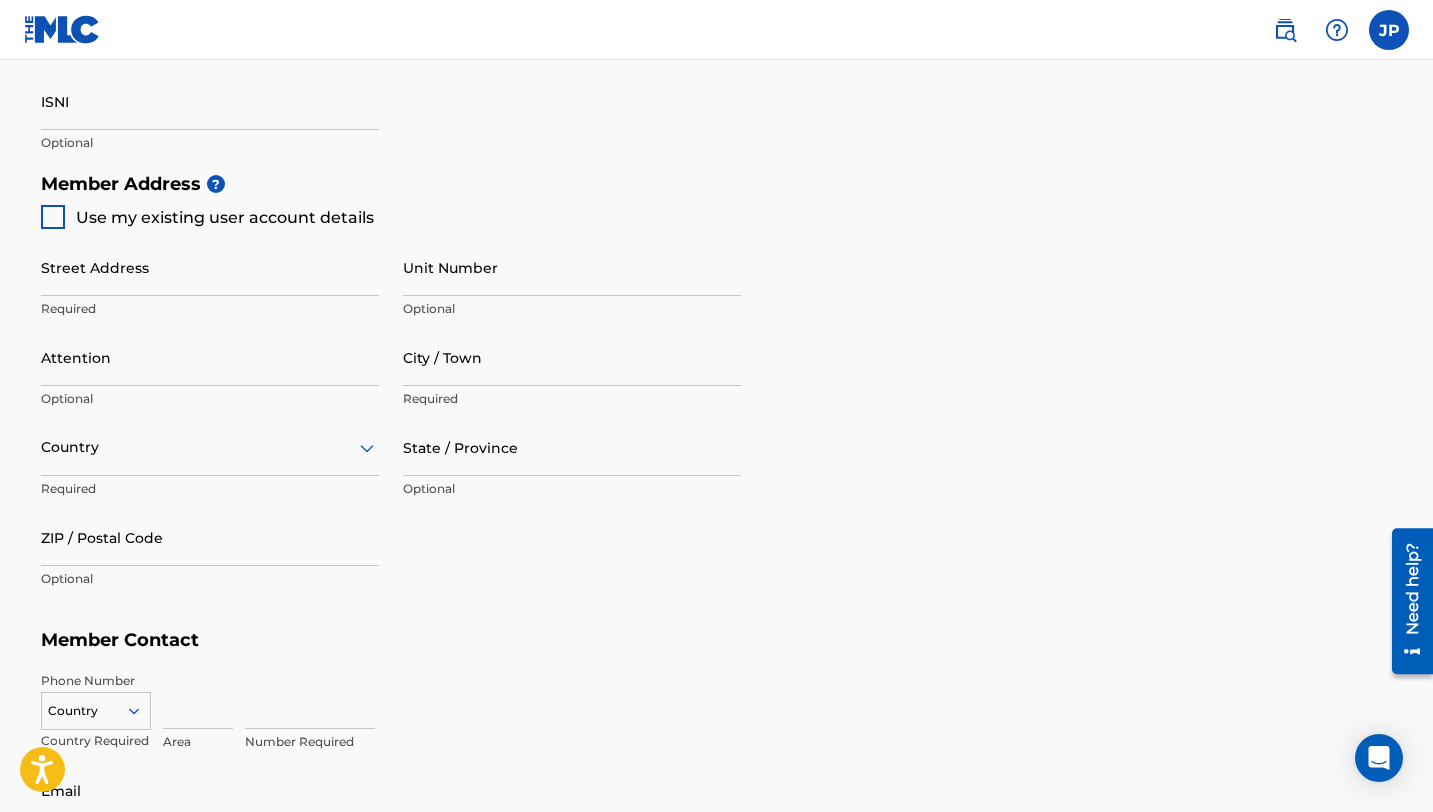 click at bounding box center (53, 217) 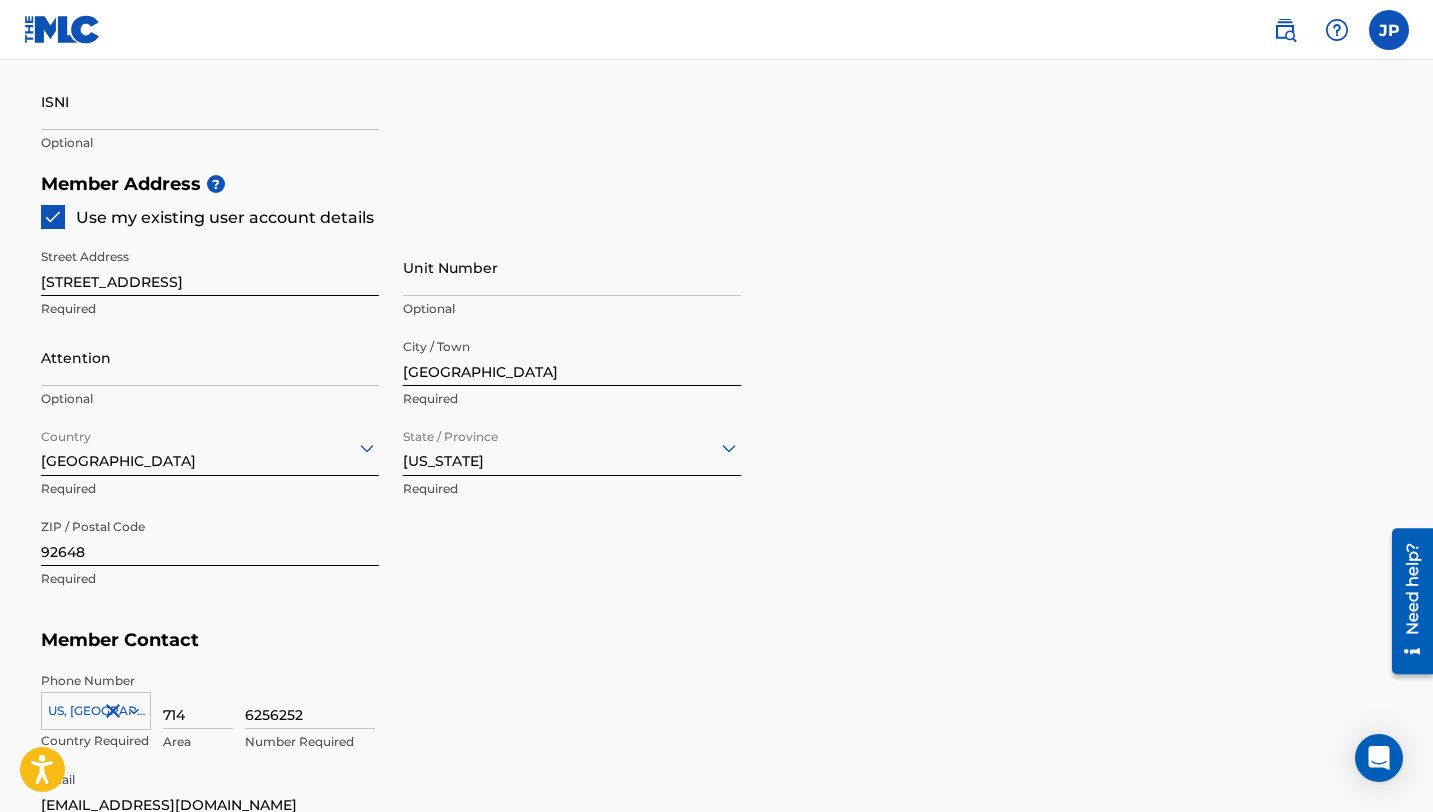 click on "Member Contact" at bounding box center [717, 640] 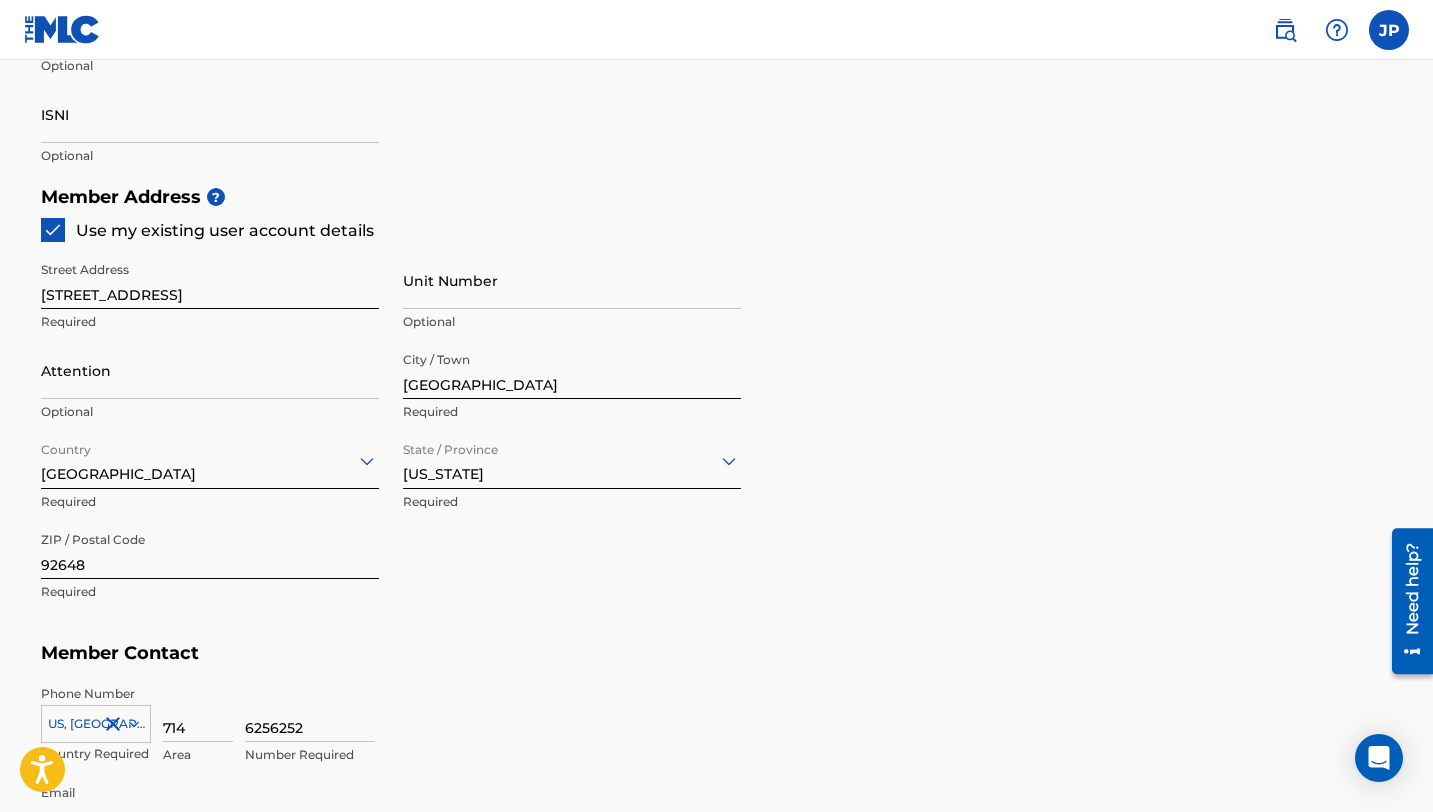 scroll, scrollTop: 793, scrollLeft: 0, axis: vertical 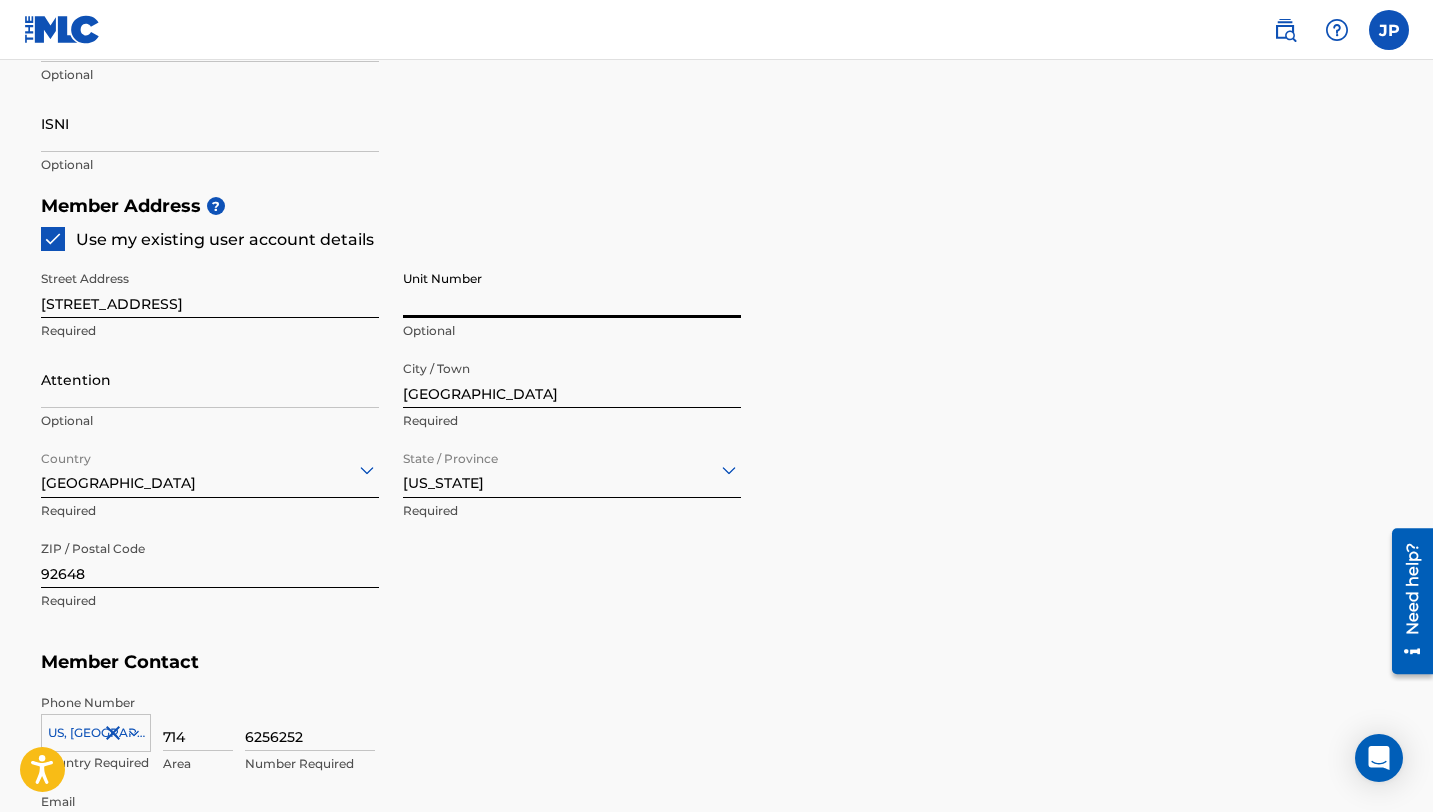 click on "Unit Number" at bounding box center (572, 289) 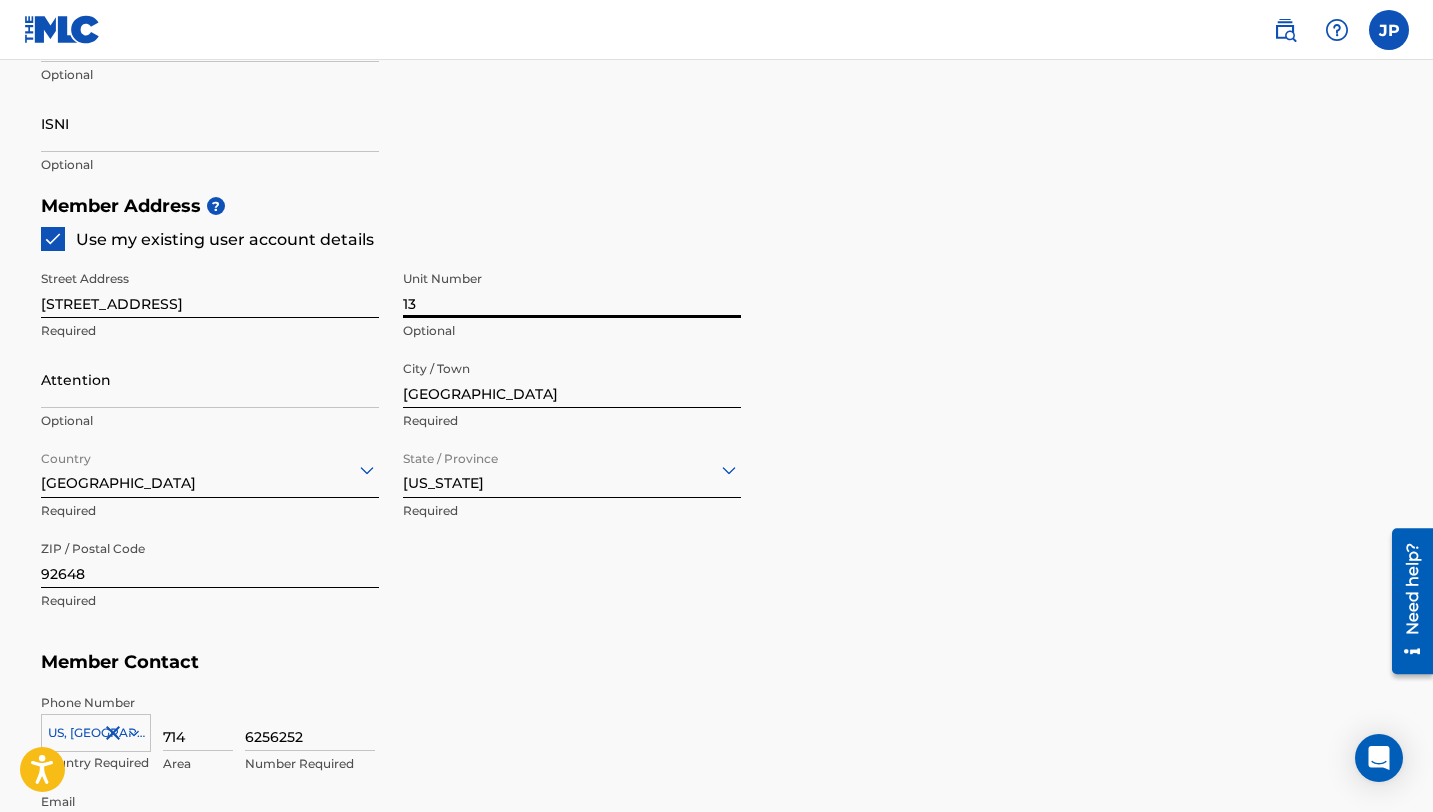 type on "13" 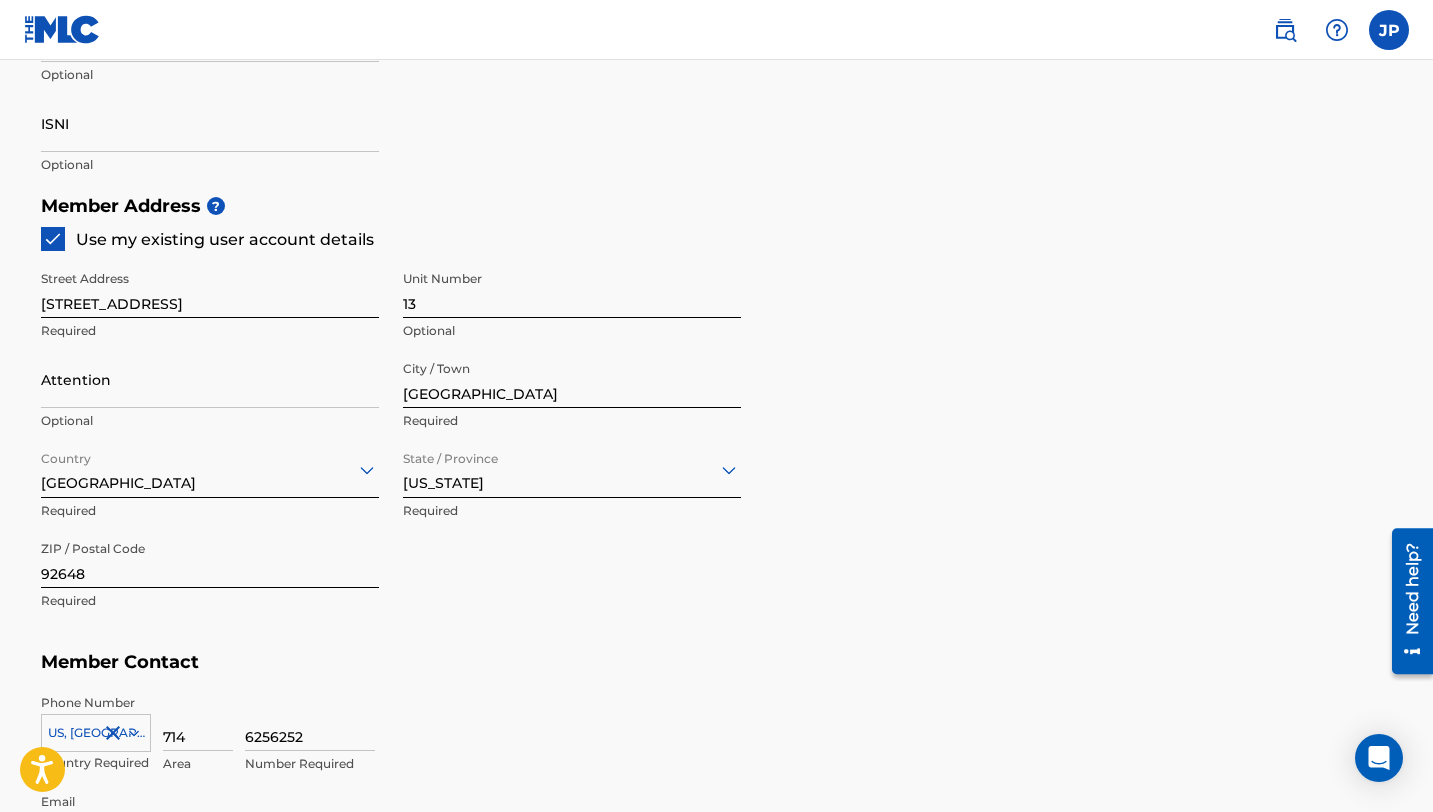 click on "Member Contact" at bounding box center (717, 662) 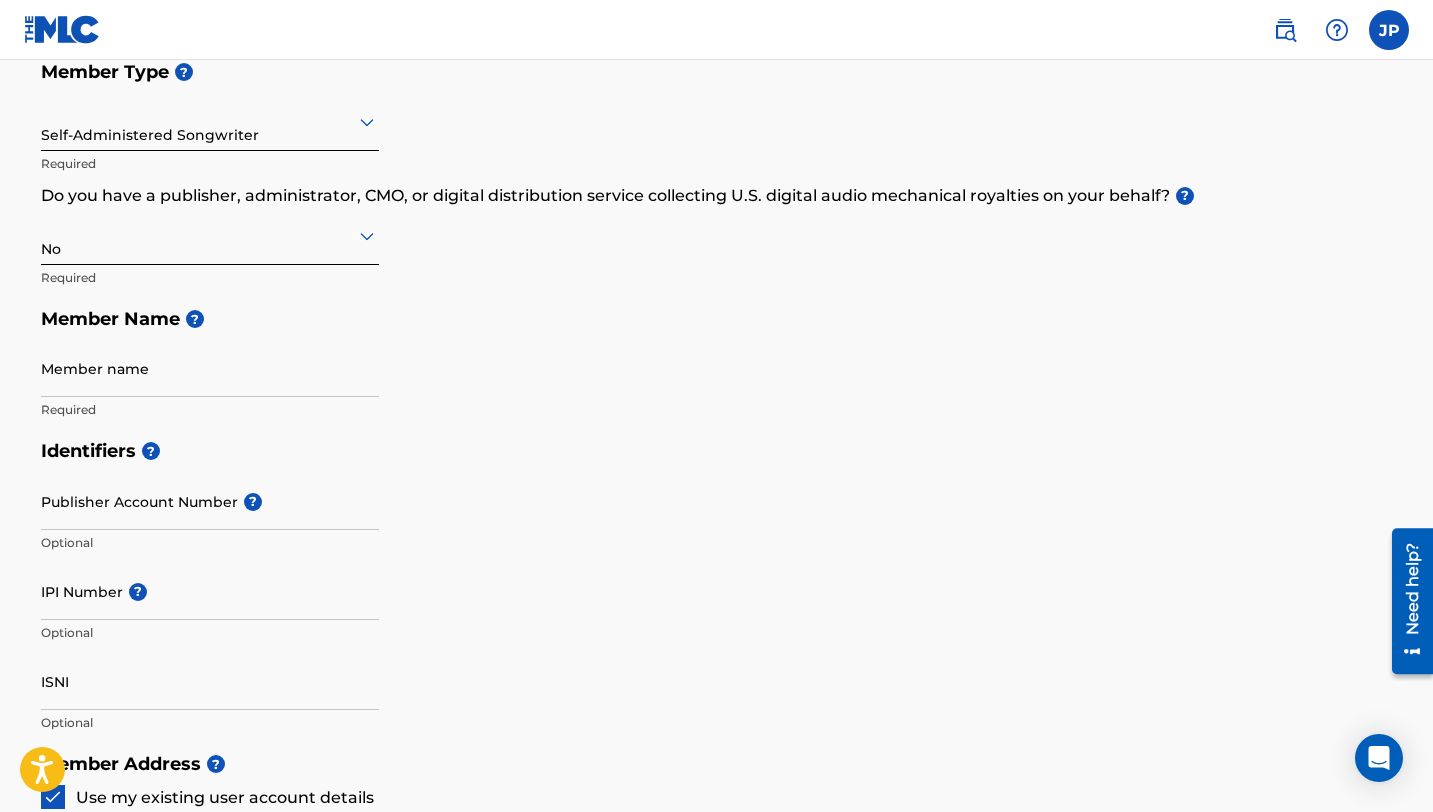 scroll, scrollTop: 232, scrollLeft: 0, axis: vertical 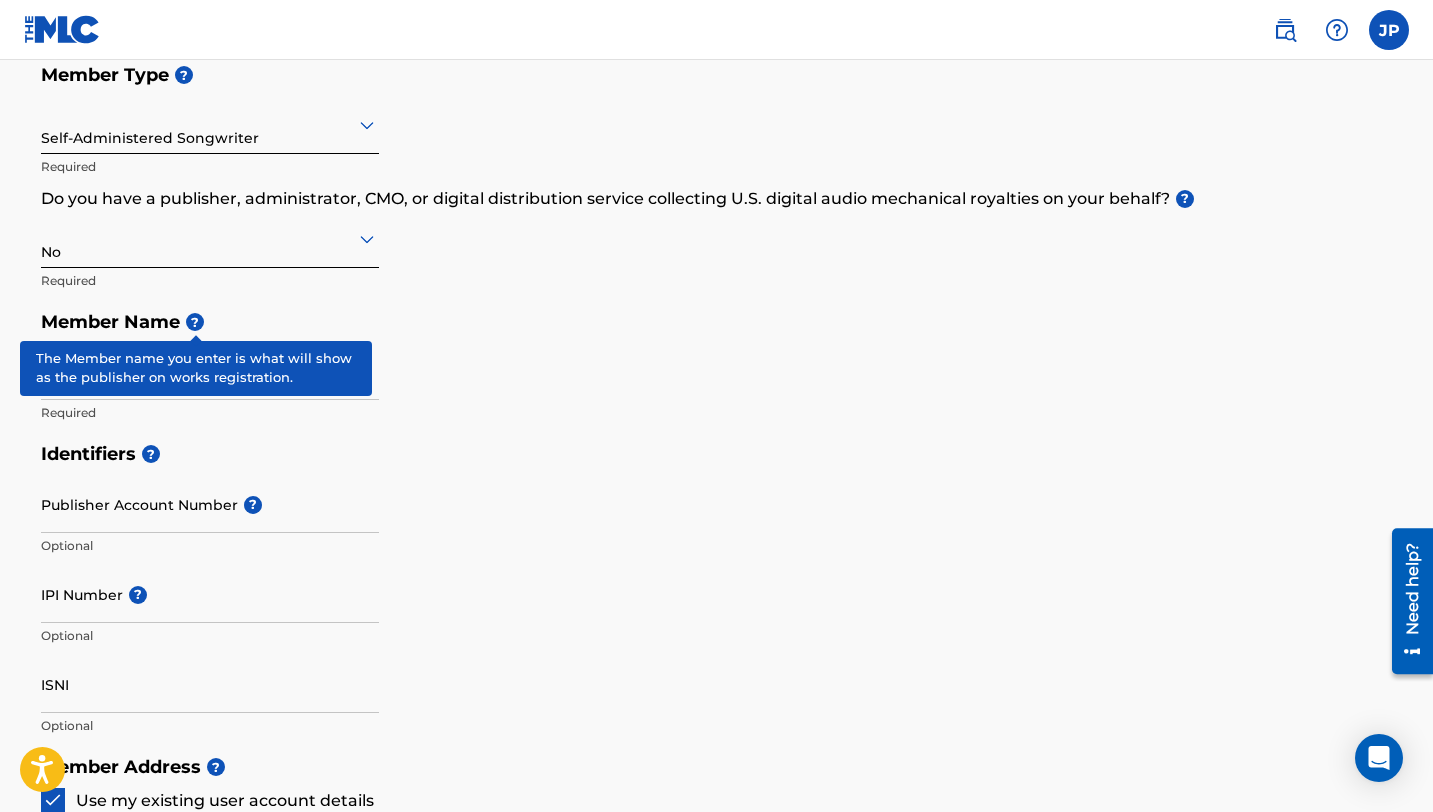click on "?" at bounding box center [195, 322] 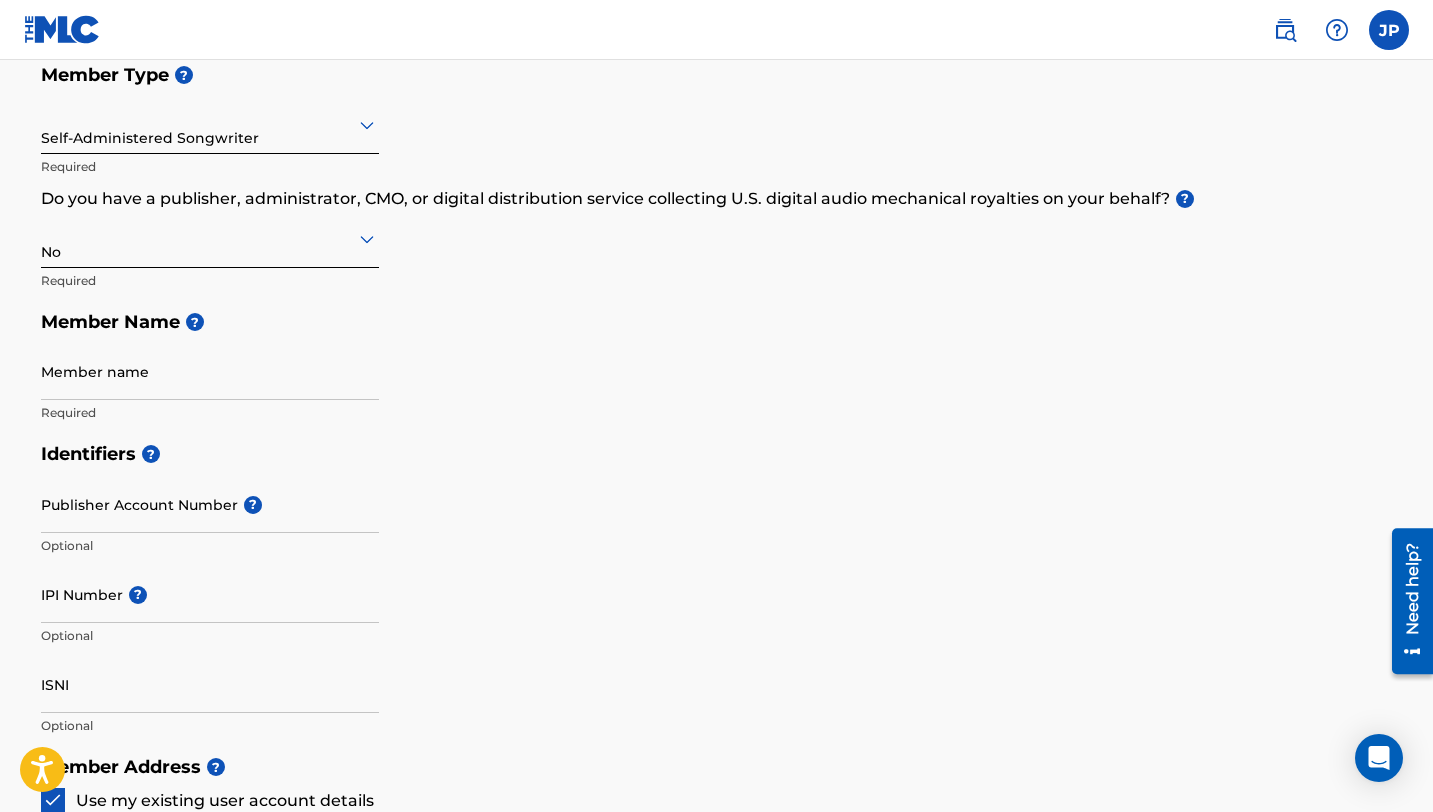click on "Member Name ?" at bounding box center [717, 322] 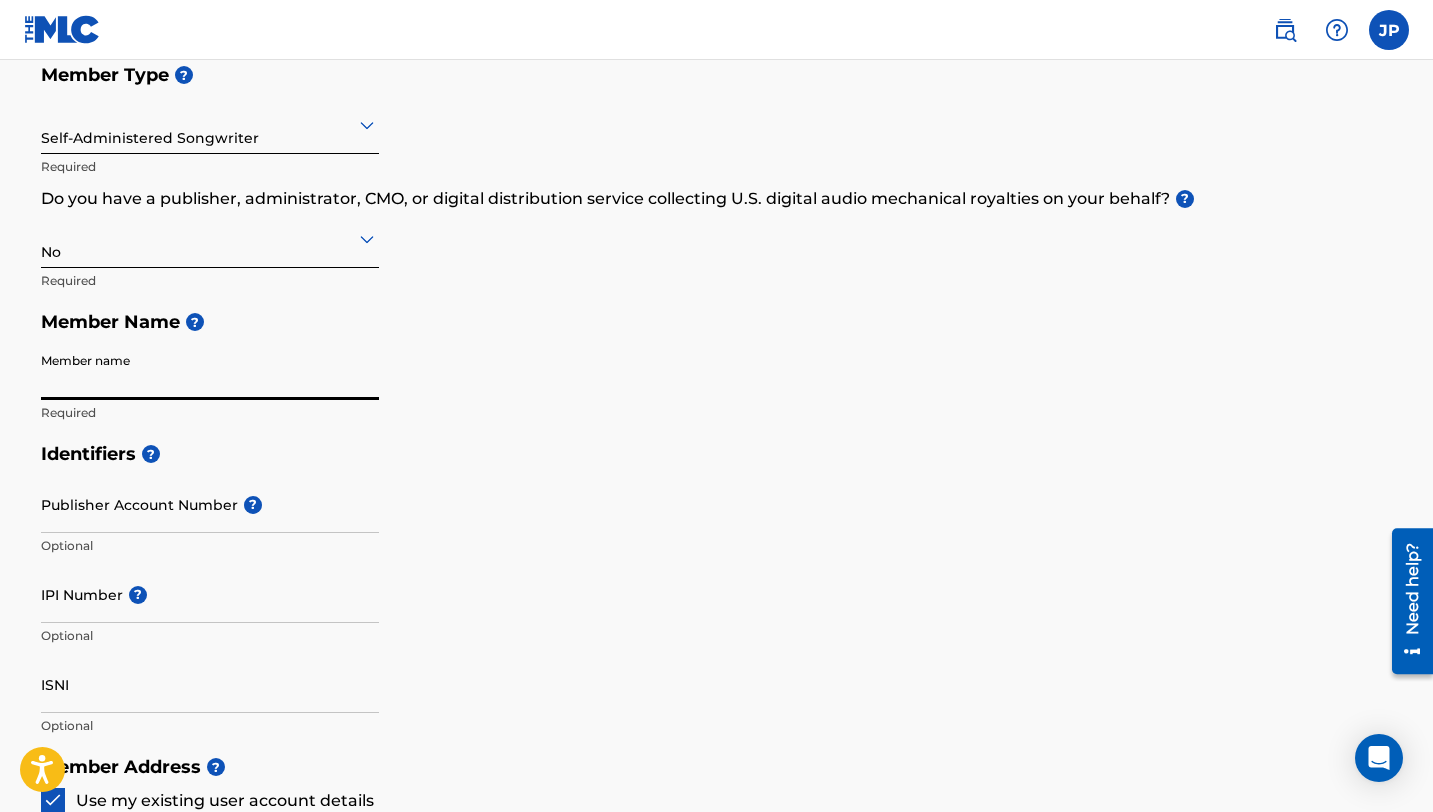 click on "Member name" at bounding box center (210, 371) 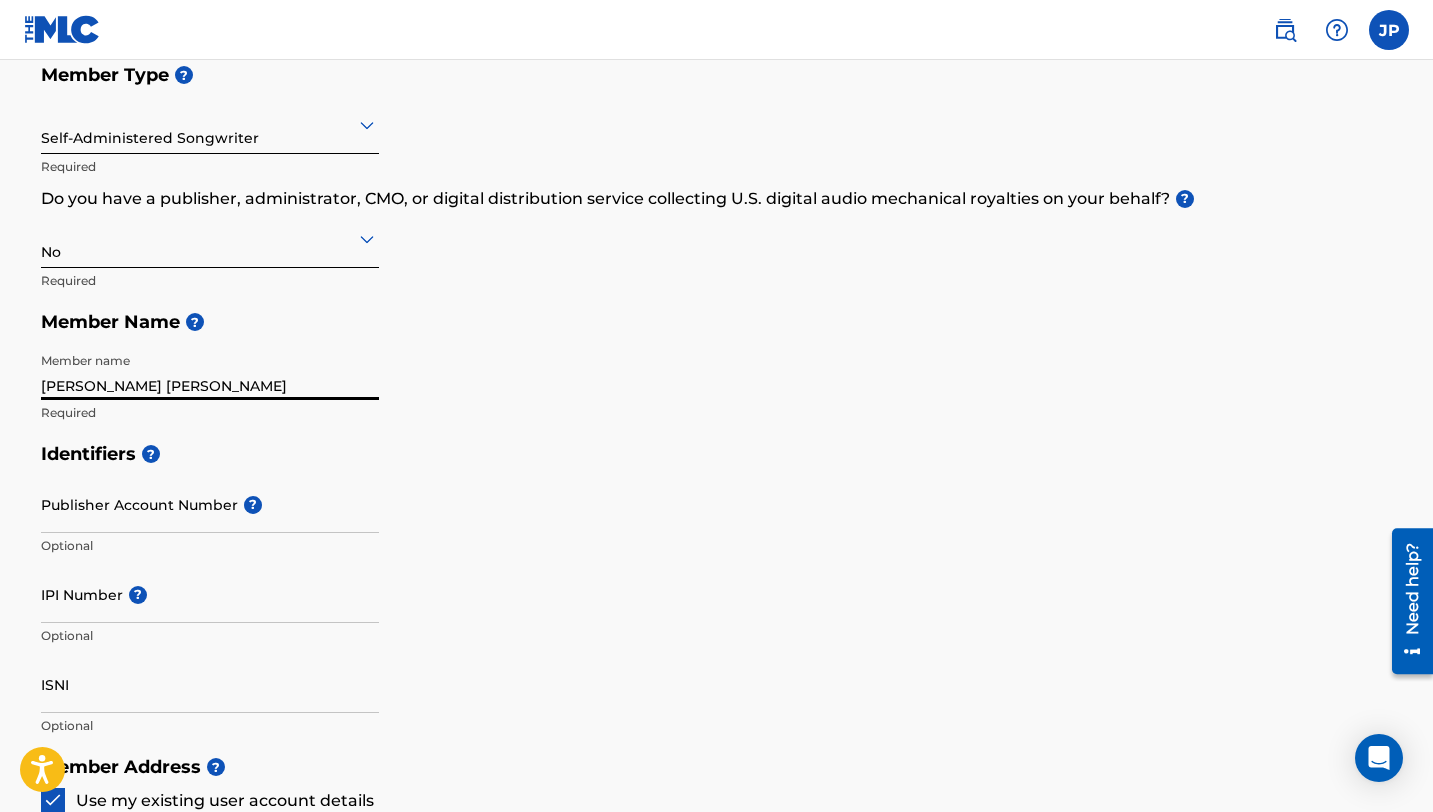 click on "Identifiers ? Publisher Account Number ? Optional IPI Number ? Optional ISNI Optional" at bounding box center (717, 589) 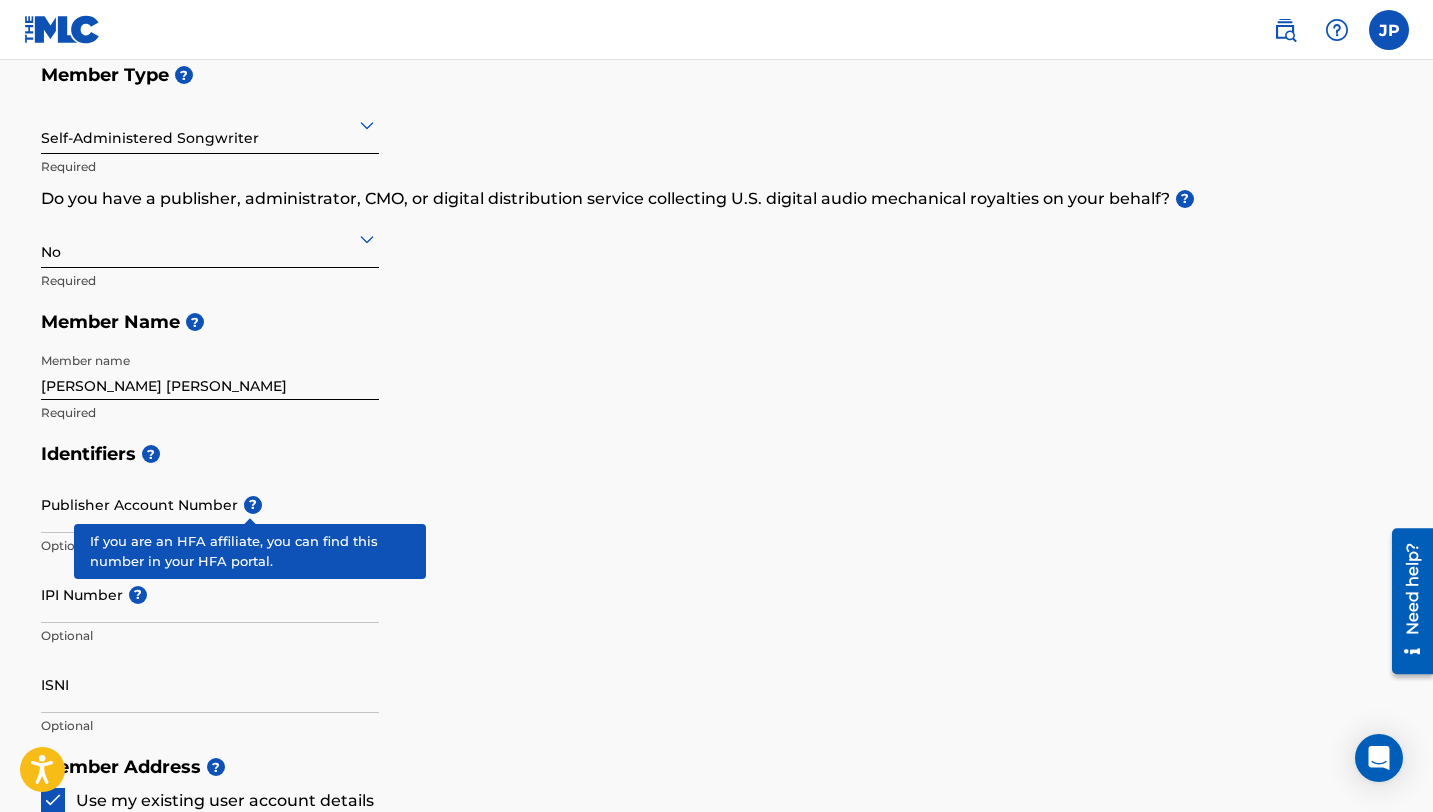 click on "?" at bounding box center [253, 505] 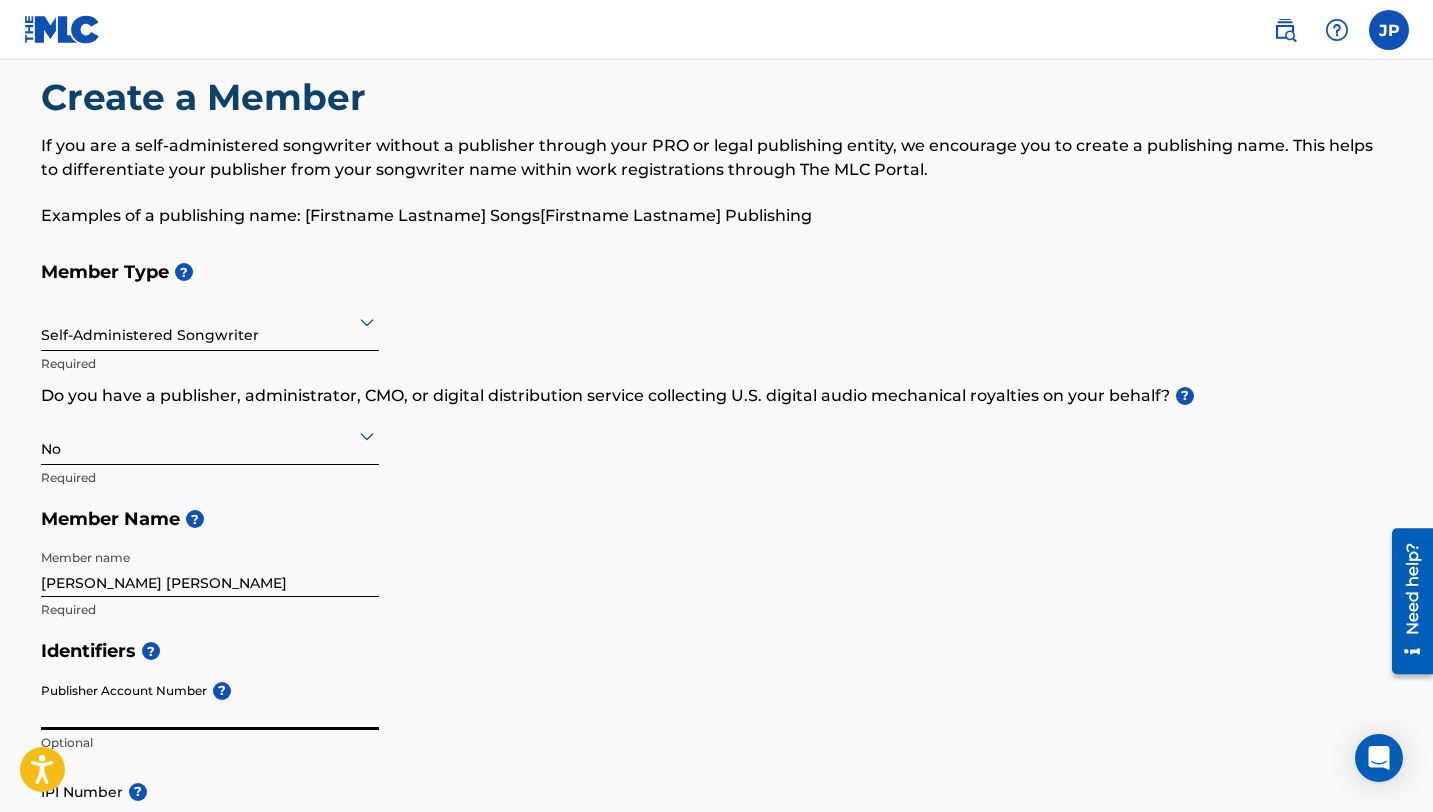 scroll, scrollTop: 26, scrollLeft: 0, axis: vertical 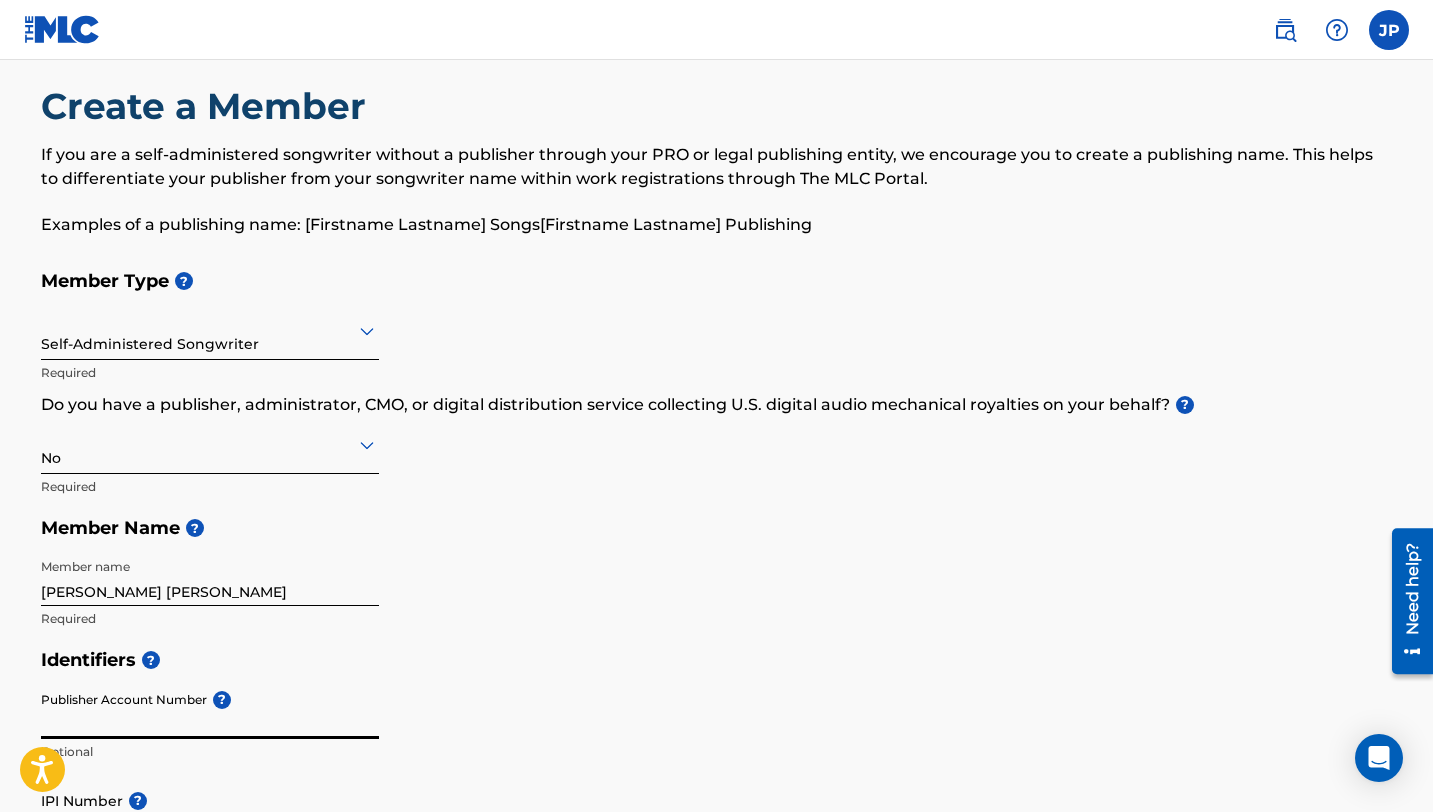 click 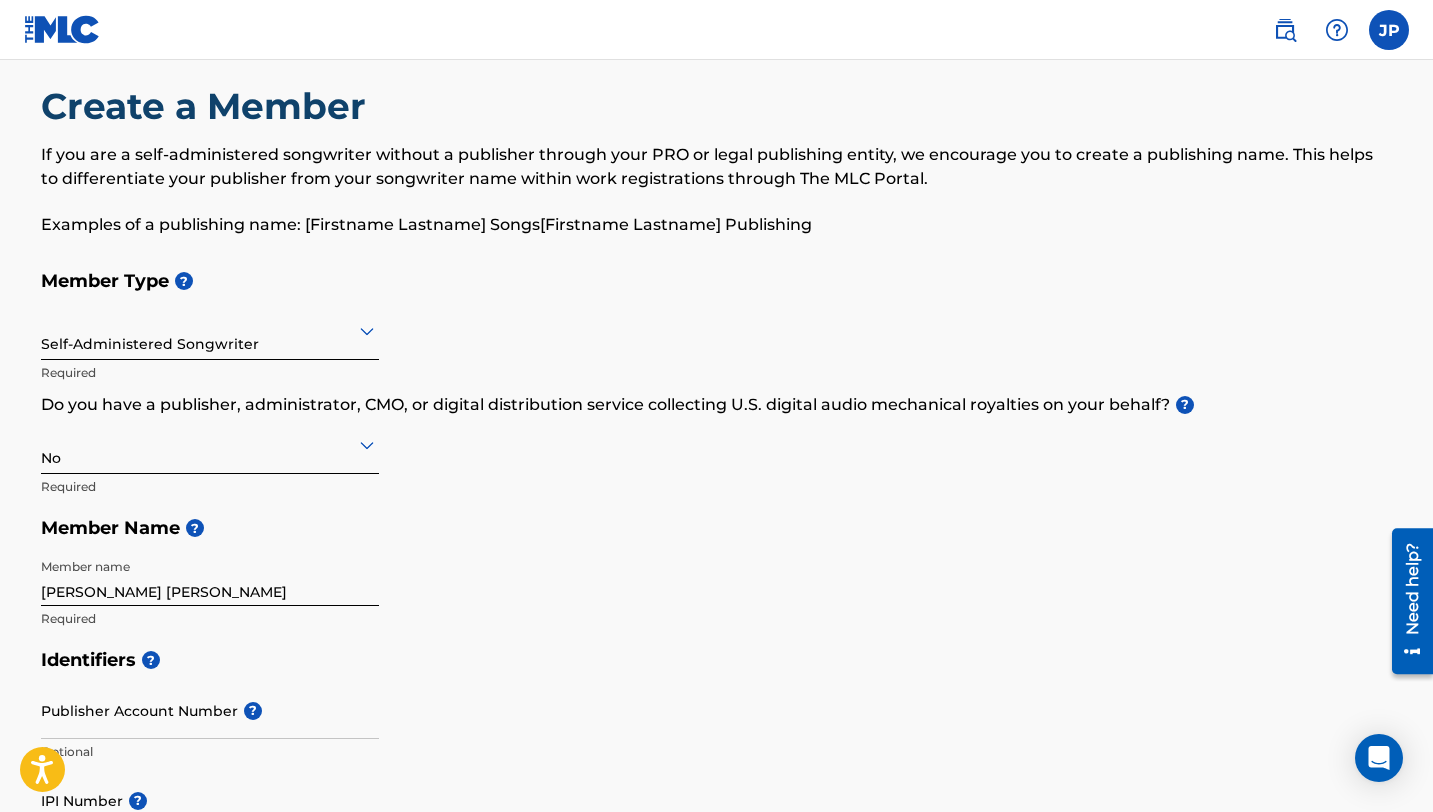 click 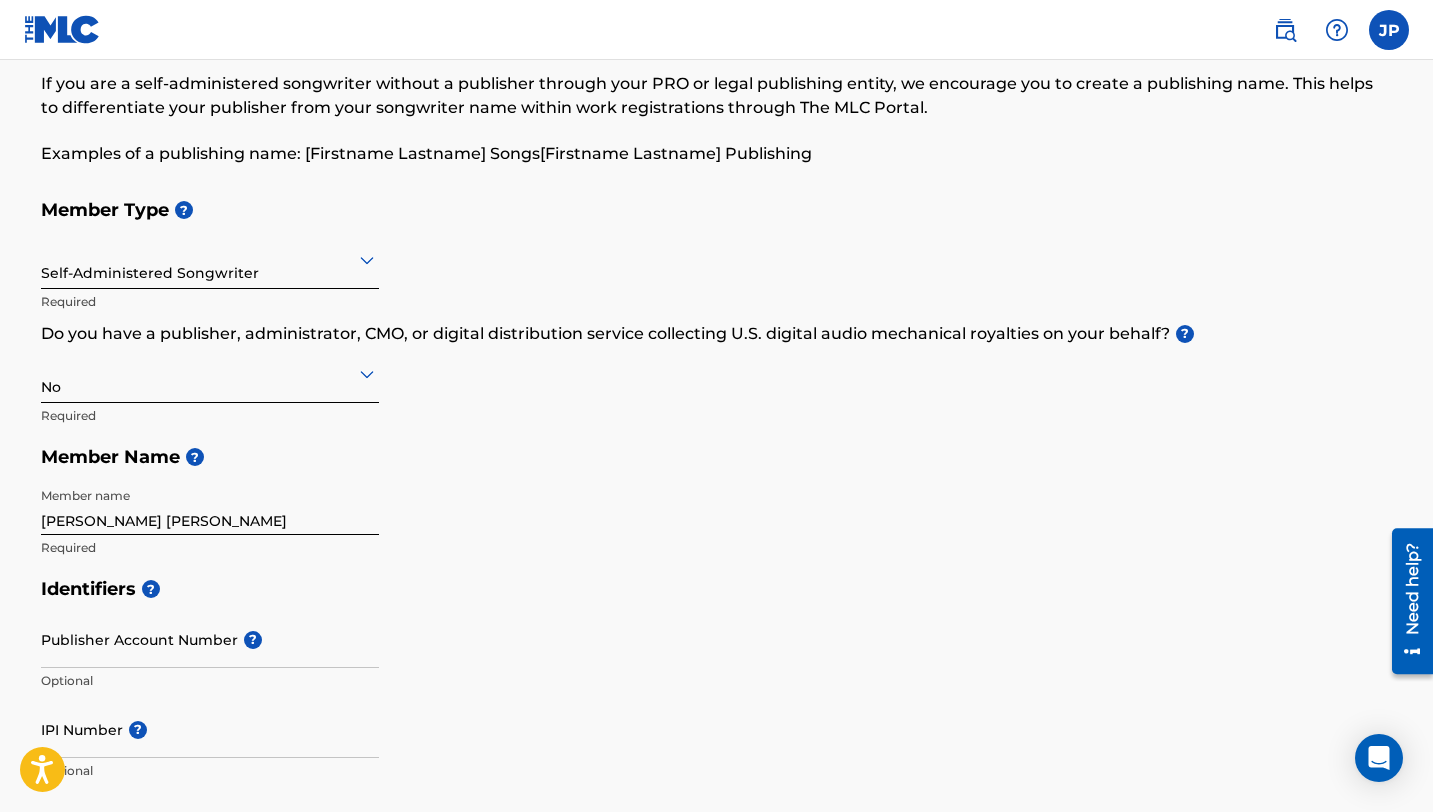 scroll, scrollTop: 0, scrollLeft: 0, axis: both 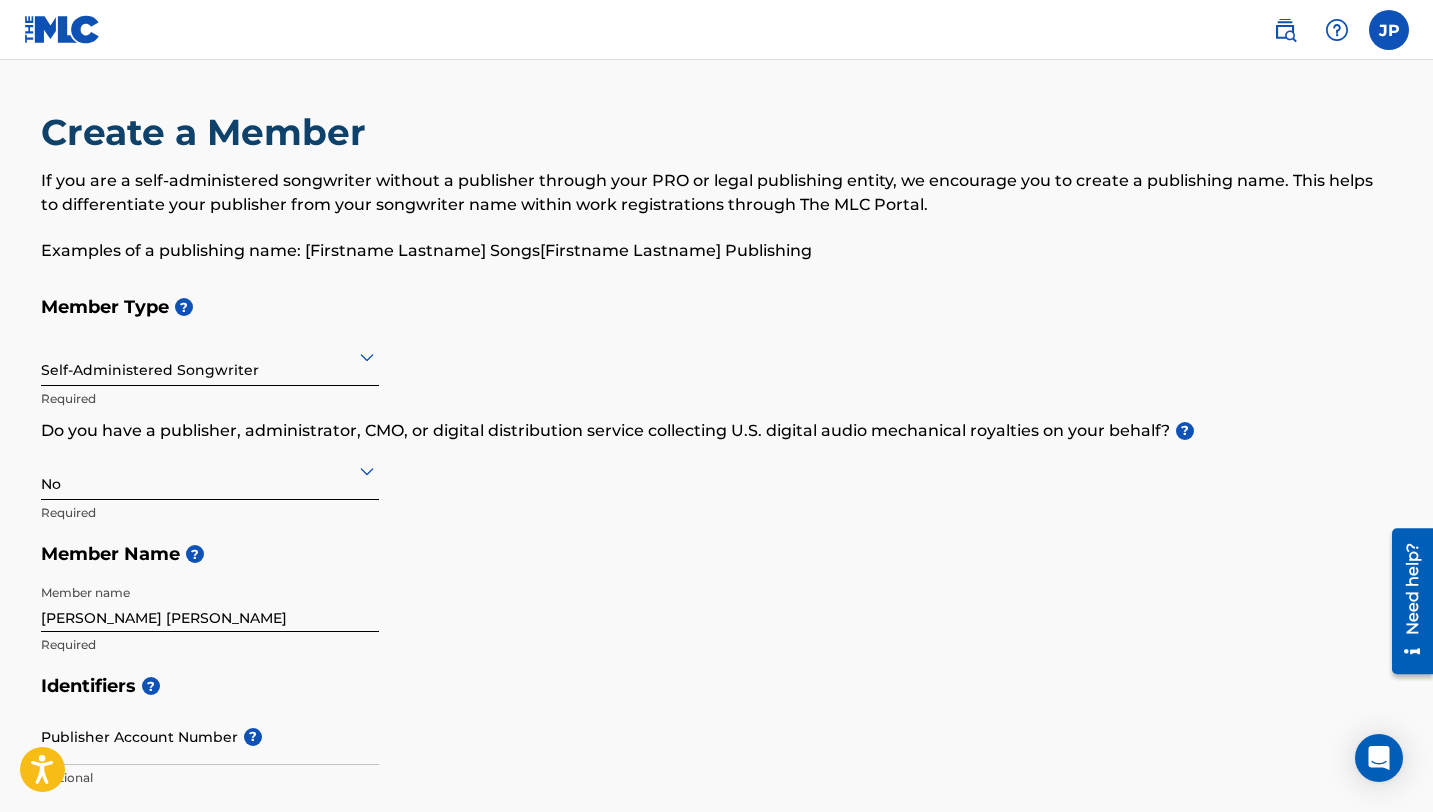 click 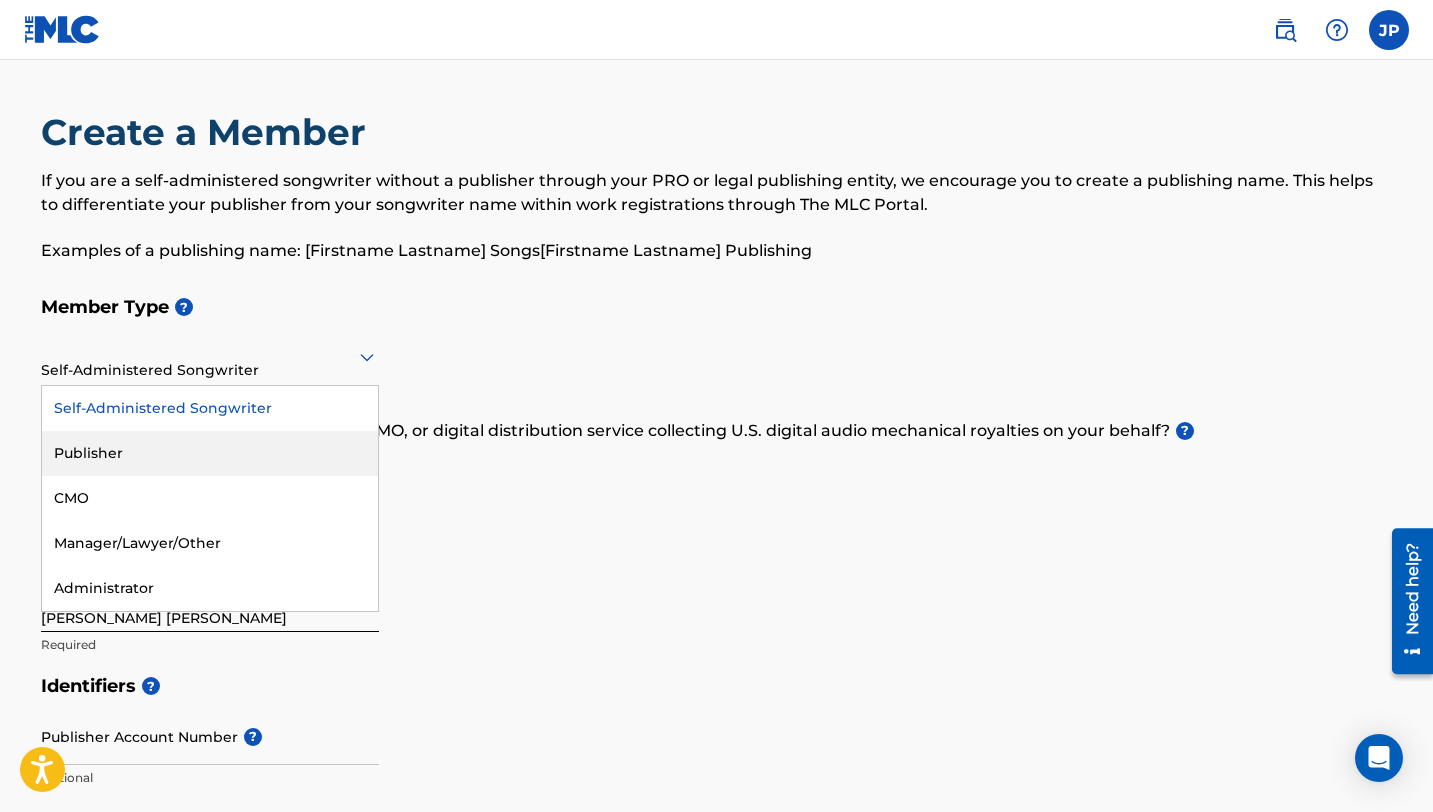click on "Publisher" at bounding box center [210, 453] 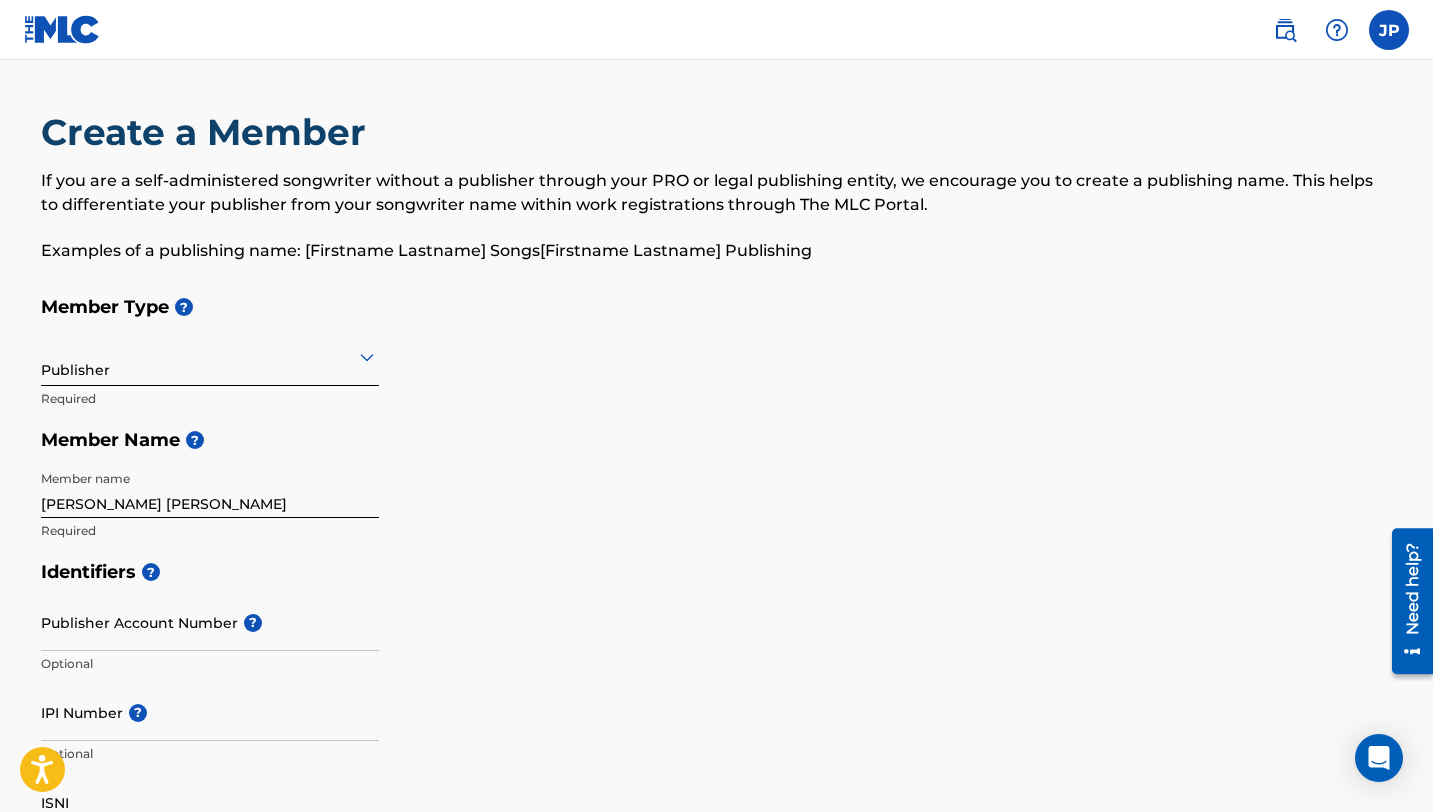 click 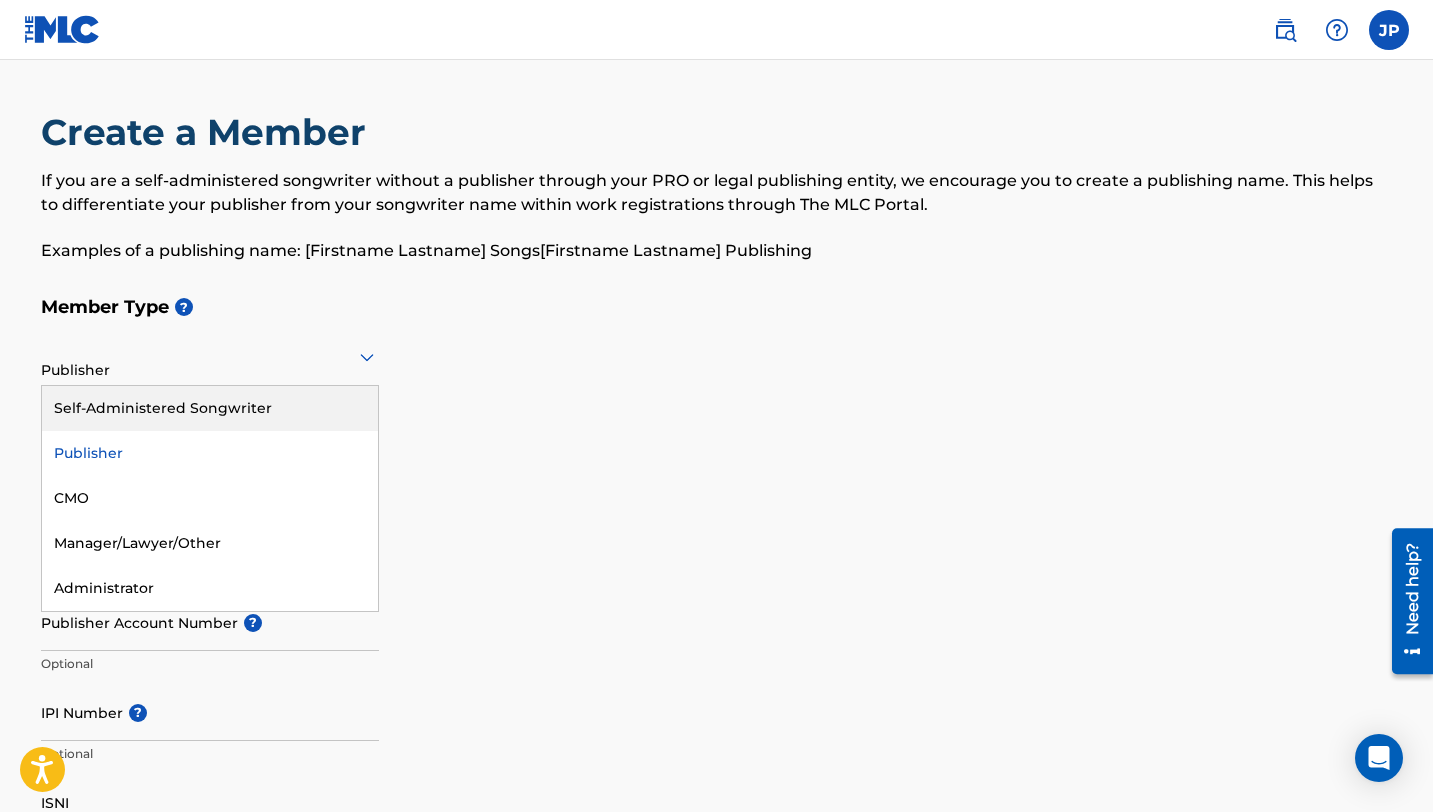 click on "Self-Administered Songwriter" at bounding box center [210, 408] 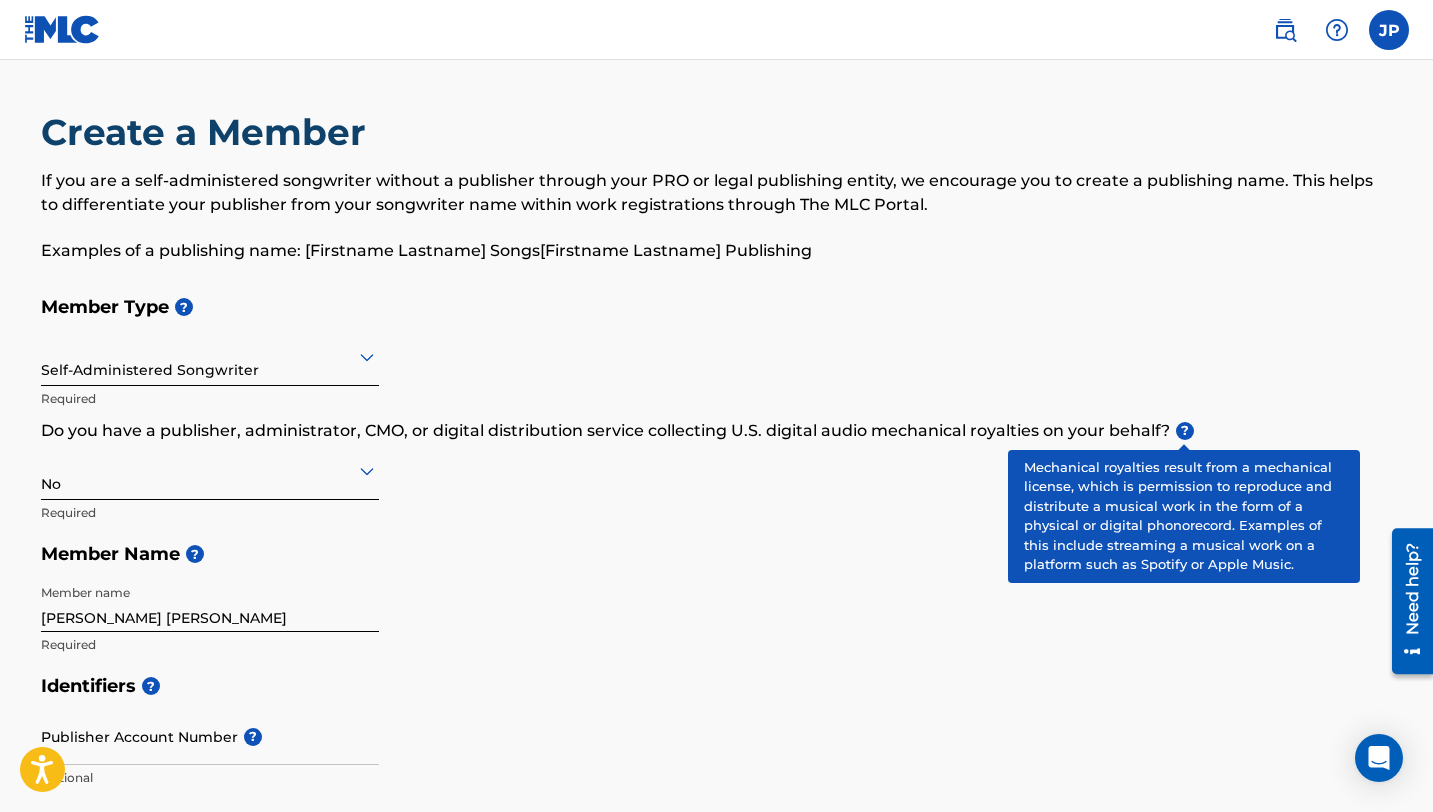 click on "?" at bounding box center (1185, 431) 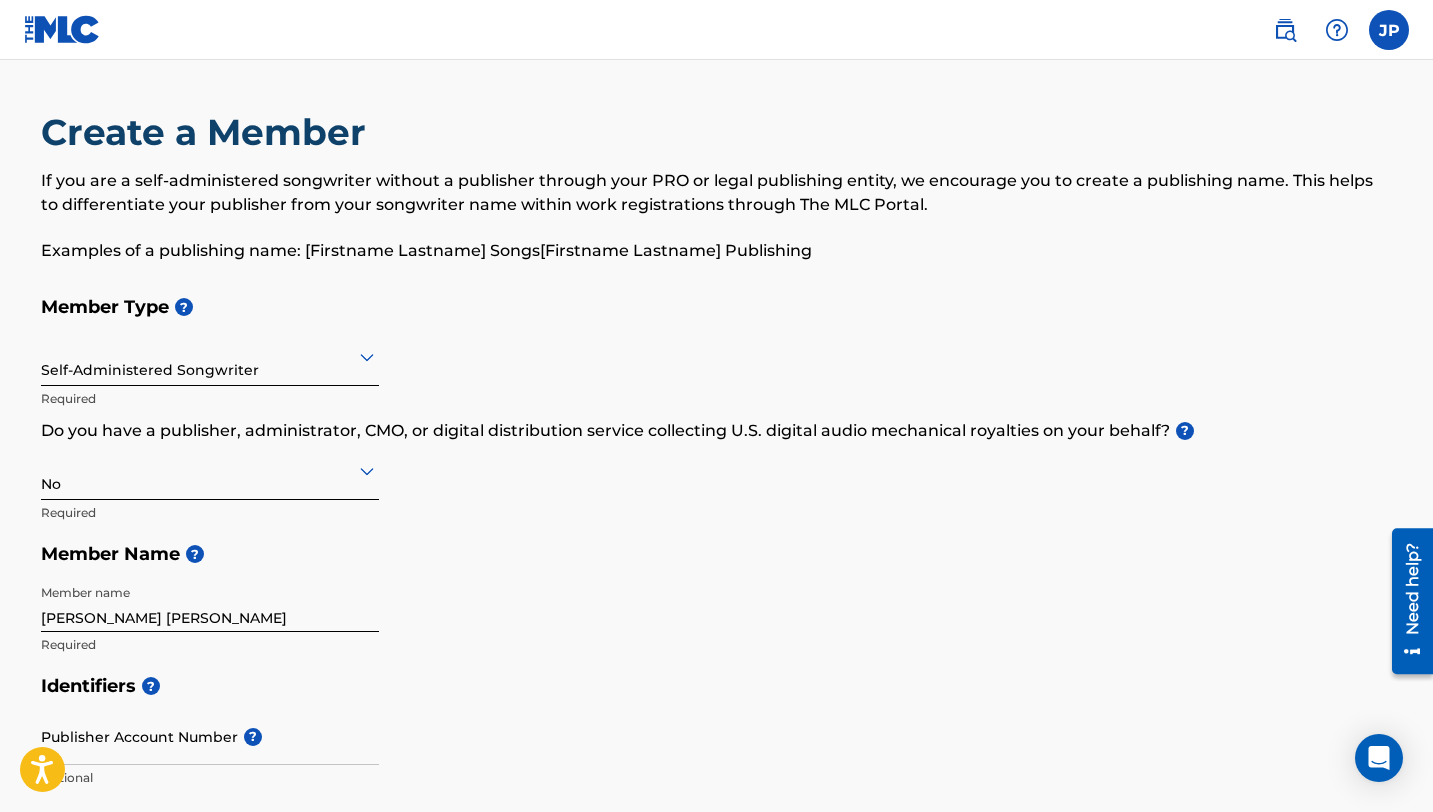 click on "Member Type ? Self-Administered Songwriter Required Do you have a publisher, administrator, CMO, or digital distribution service collecting U.S. digital audio mechanical royalties on your behalf? ? No Required Member Name ? Member name [PERSON_NAME] [PERSON_NAME] Required" at bounding box center (717, 475) 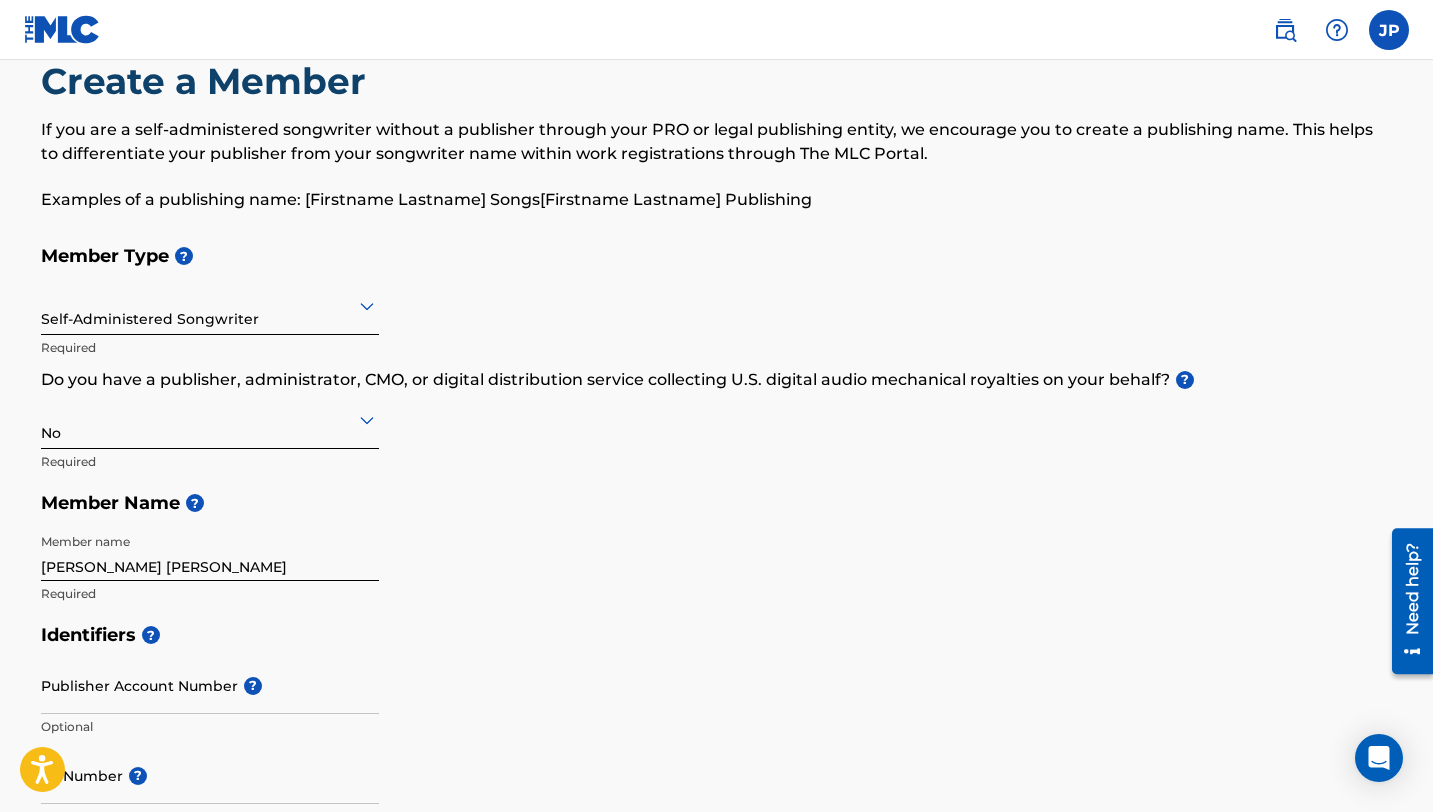 scroll, scrollTop: 0, scrollLeft: 0, axis: both 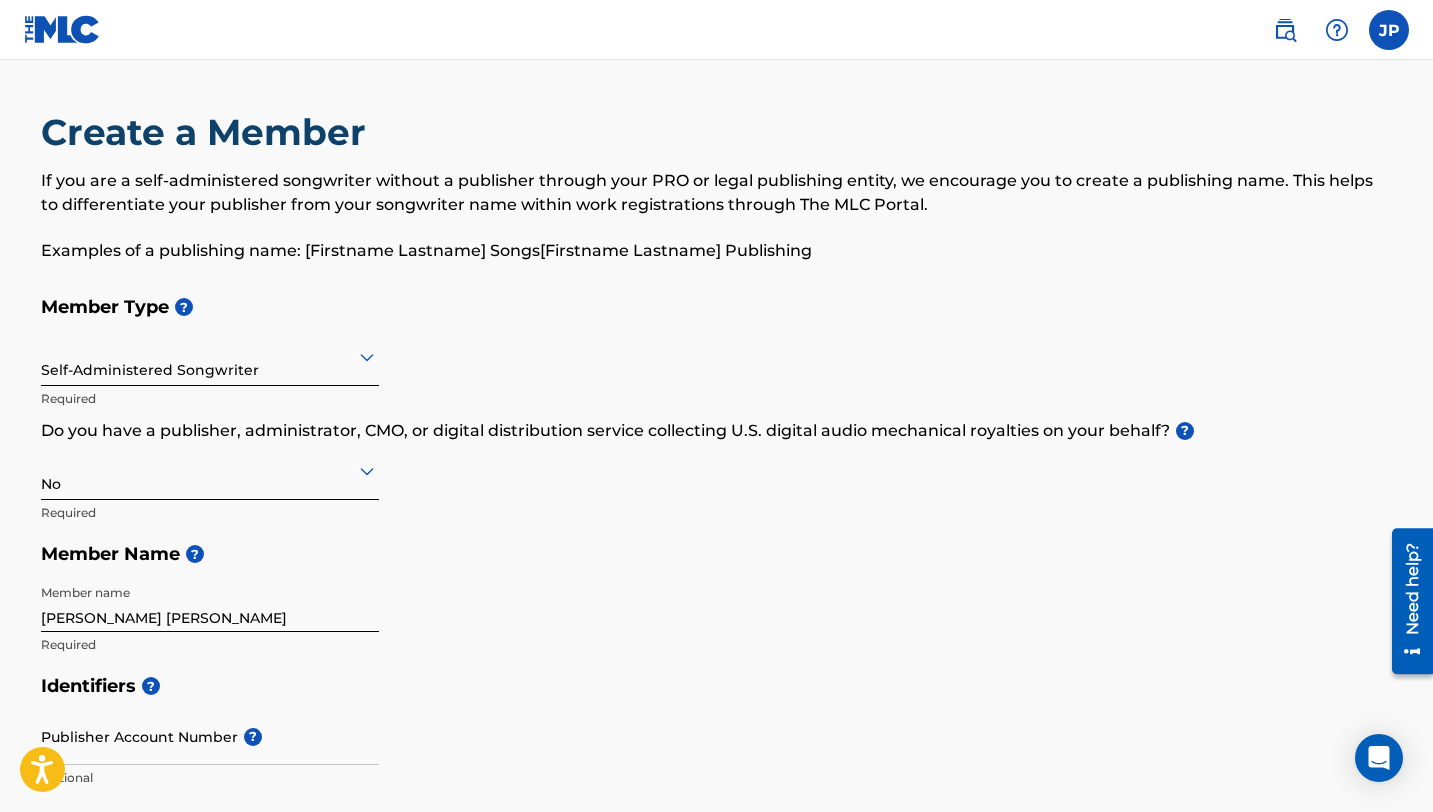 click on "Examples of a publishing name: [Firstname Lastname] Songs[Firstname Lastname] Publishing" at bounding box center [717, 251] 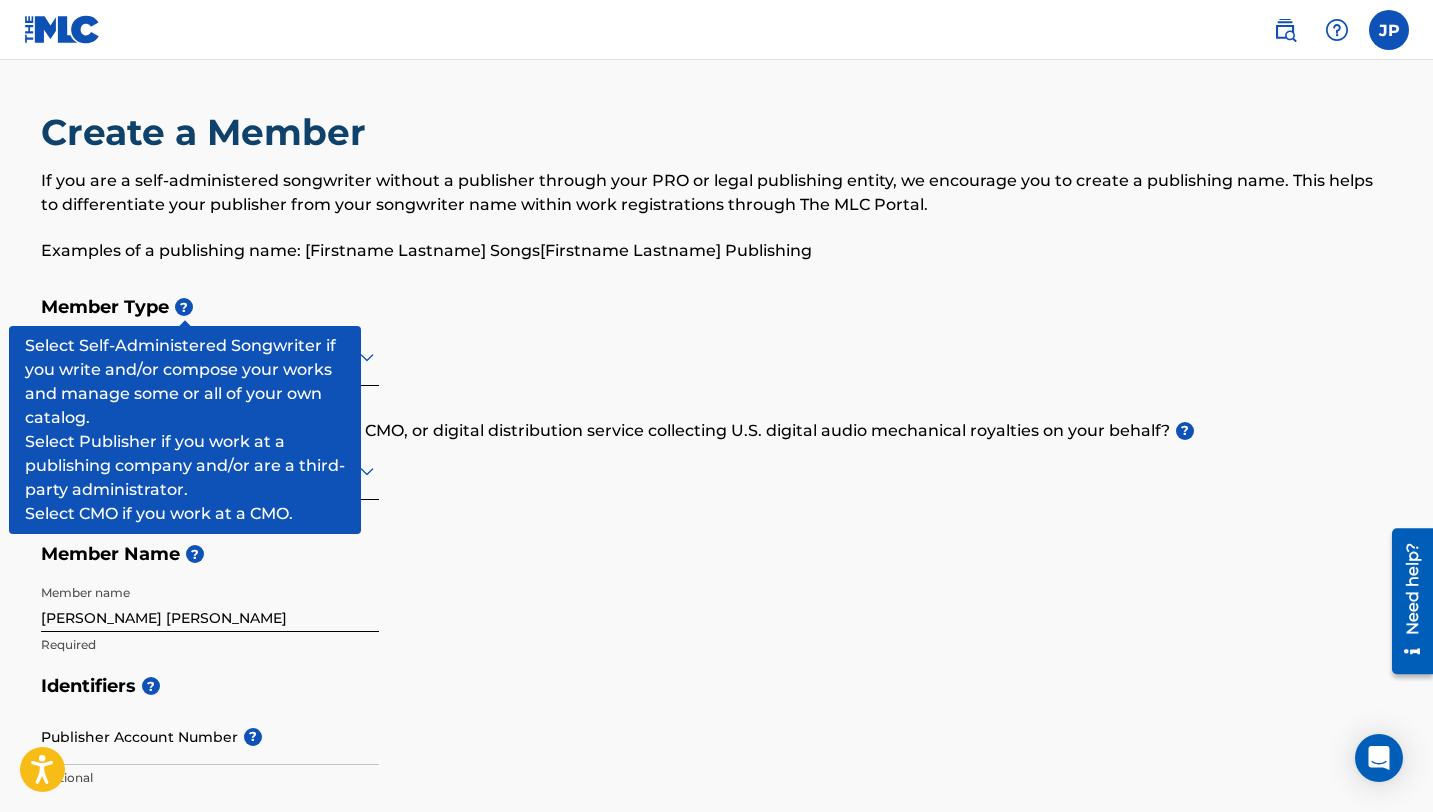 click on "?" at bounding box center [184, 307] 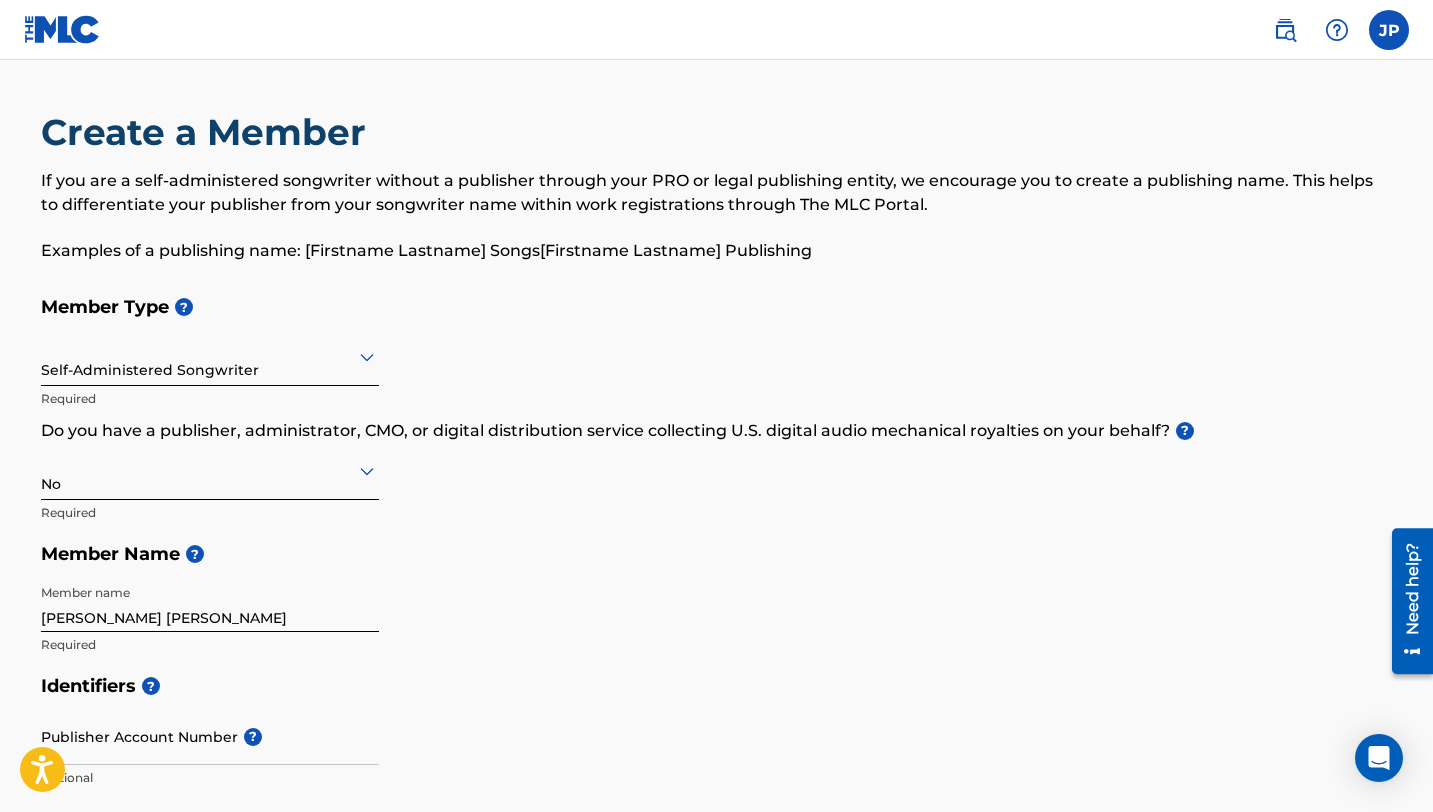 click on "Member Type ?" at bounding box center [717, 307] 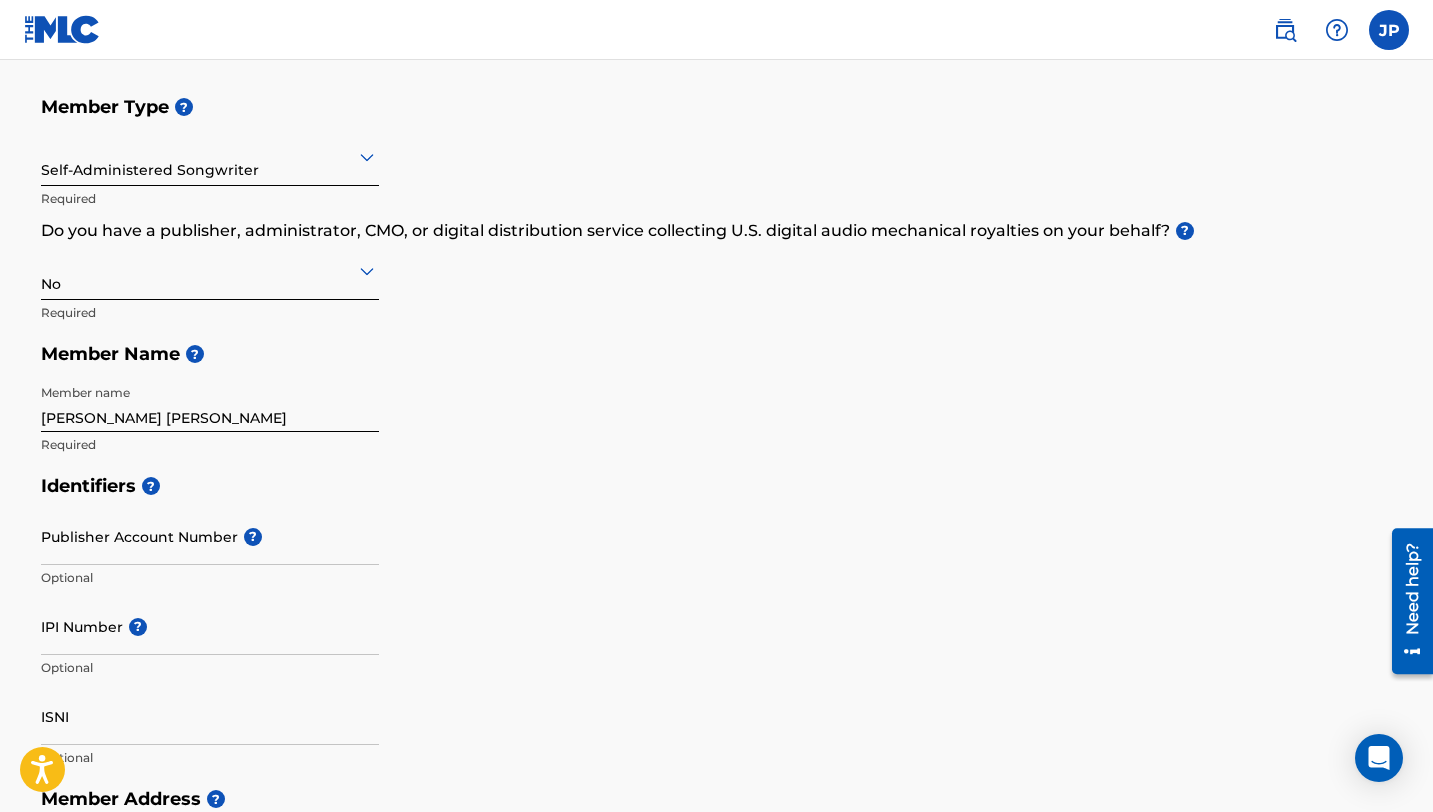 scroll, scrollTop: 203, scrollLeft: 0, axis: vertical 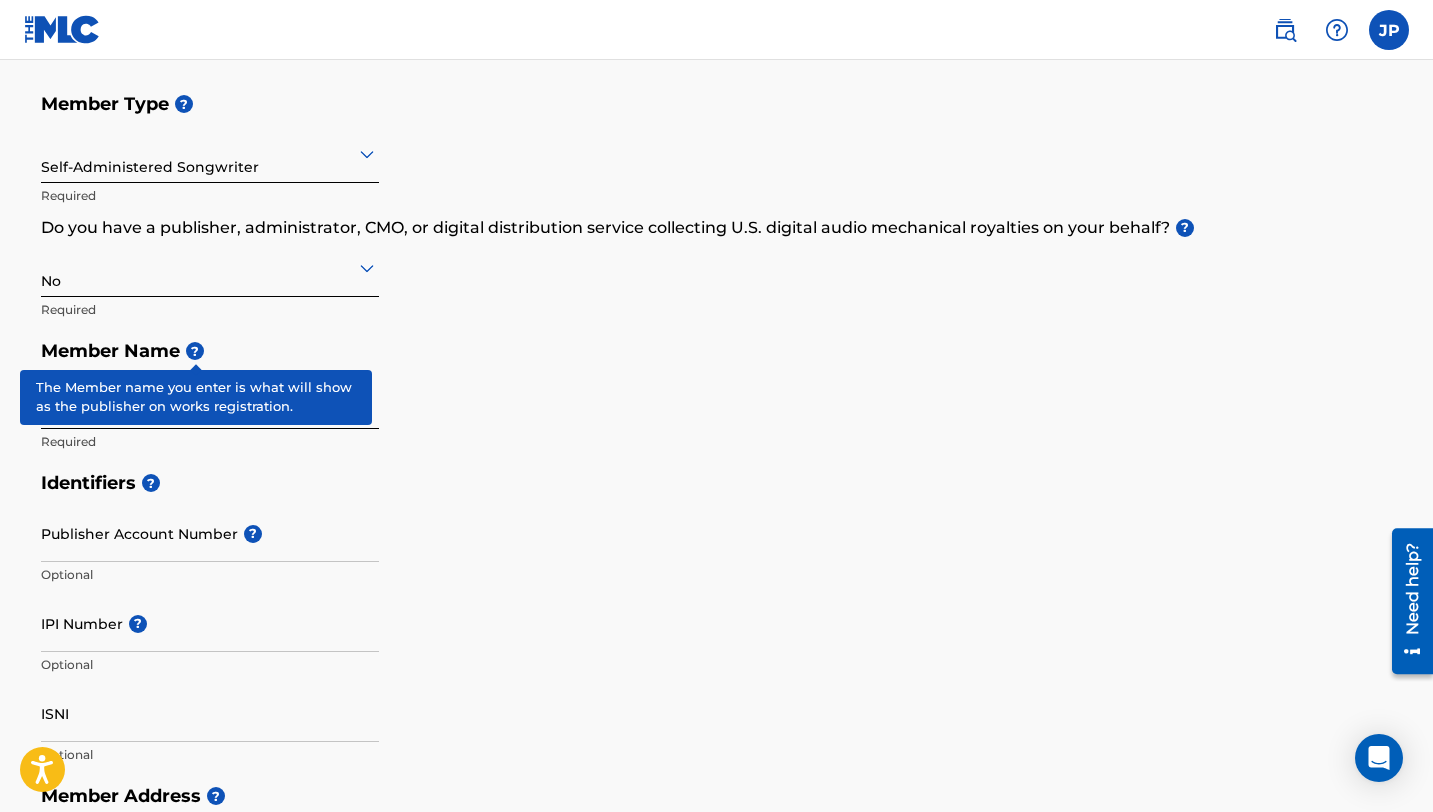 click on "?" at bounding box center (195, 351) 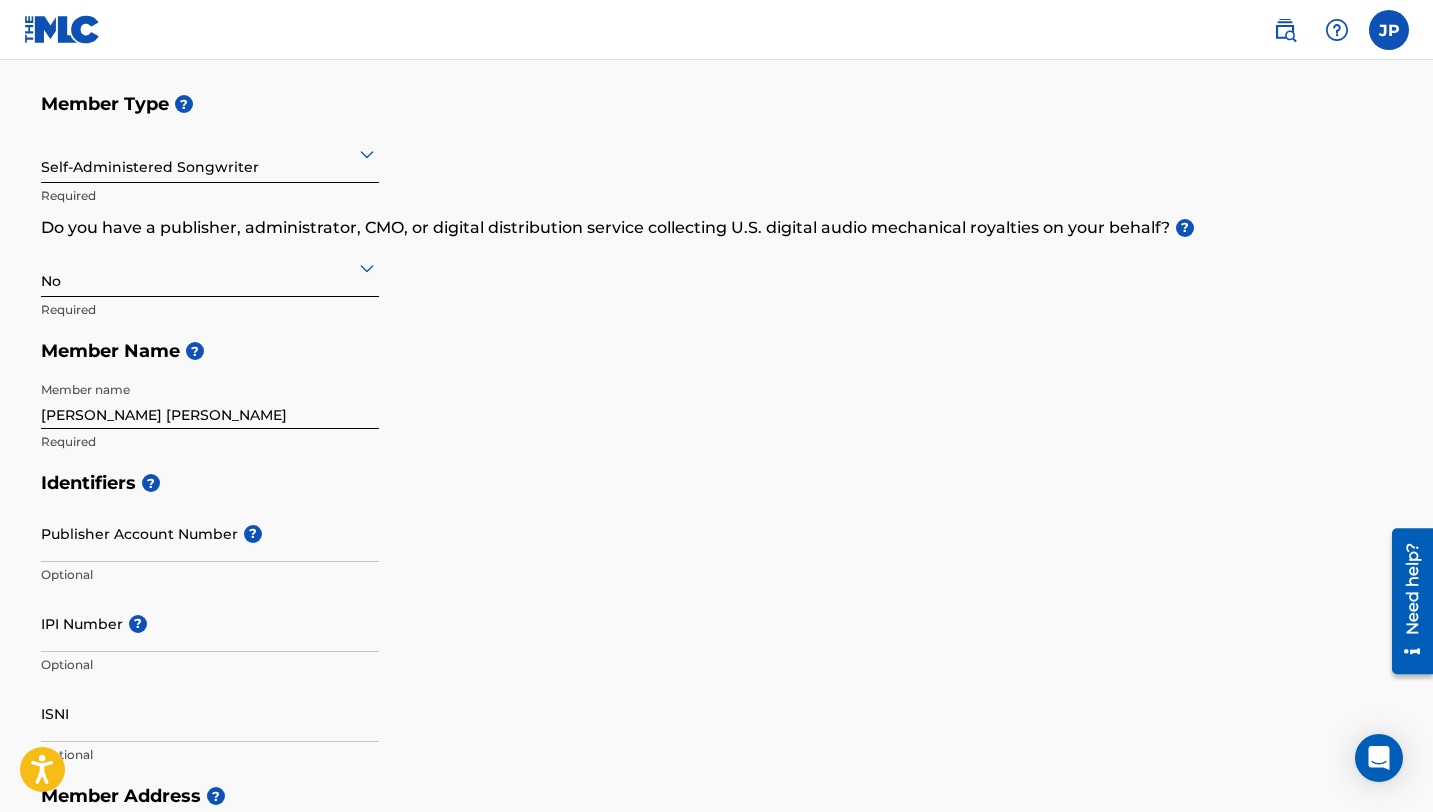 click on "Member Name ?" at bounding box center [717, 351] 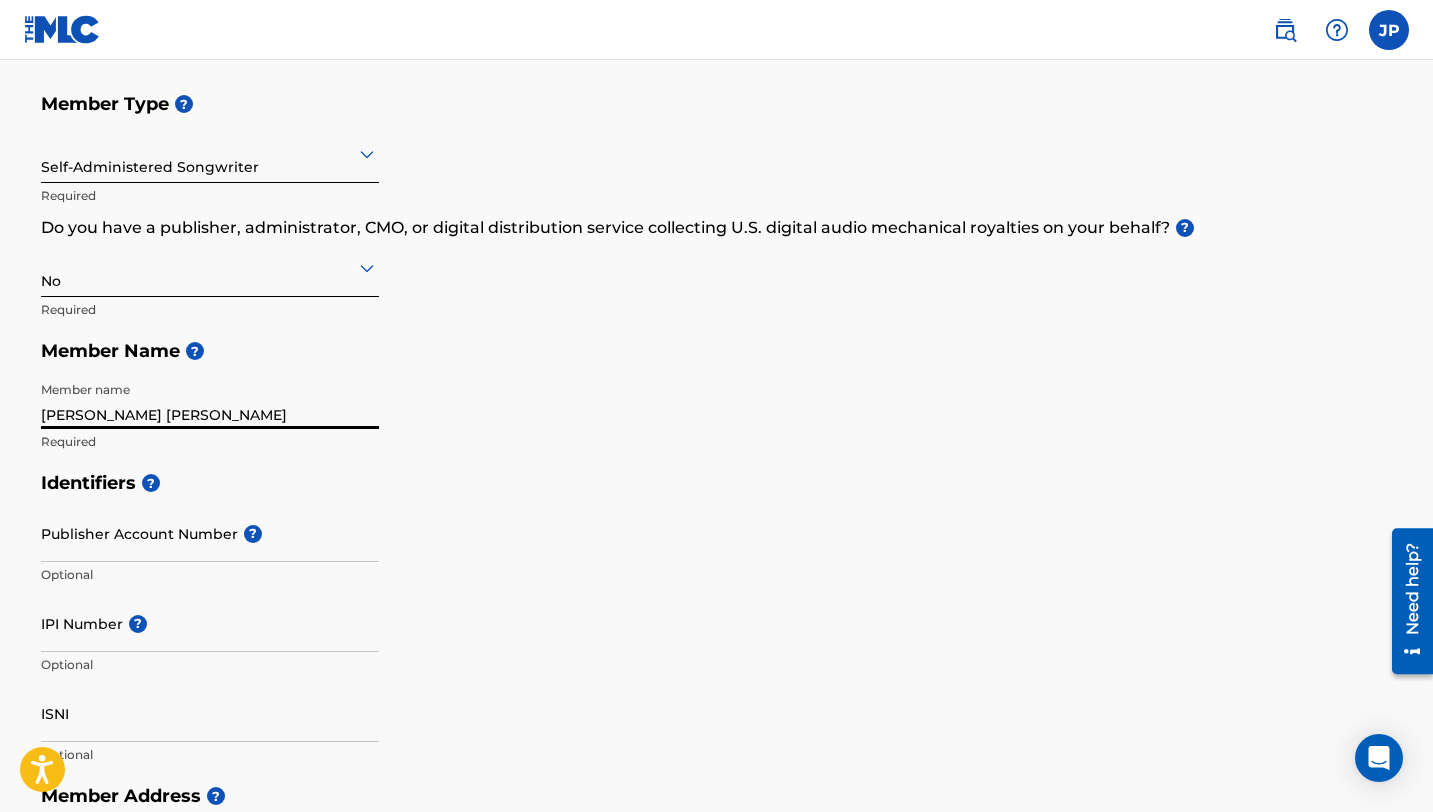 drag, startPoint x: 233, startPoint y: 423, endPoint x: 156, endPoint y: 423, distance: 77 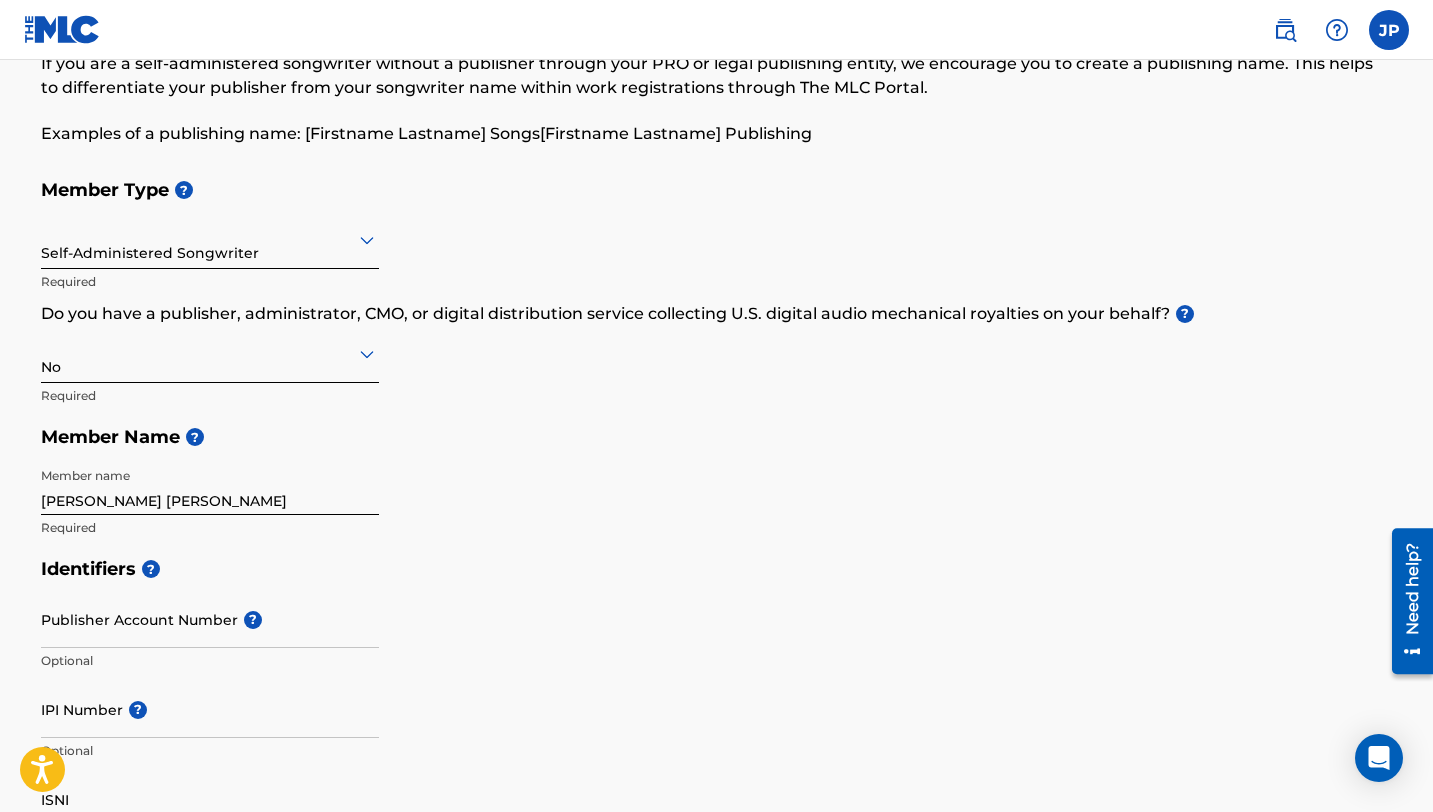 scroll, scrollTop: 119, scrollLeft: 0, axis: vertical 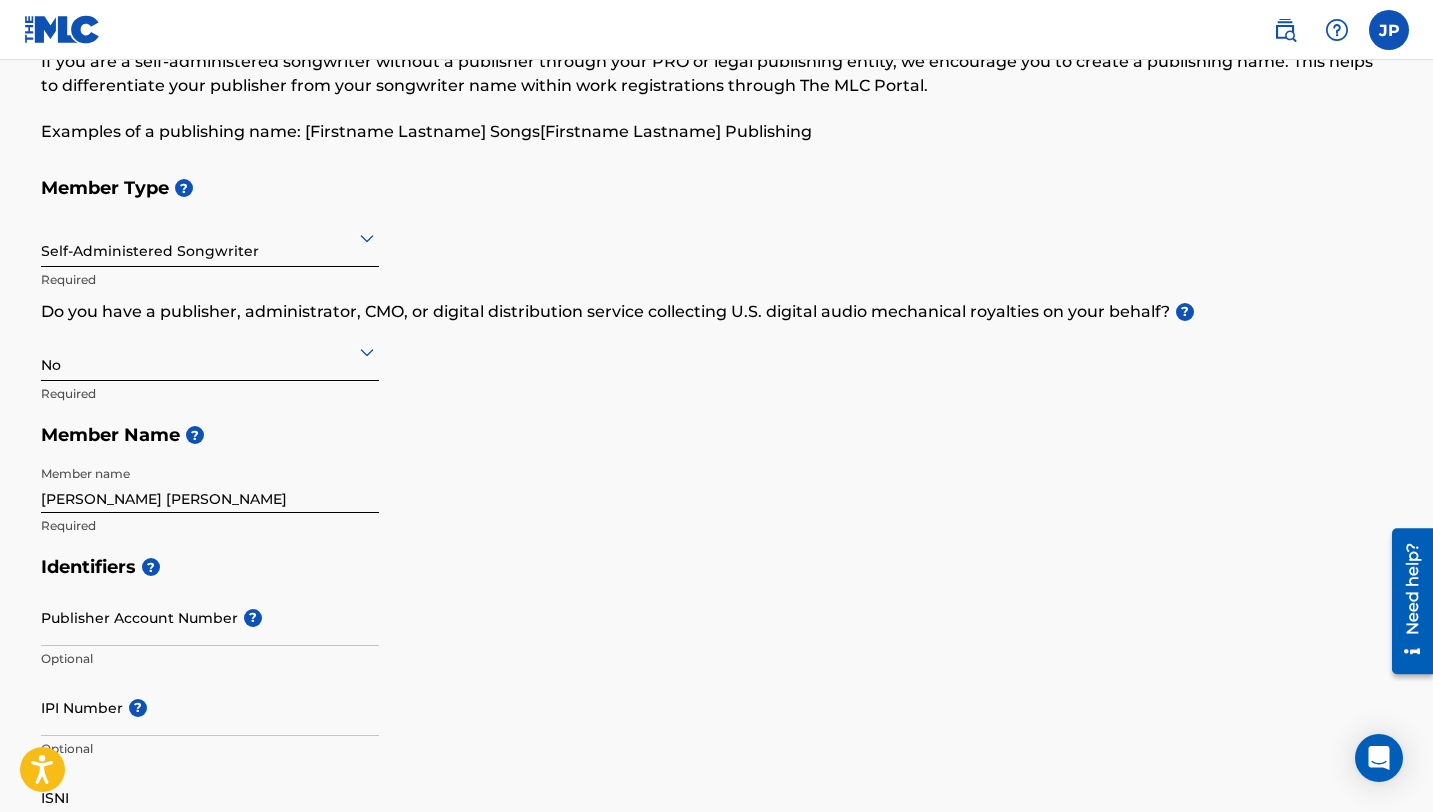 click on "[PERSON_NAME] [PERSON_NAME]" at bounding box center [210, 484] 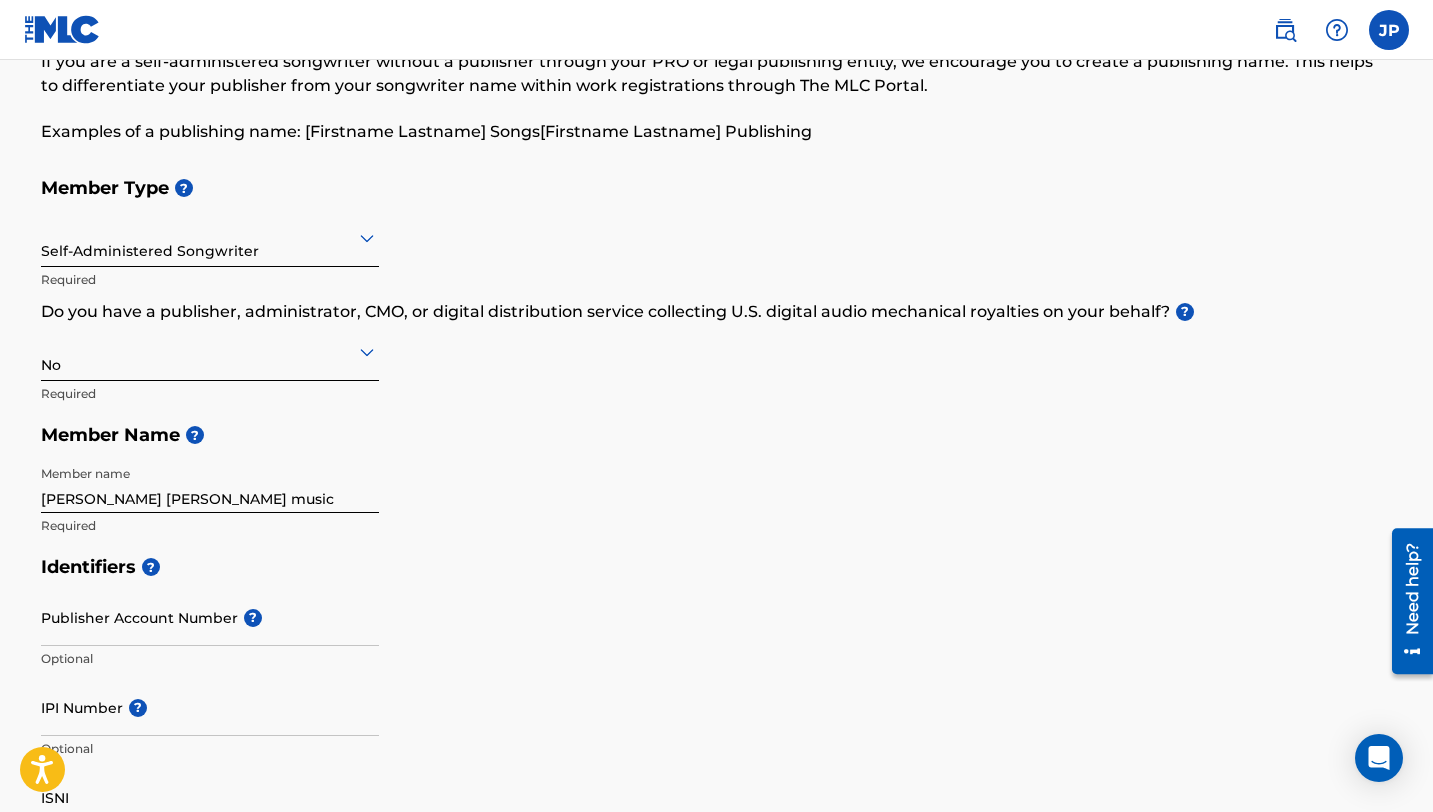 click on "Identifiers ? Publisher Account Number ? Optional IPI Number ? Optional ISNI Optional" at bounding box center [717, 702] 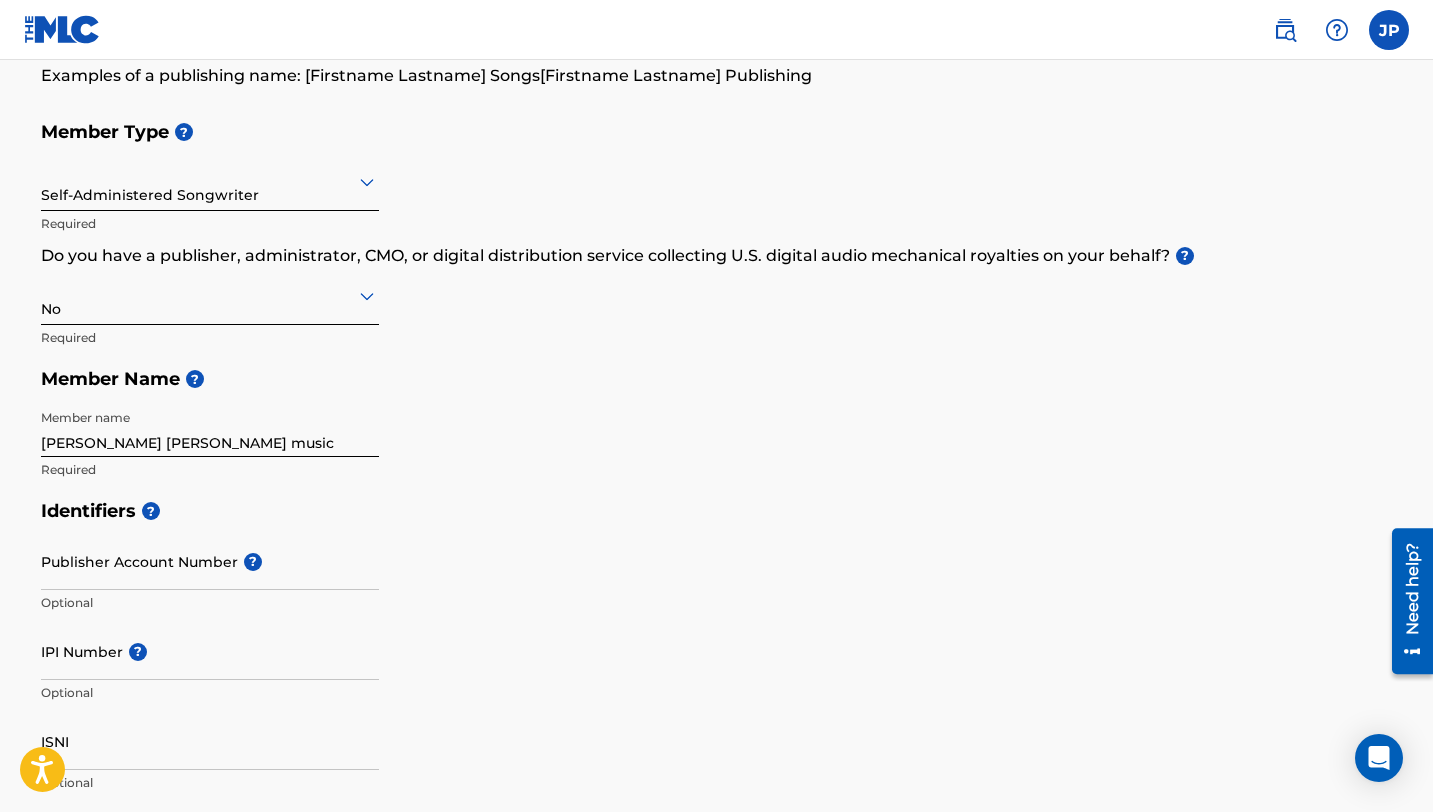scroll, scrollTop: 213, scrollLeft: 0, axis: vertical 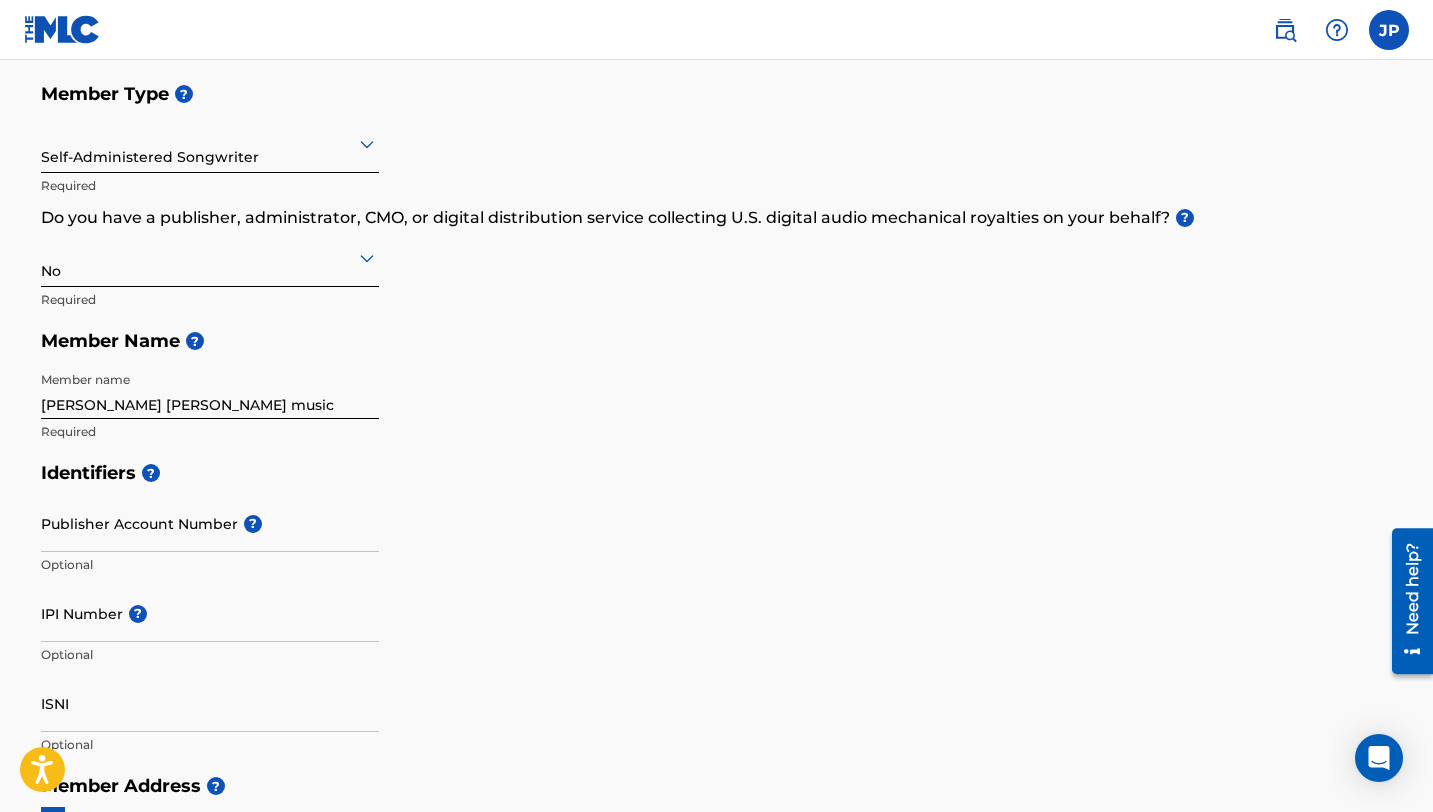 click on "[PERSON_NAME] [PERSON_NAME] music" at bounding box center [210, 390] 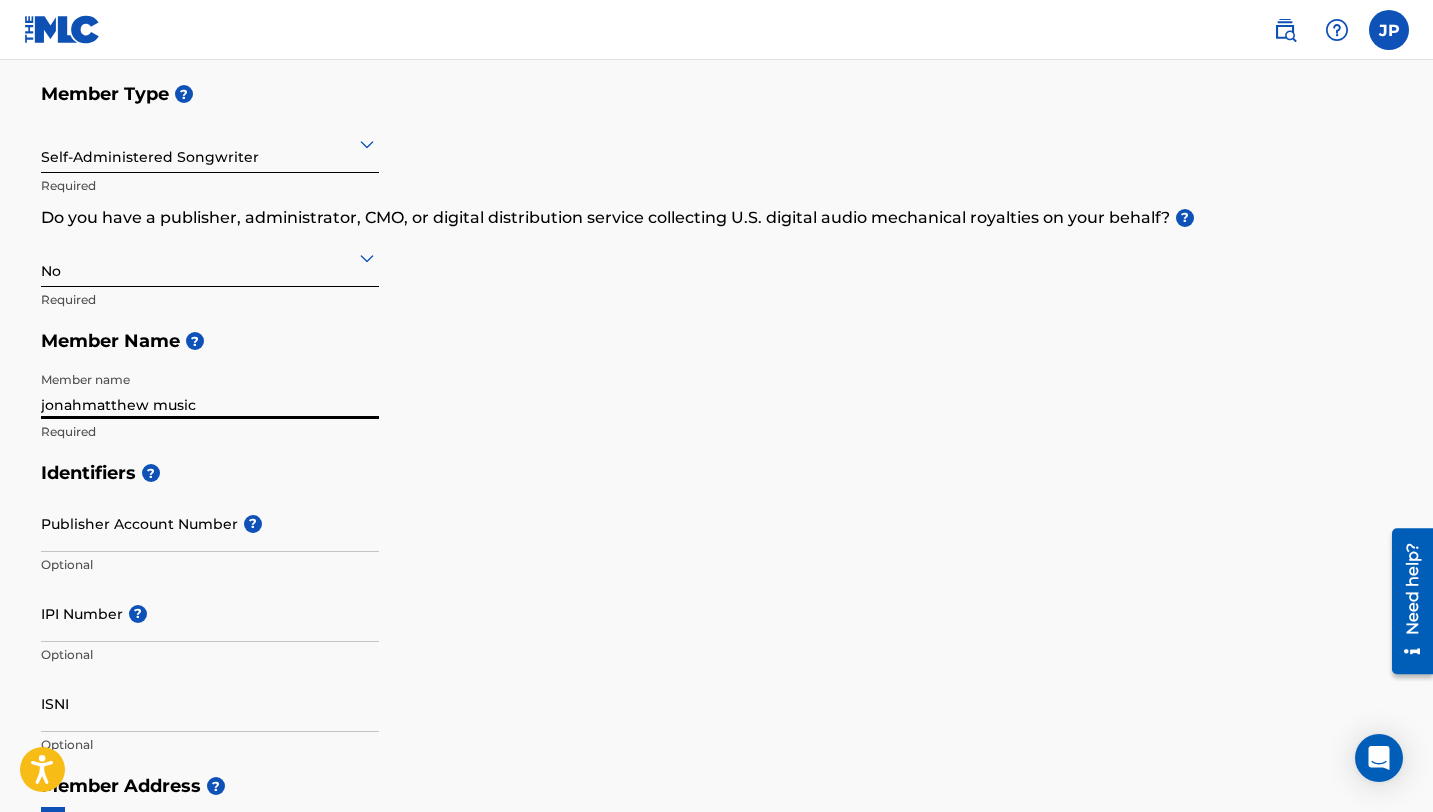 type on "[PERSON_NAME] [PERSON_NAME] music" 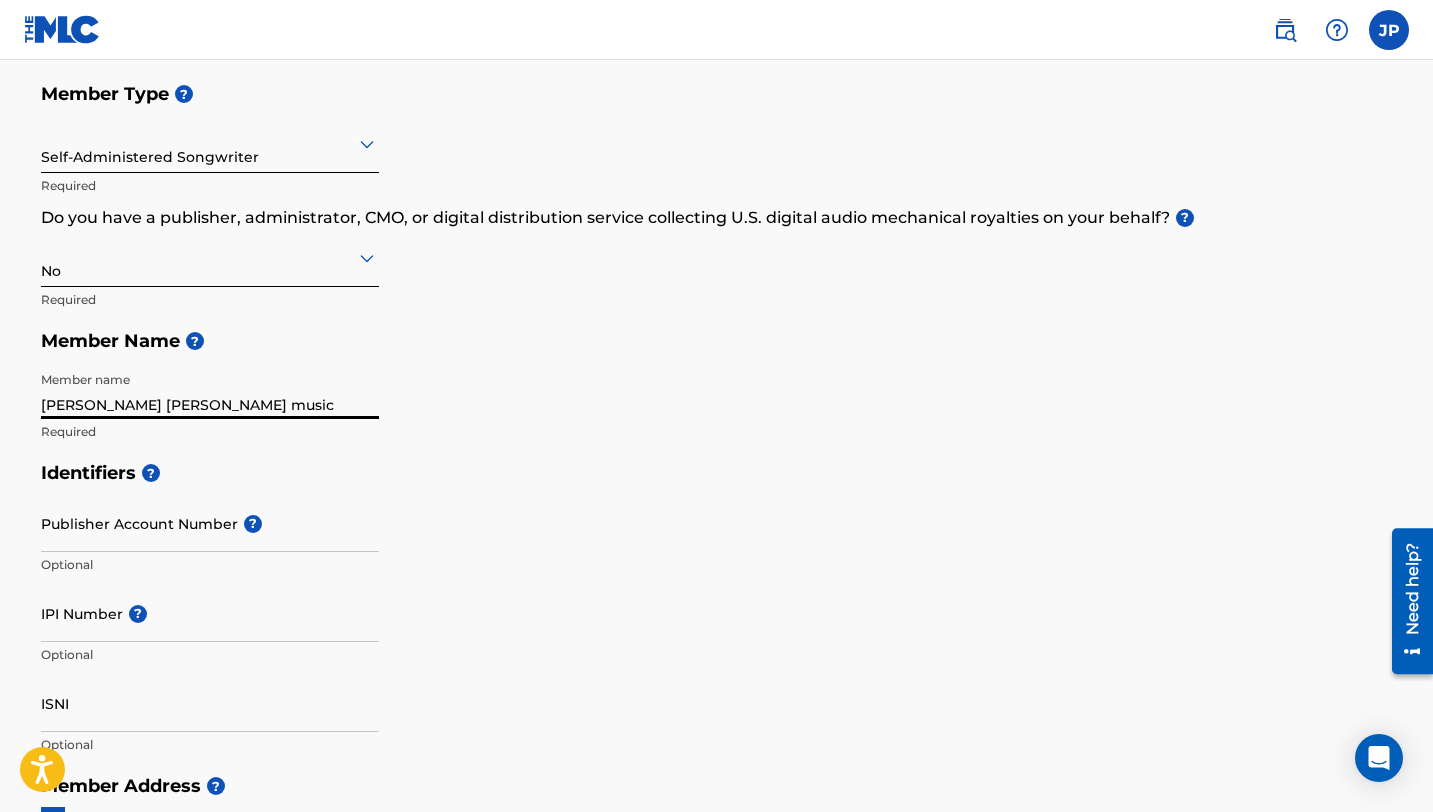 click on "Identifiers ?" at bounding box center [717, 473] 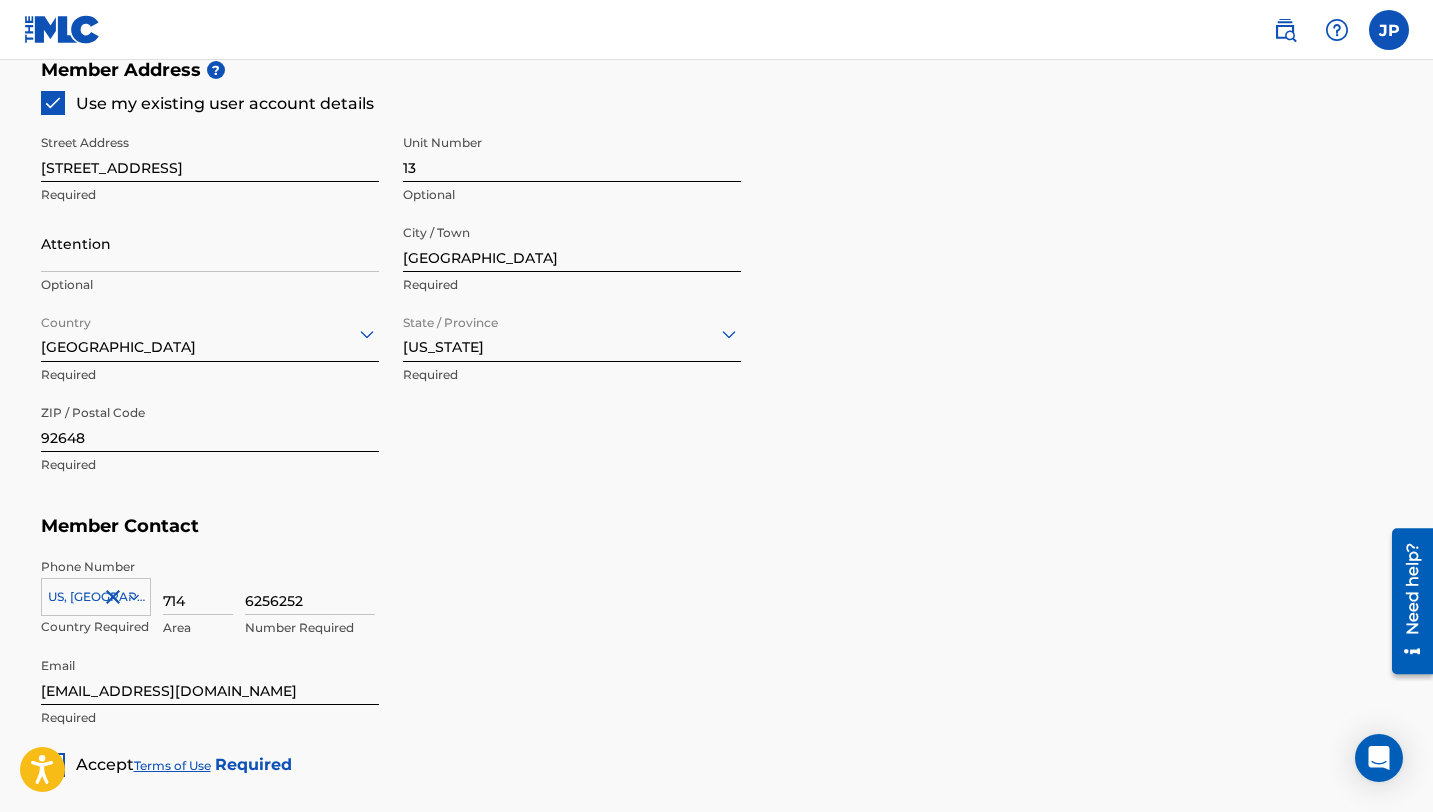 scroll, scrollTop: 1139, scrollLeft: 0, axis: vertical 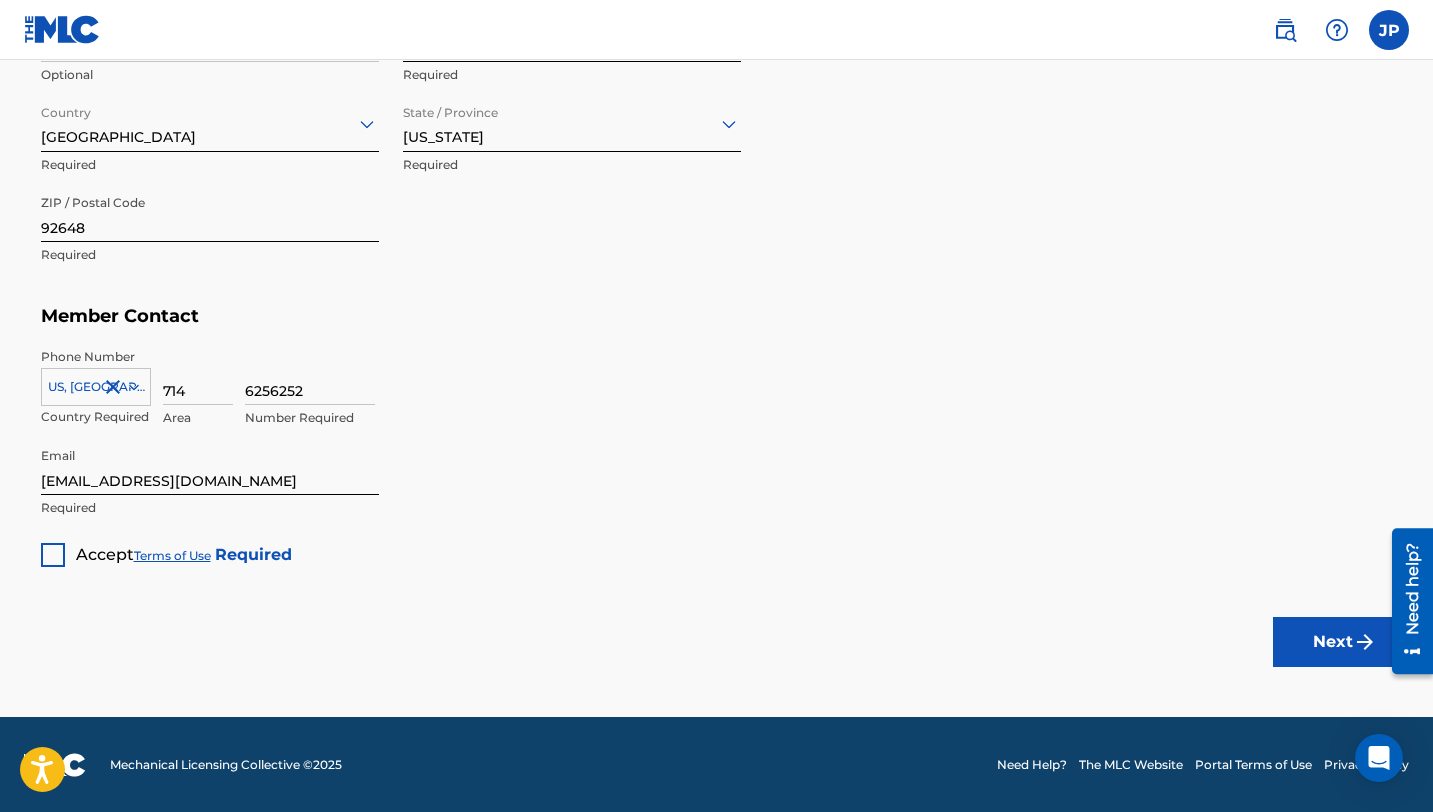 click at bounding box center [53, 555] 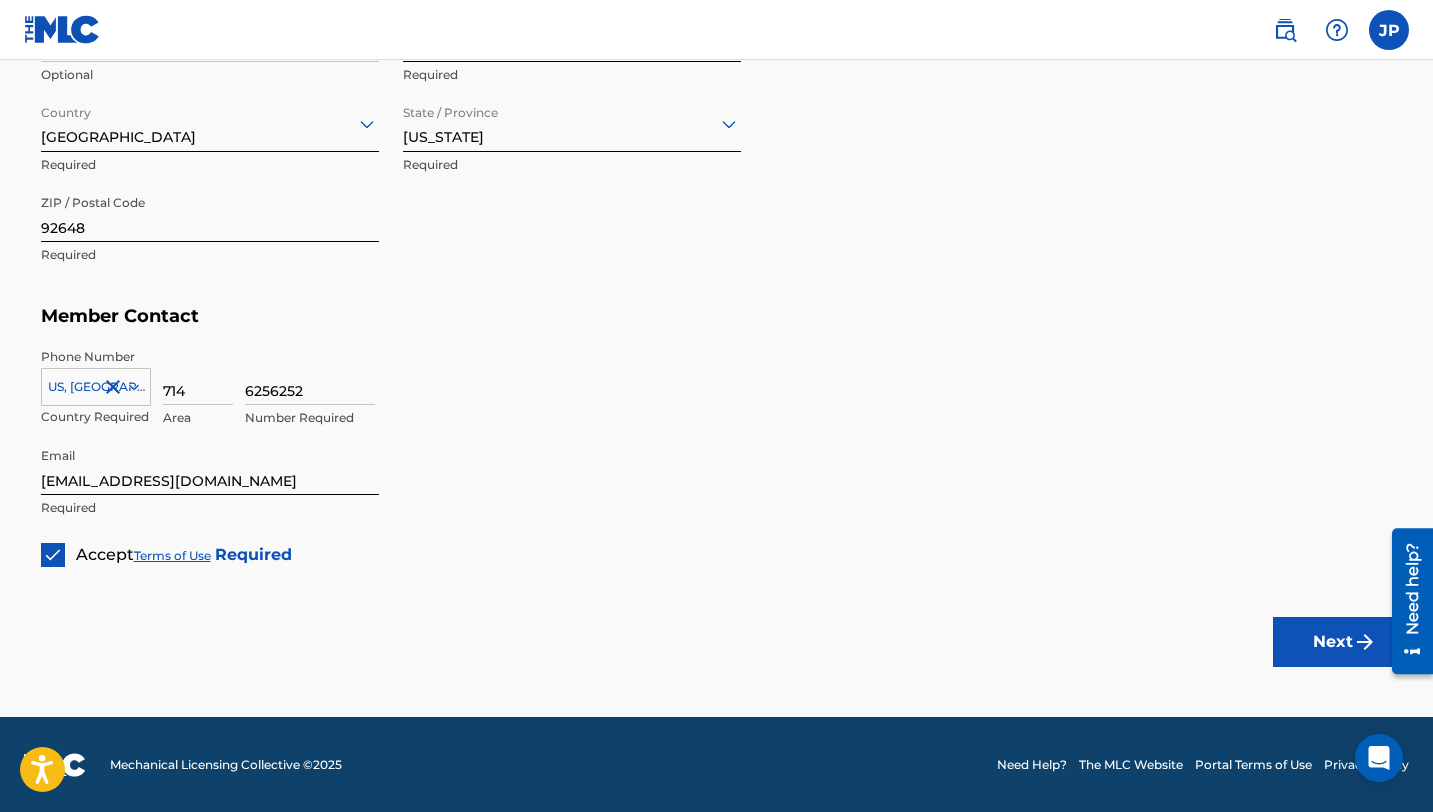 click on "Next" at bounding box center [1333, 642] 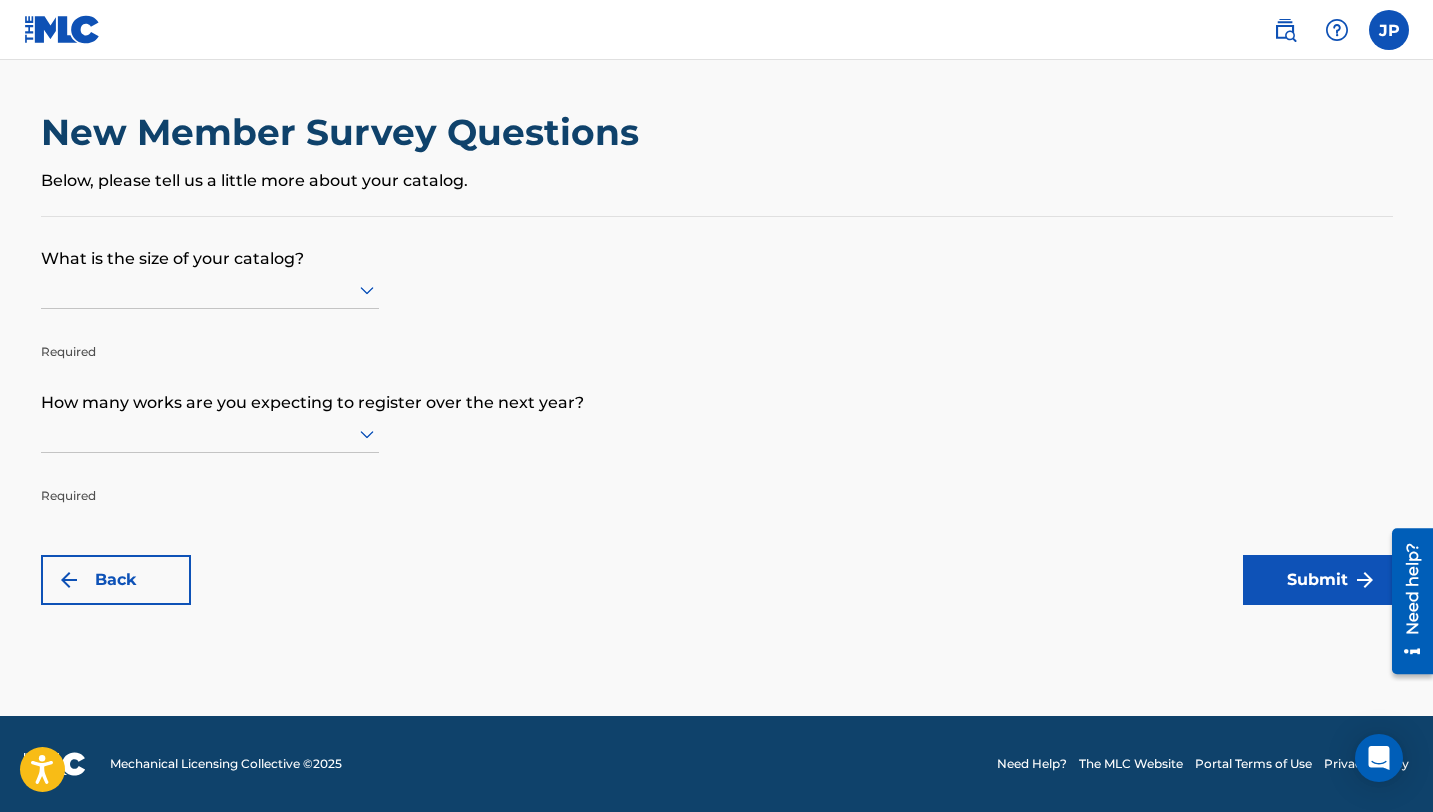 scroll, scrollTop: 0, scrollLeft: 0, axis: both 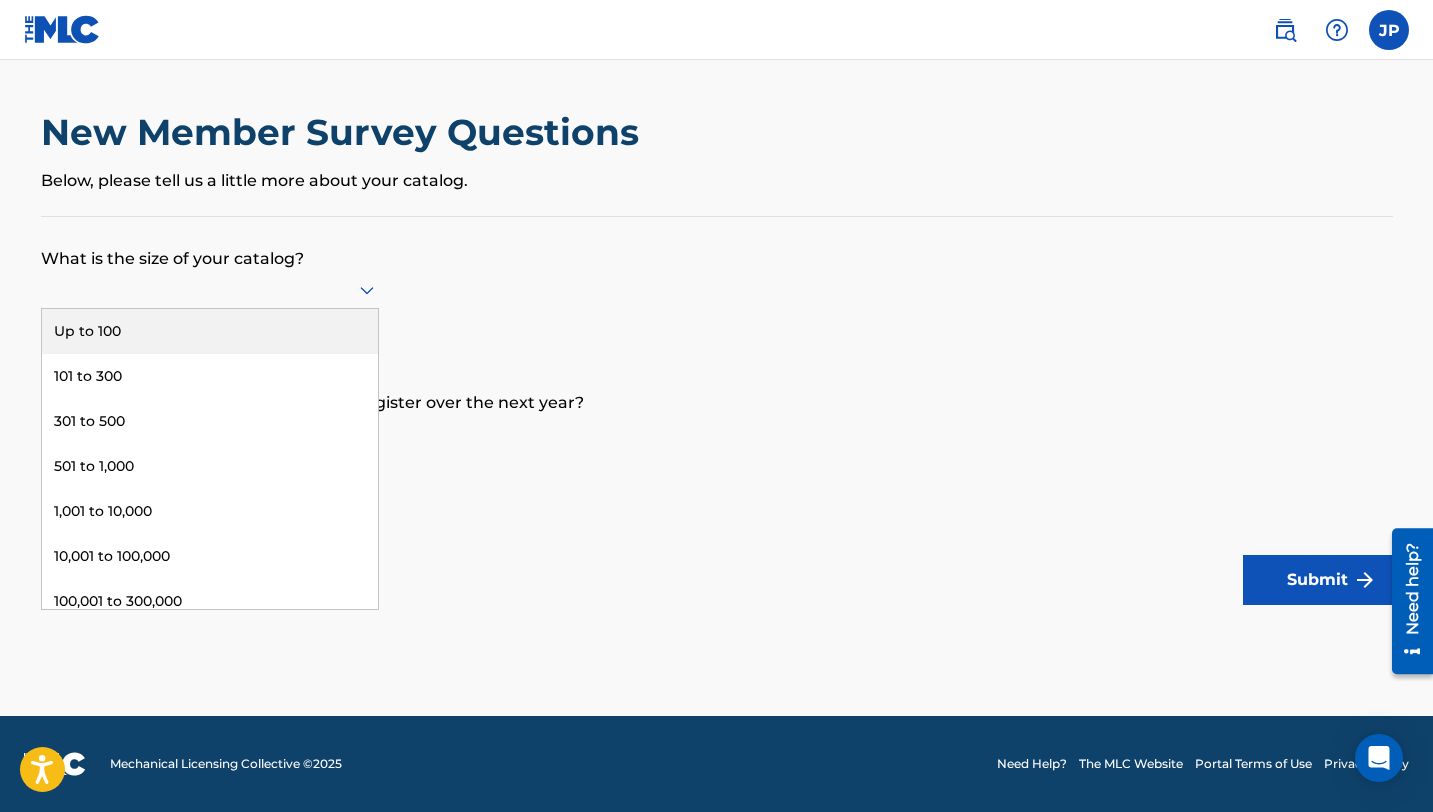 click 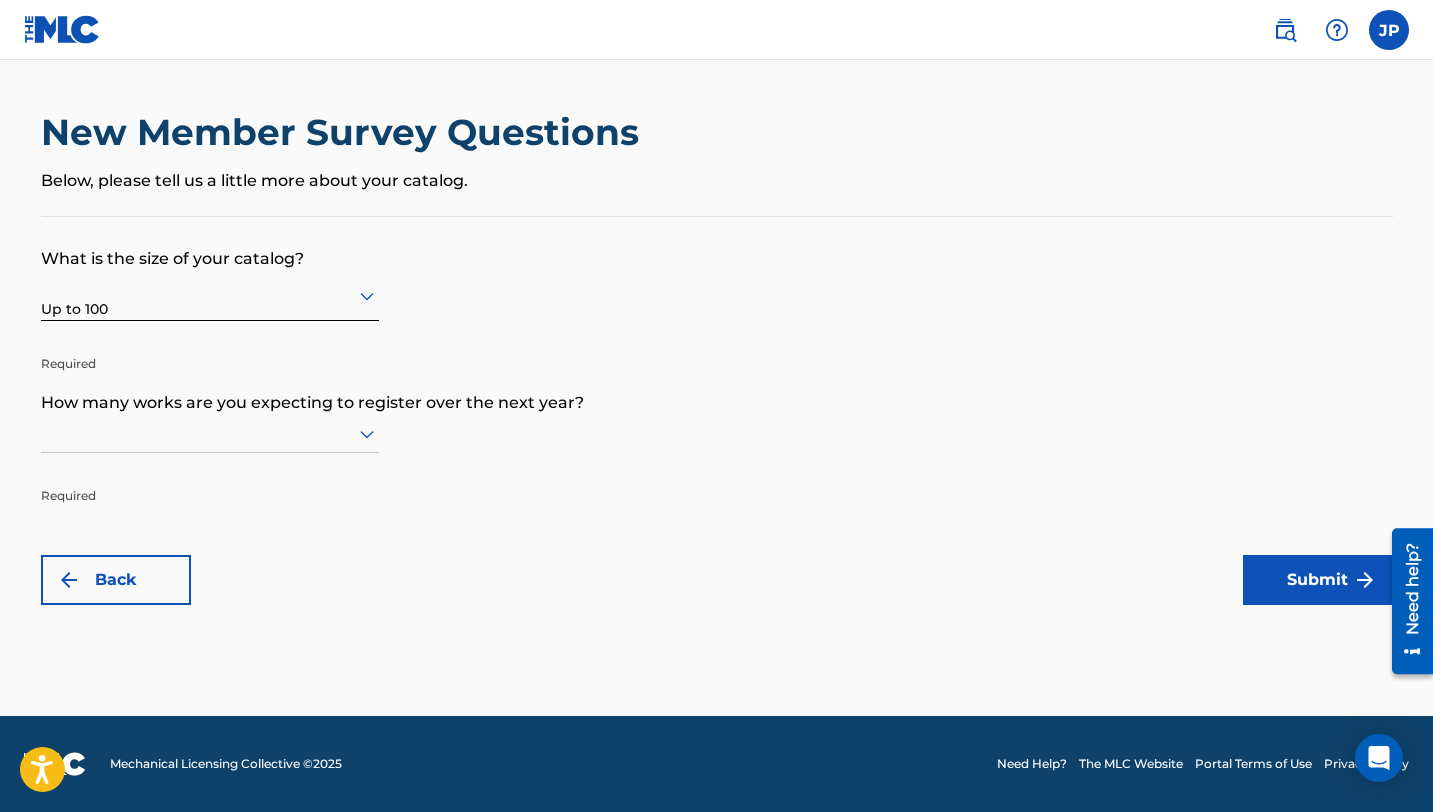 click on "How many works are you expecting to register over the next year?" at bounding box center [717, 388] 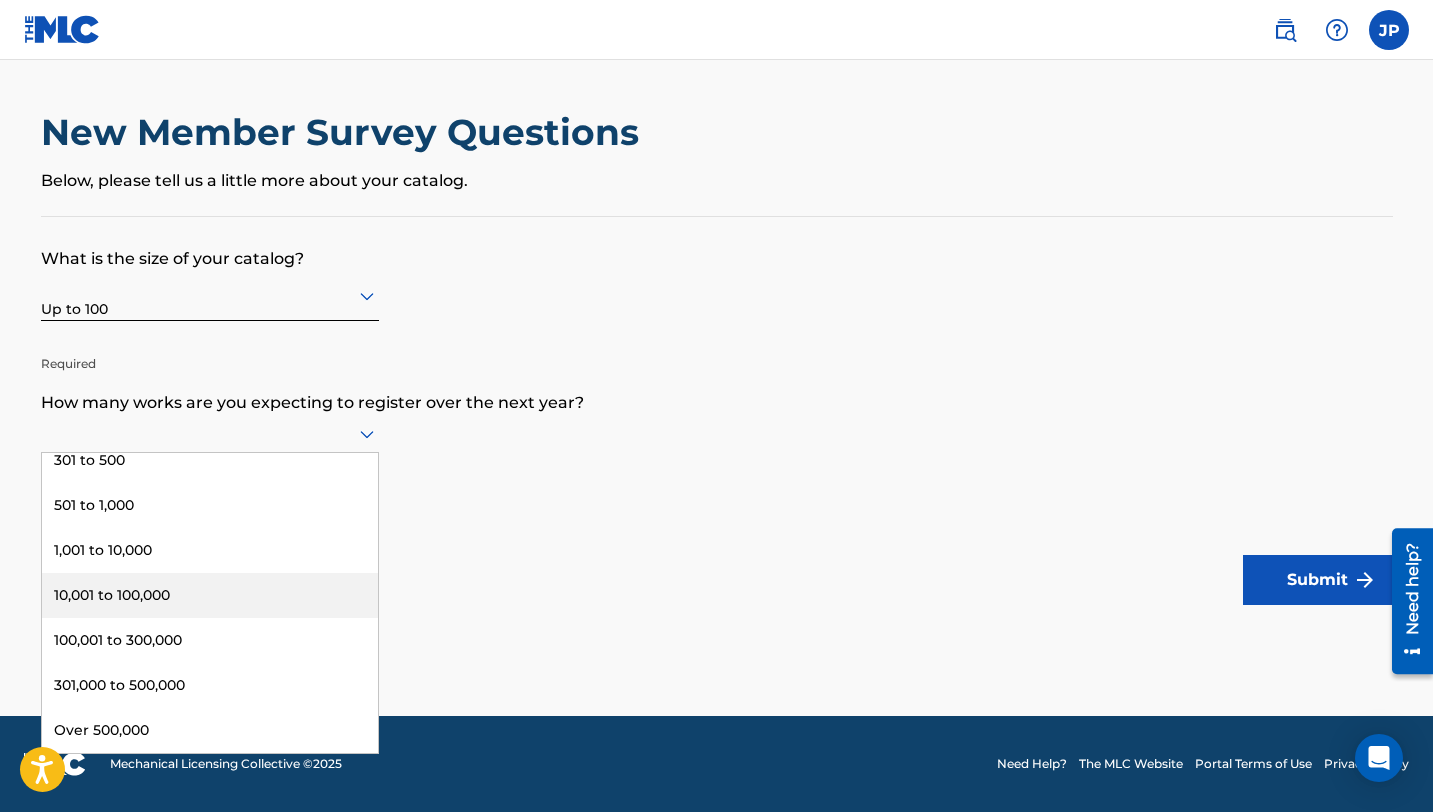 scroll, scrollTop: 0, scrollLeft: 0, axis: both 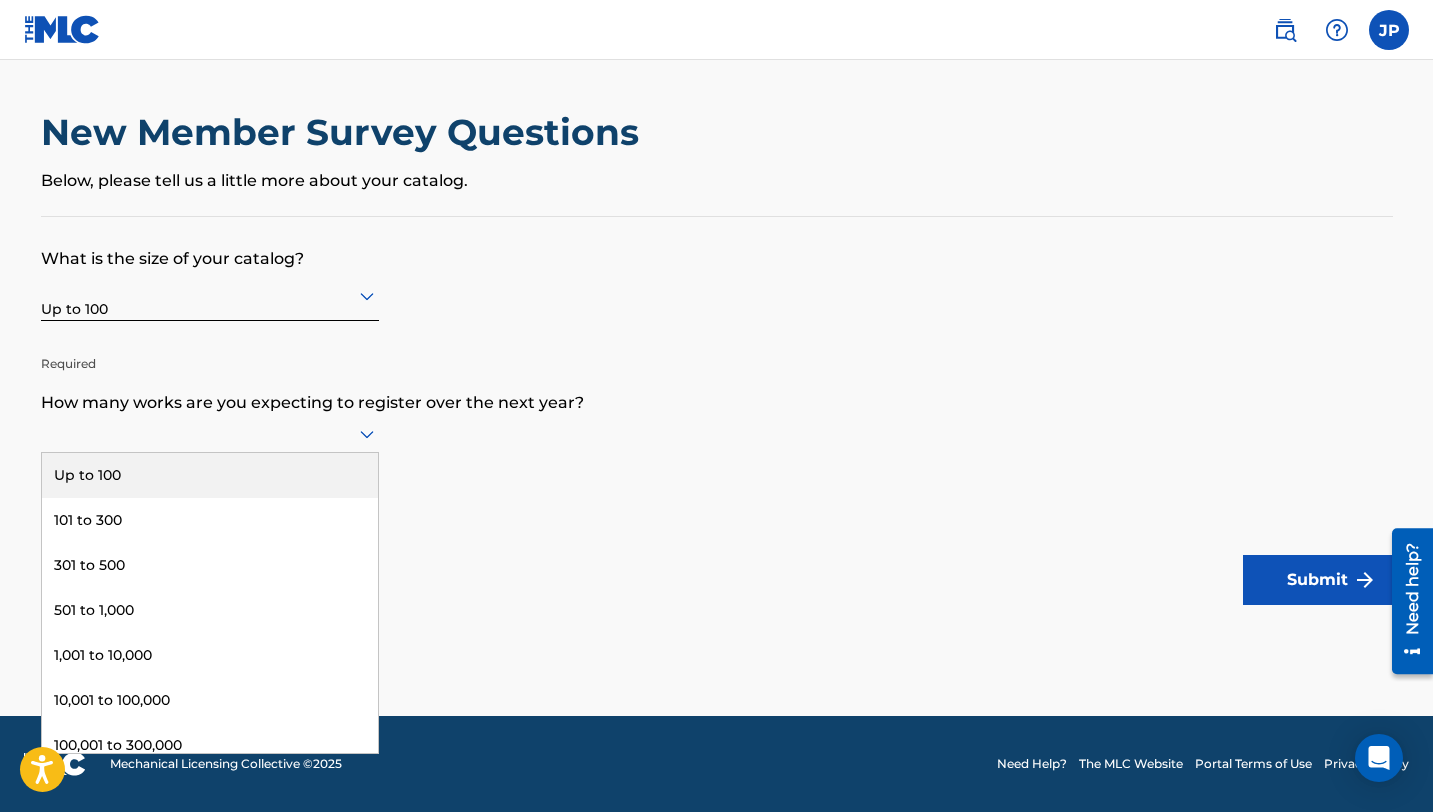 click on "Up to 100" at bounding box center [210, 475] 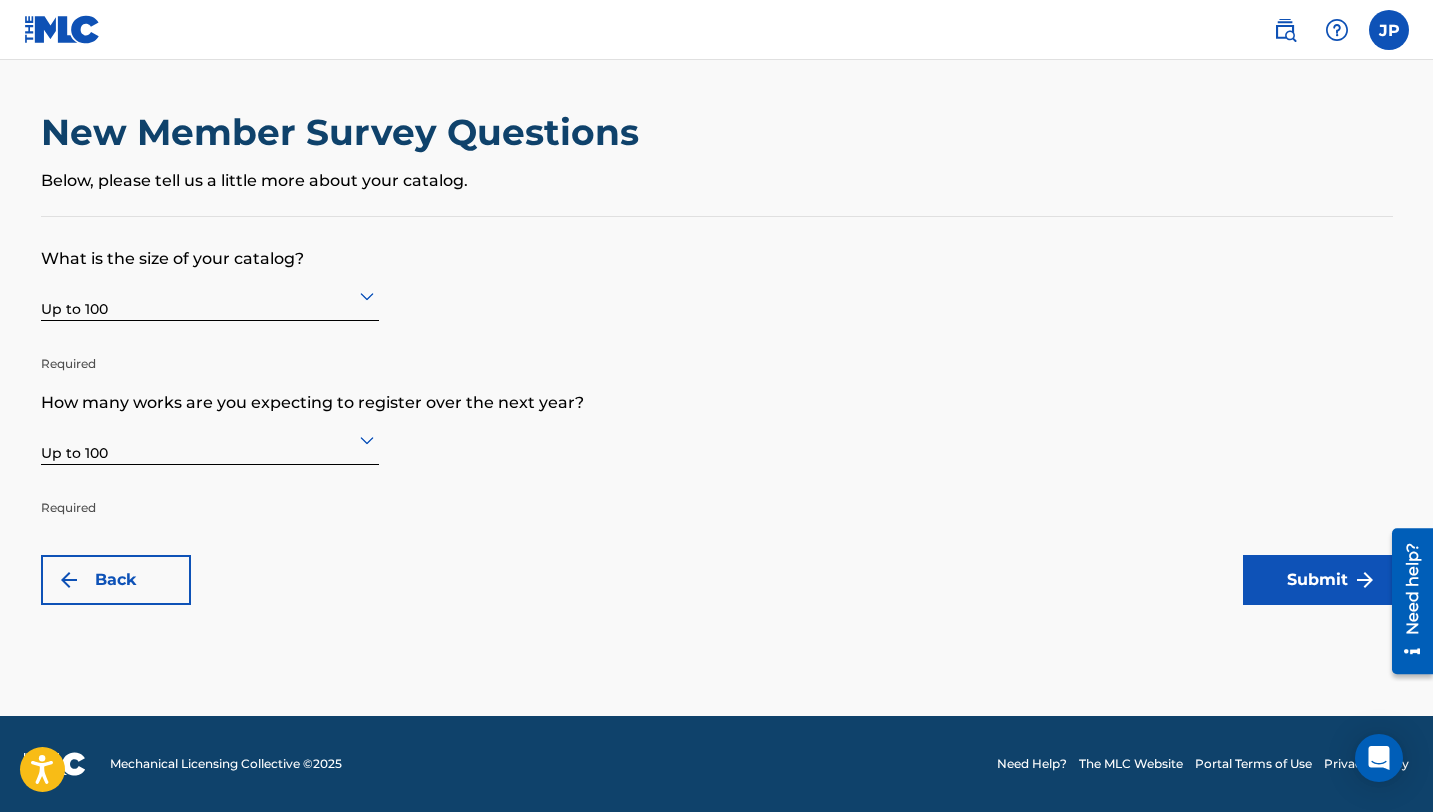 click on "What is the size of your catalog? Up to 100 Required How many works are you expecting to register over the next year? Up to 100 Required Back Submit" at bounding box center [717, 411] 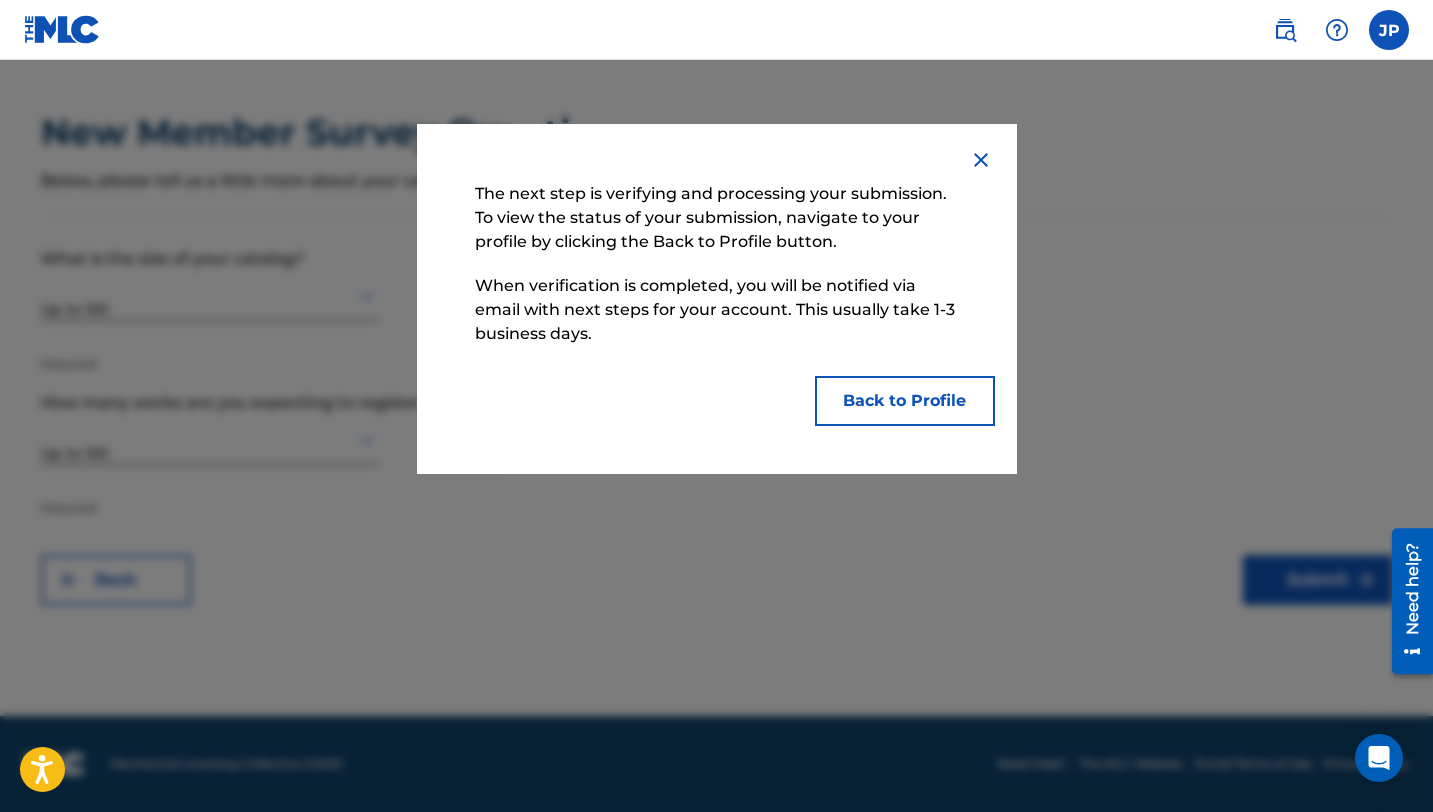 click on "Back to Profile" at bounding box center [905, 401] 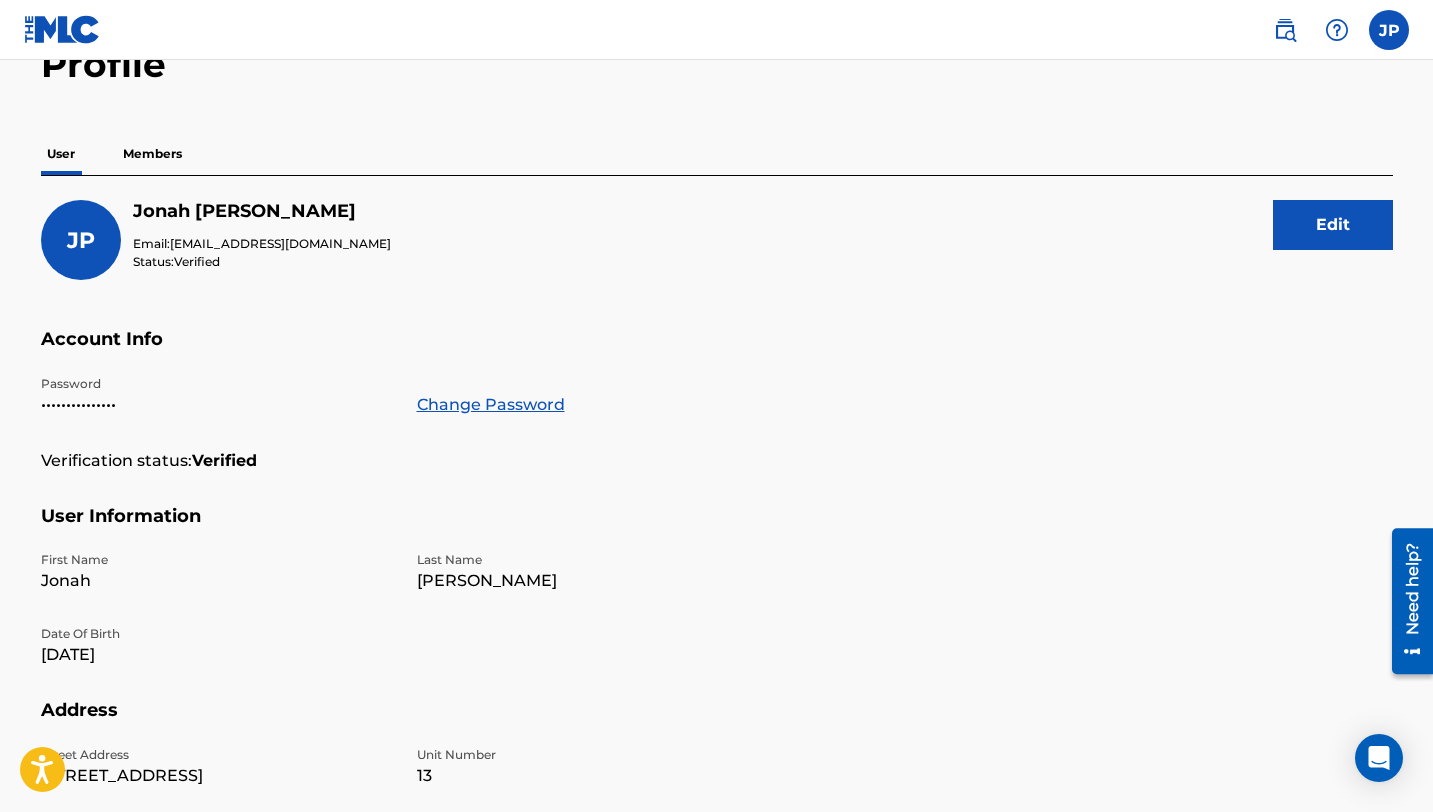 scroll, scrollTop: 0, scrollLeft: 0, axis: both 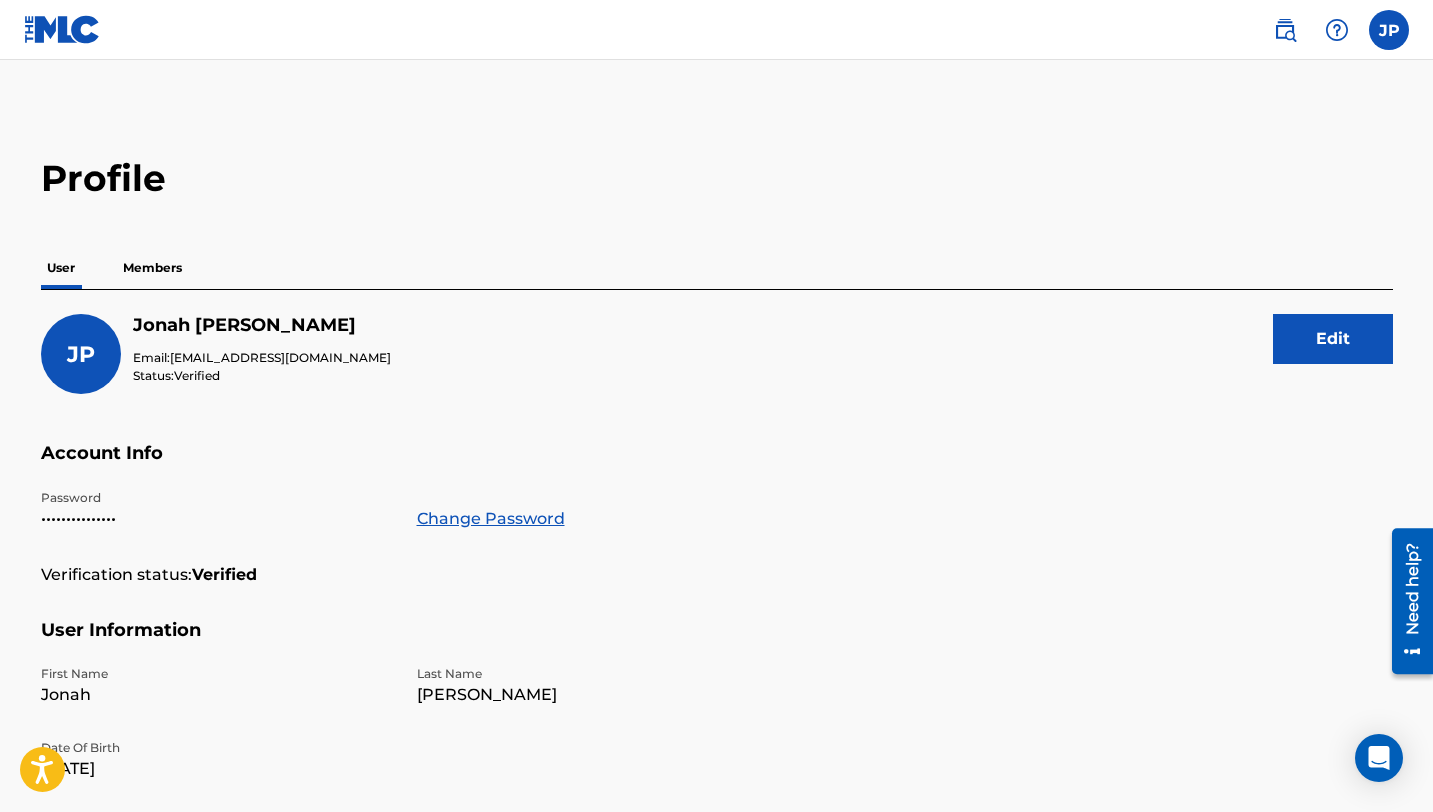click on "Members" at bounding box center [152, 268] 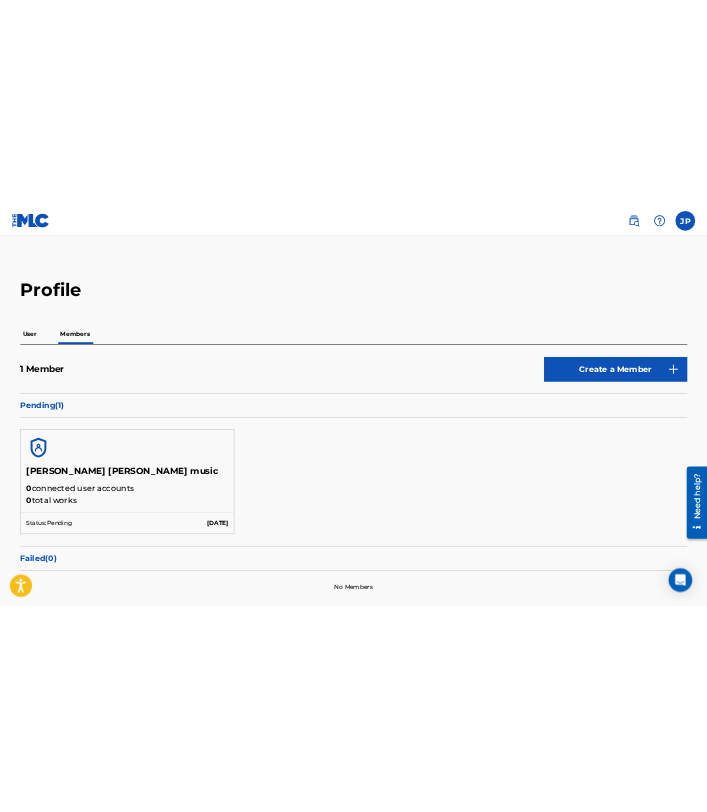 scroll, scrollTop: 0, scrollLeft: 0, axis: both 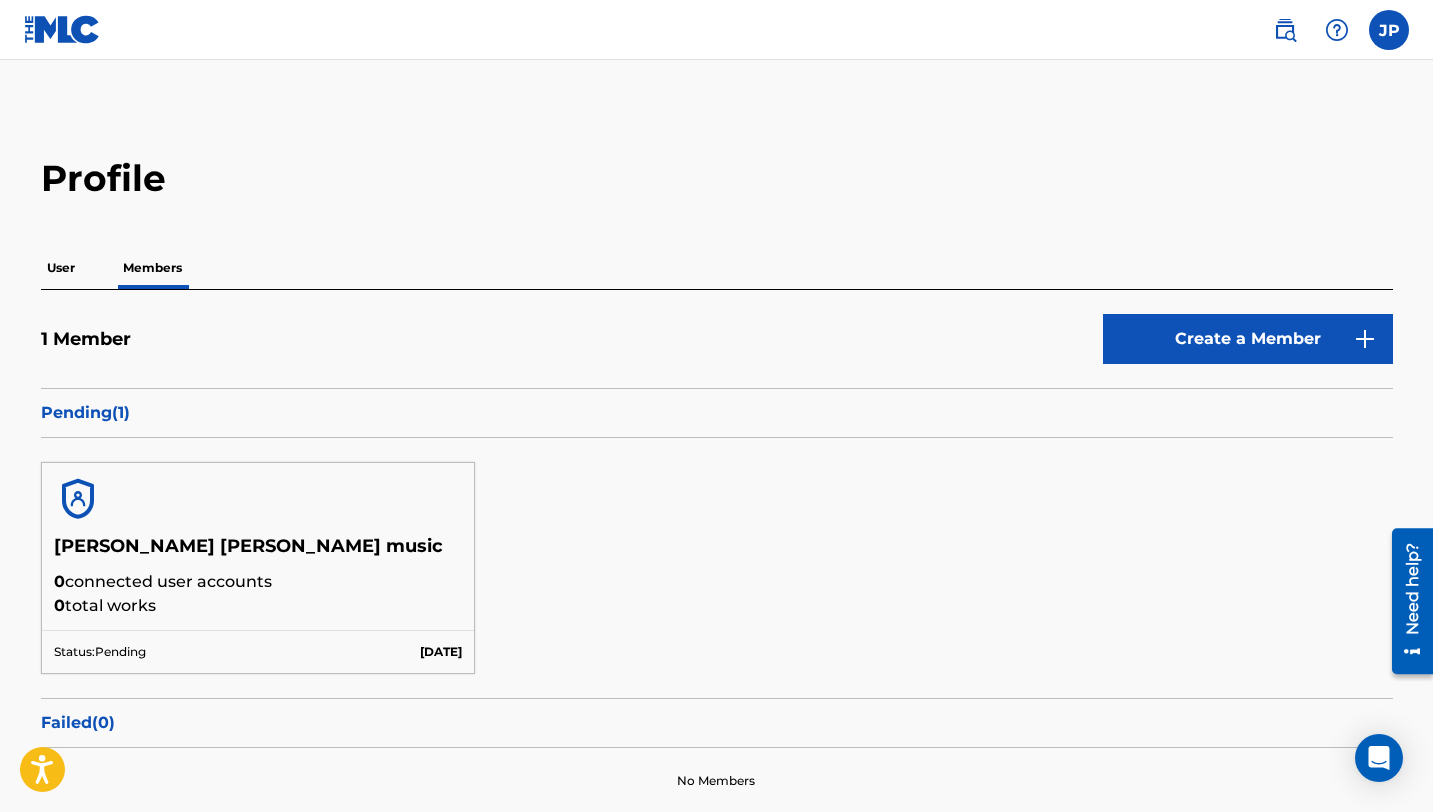 click at bounding box center (1389, 30) 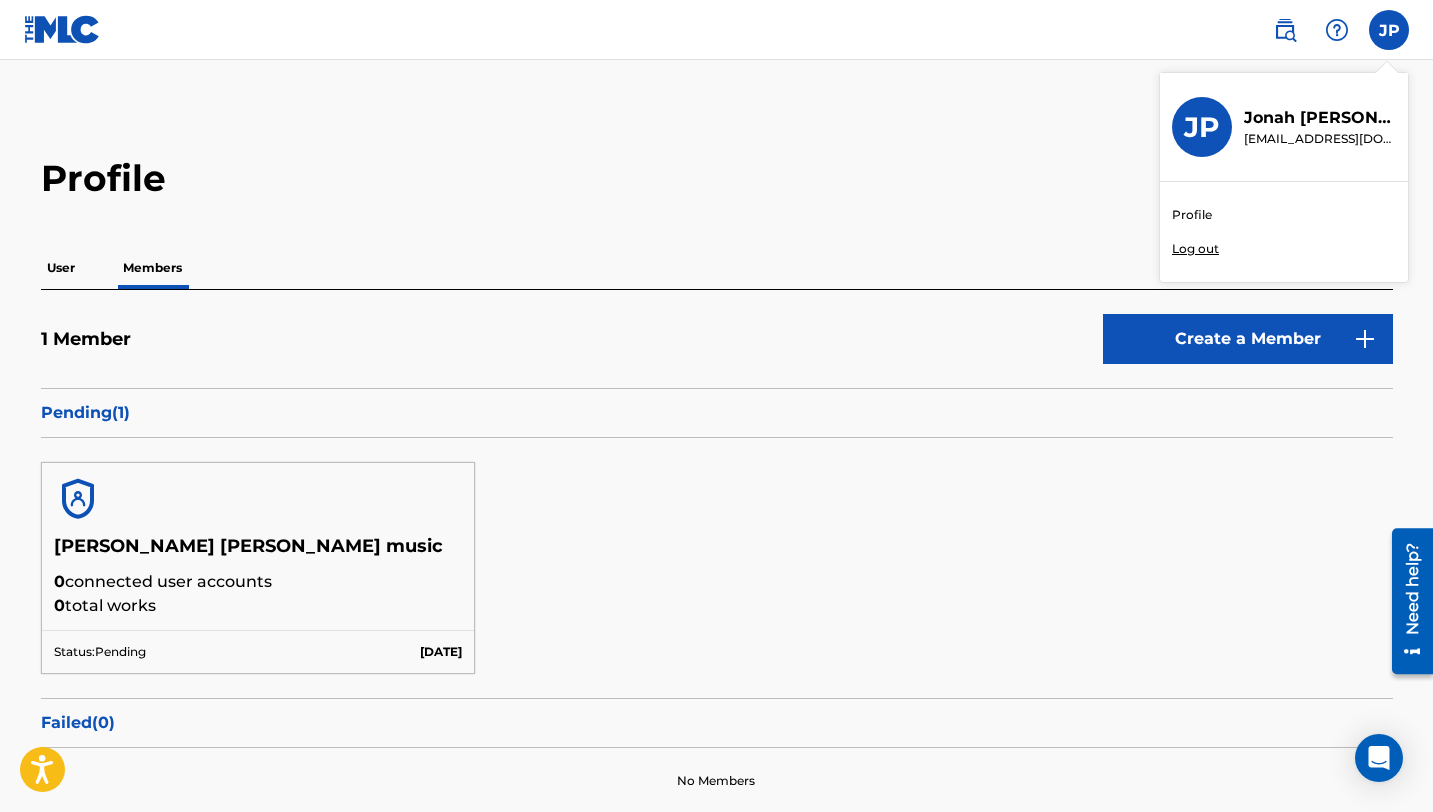 click on "Profile" at bounding box center (1192, 215) 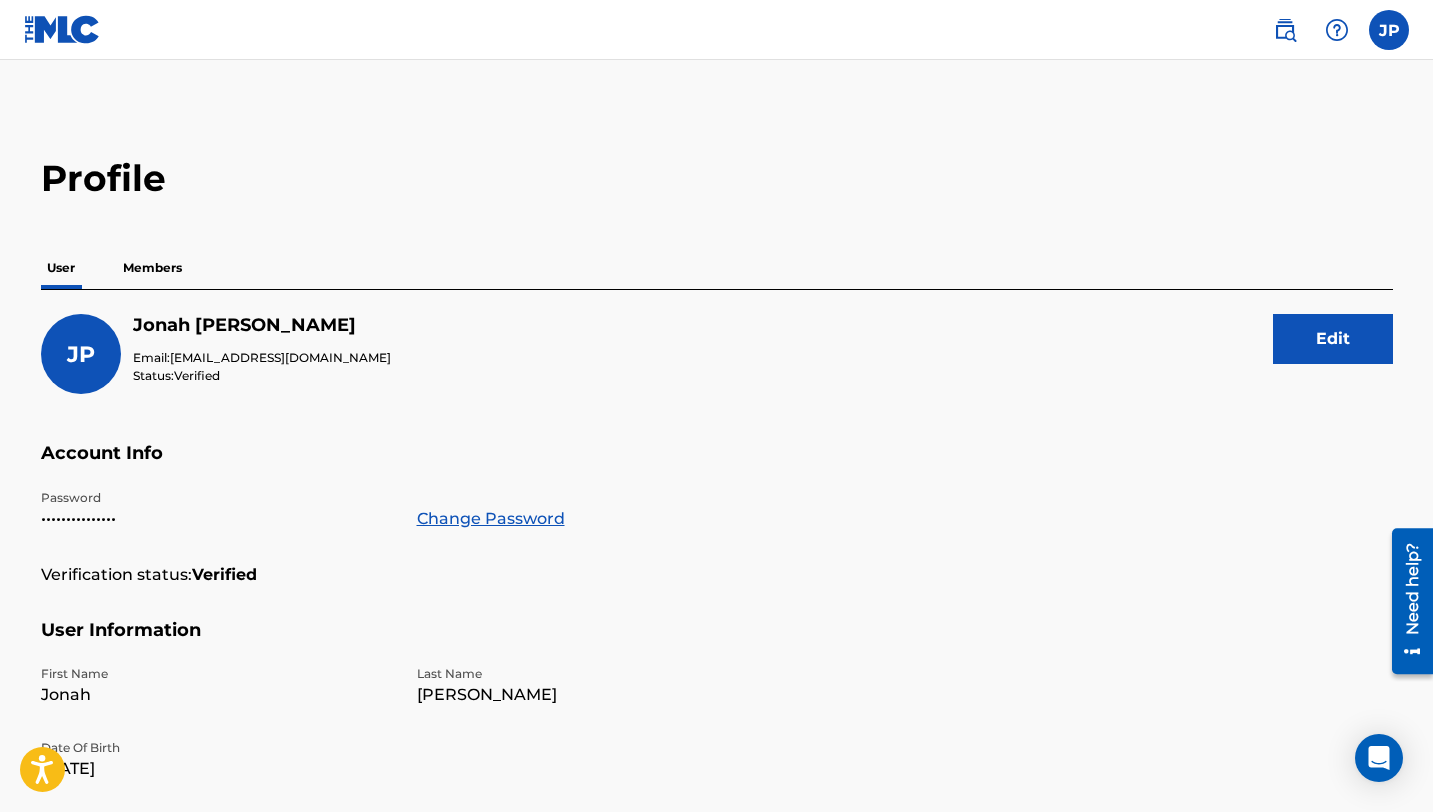 click on "Members" at bounding box center (152, 268) 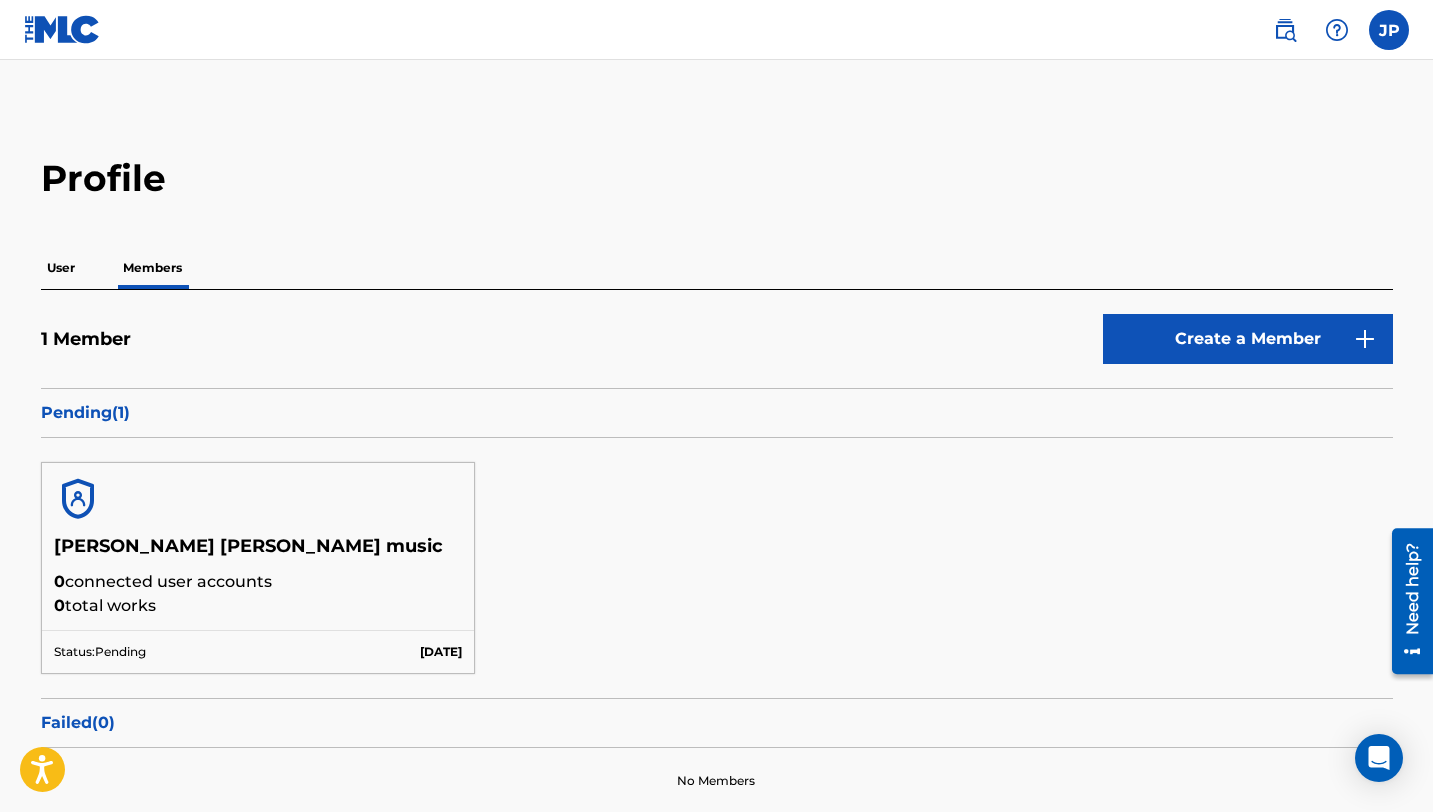 click at bounding box center [1389, 30] 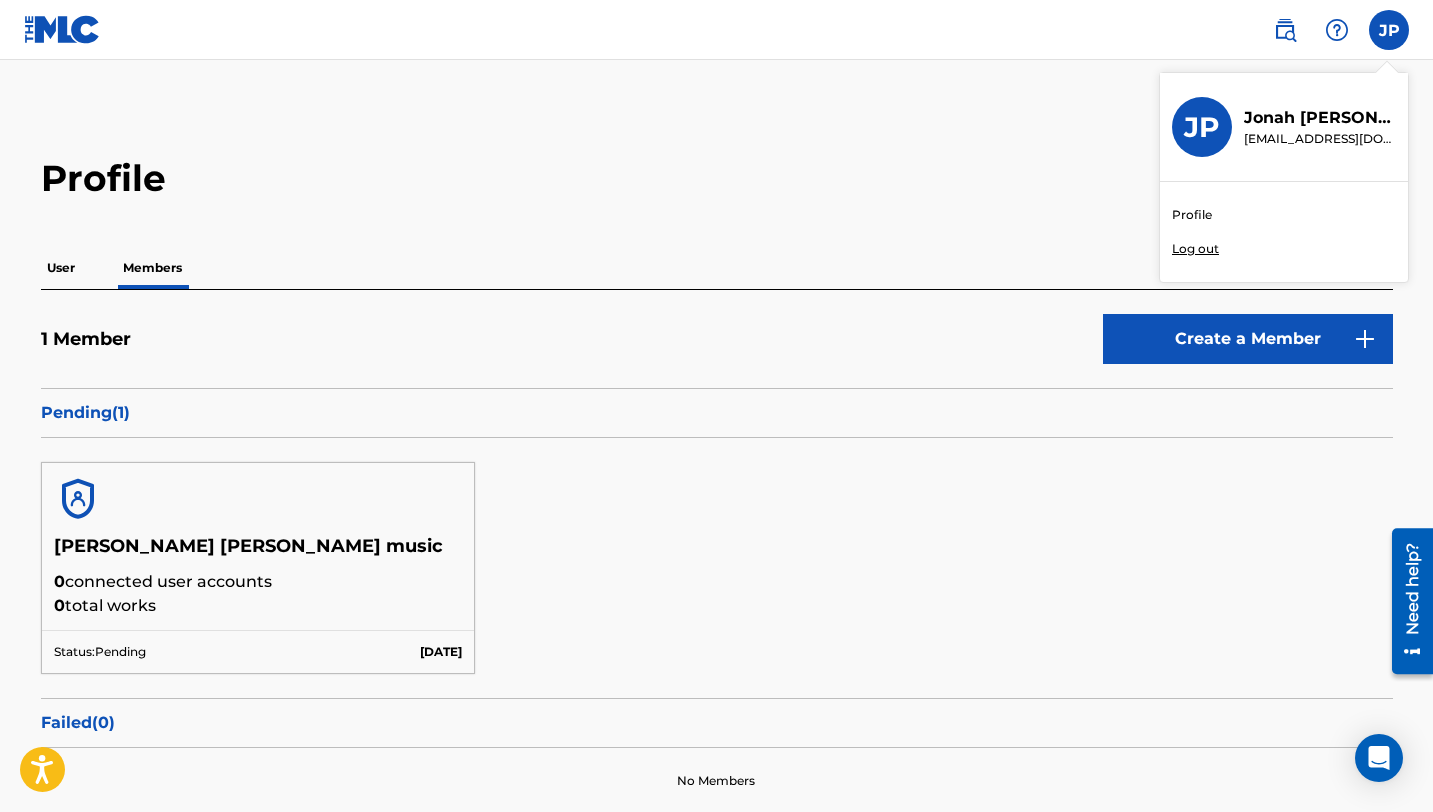 click on "Profile User Members 1   Member Create a Member Pending  ( 1 ) [PERSON_NAME] [PERSON_NAME] music 0  connected user accounts 0  total works Status:  Pending [DATE] Failed  ( 0 ) No Members" at bounding box center (716, 461) 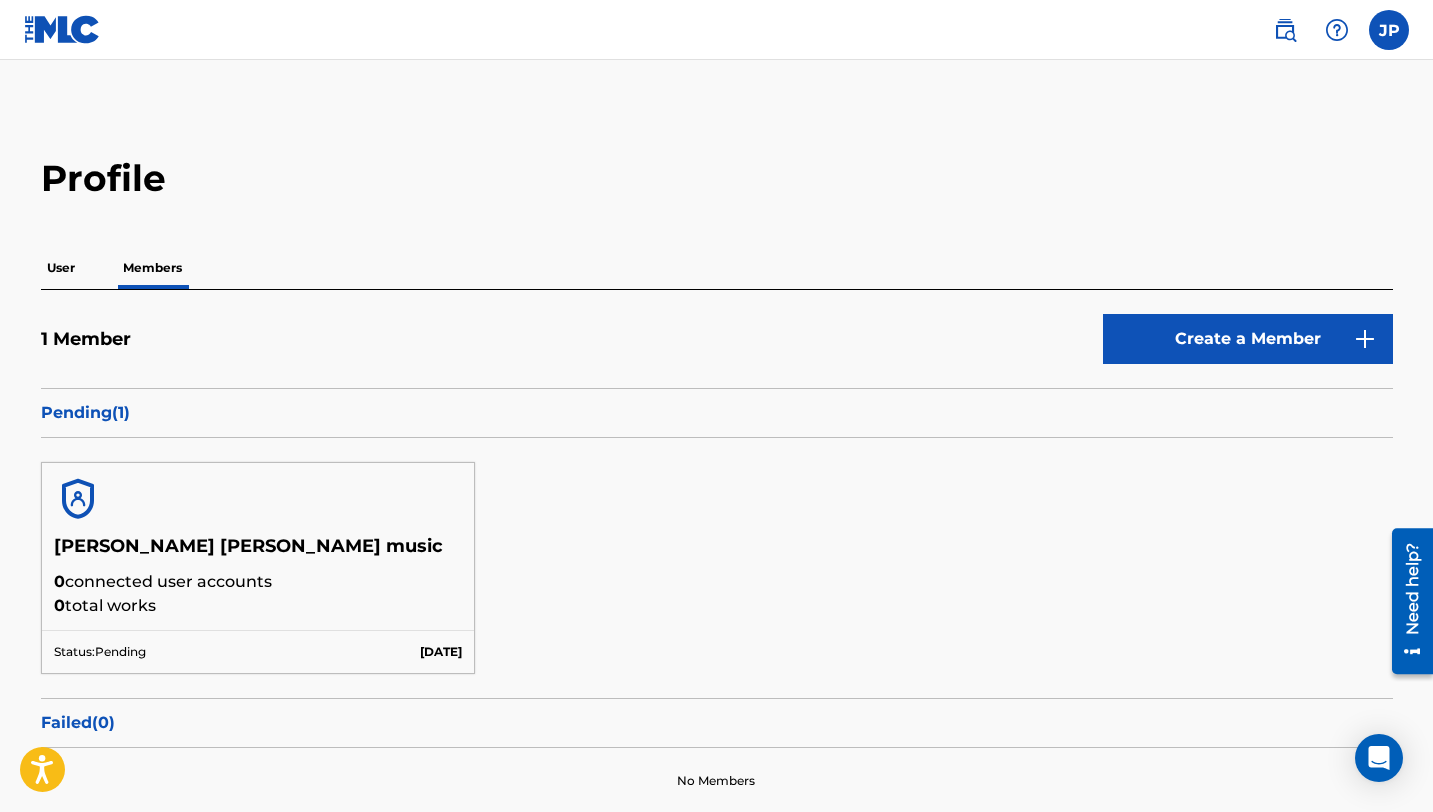 click on "User" at bounding box center [61, 268] 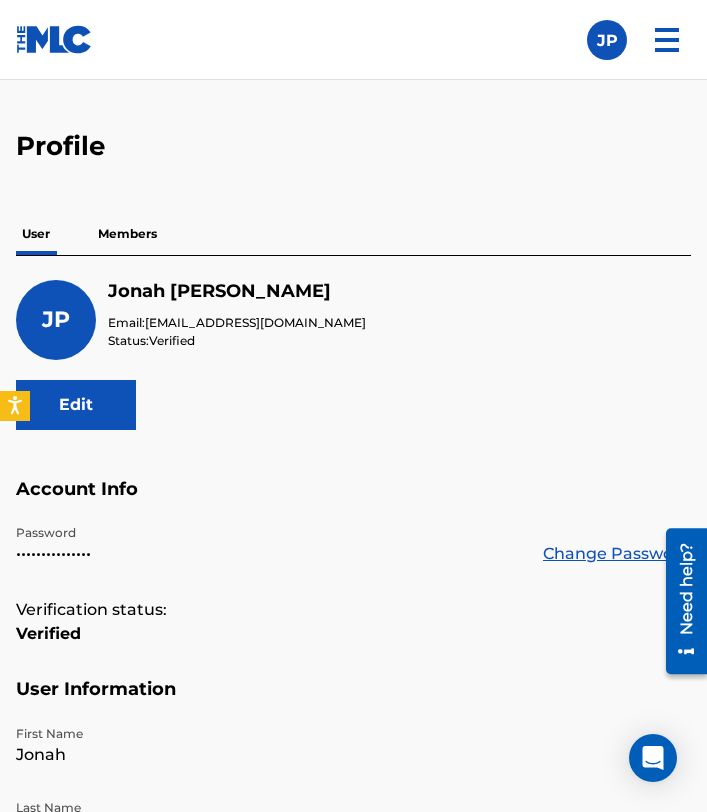 click on "Members" at bounding box center (127, 234) 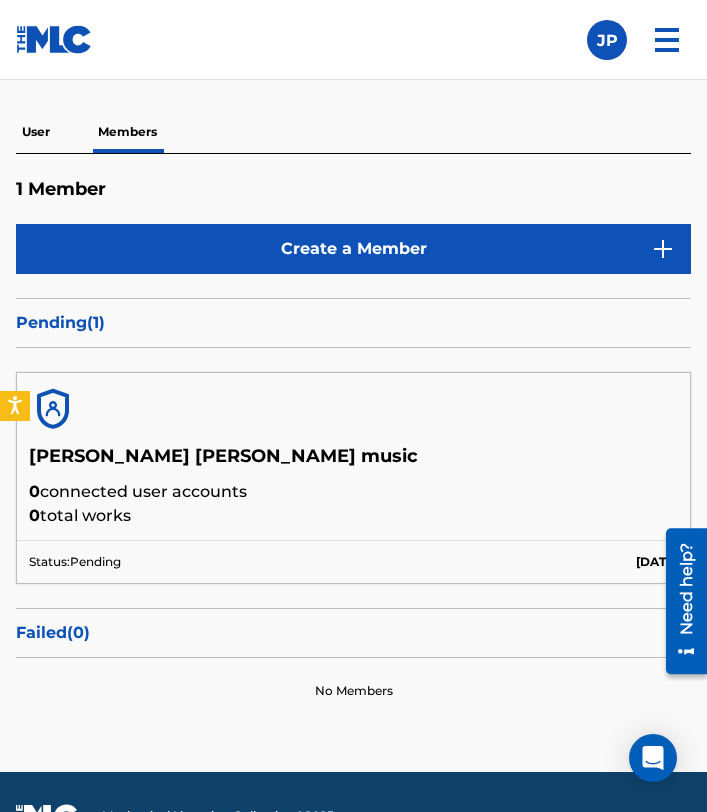 scroll, scrollTop: 0, scrollLeft: 0, axis: both 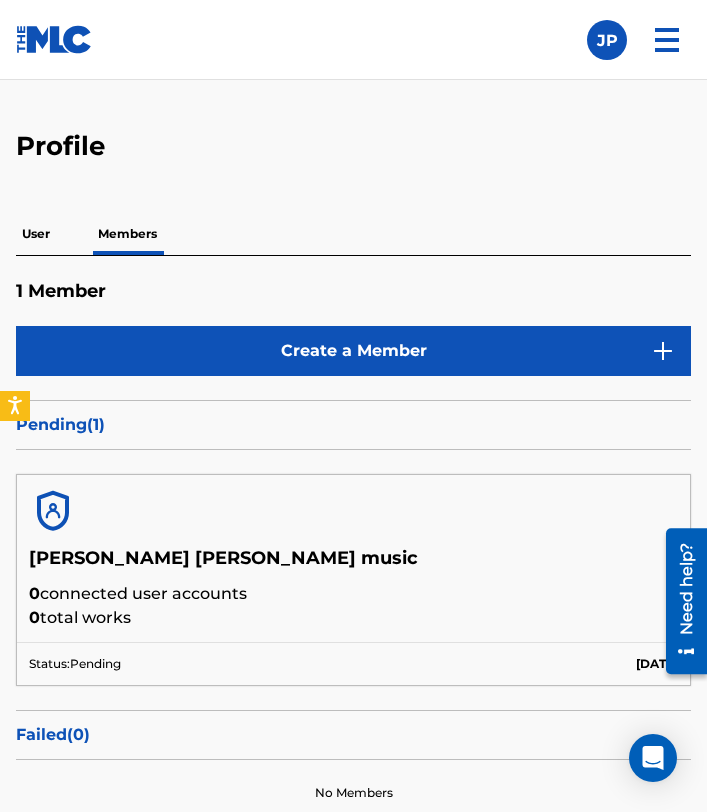 click on "User" at bounding box center (36, 234) 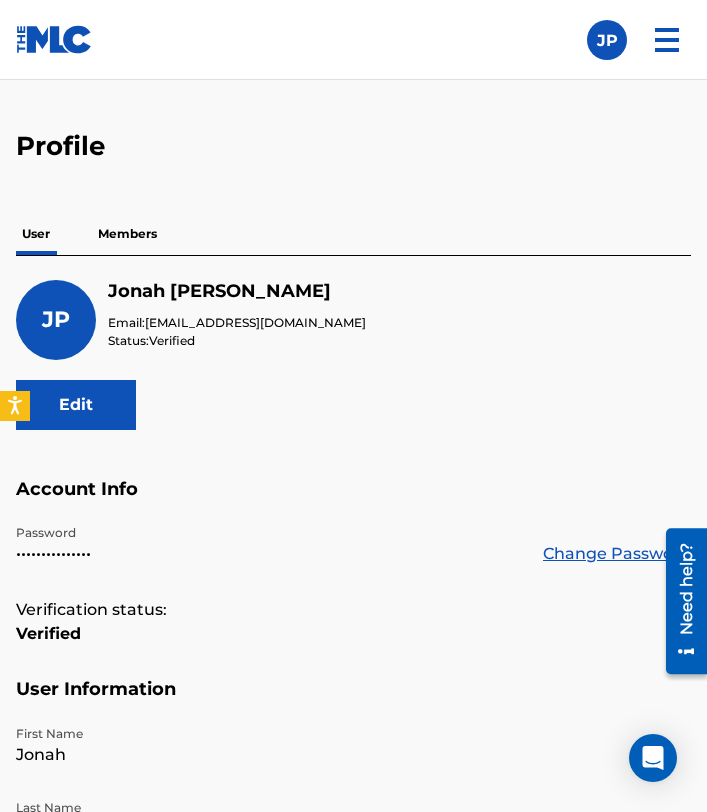 click on "Edit" at bounding box center [76, 405] 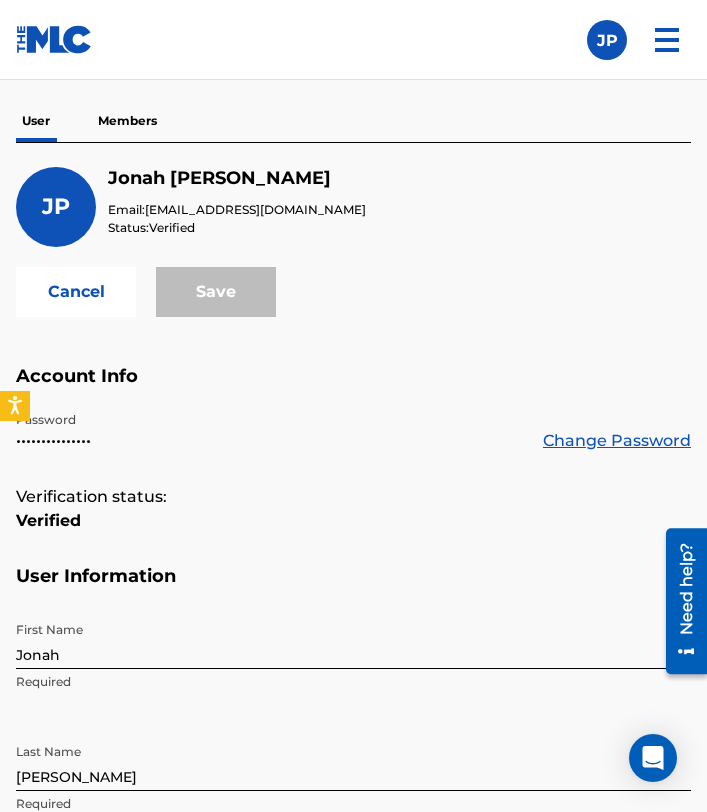 scroll, scrollTop: 0, scrollLeft: 0, axis: both 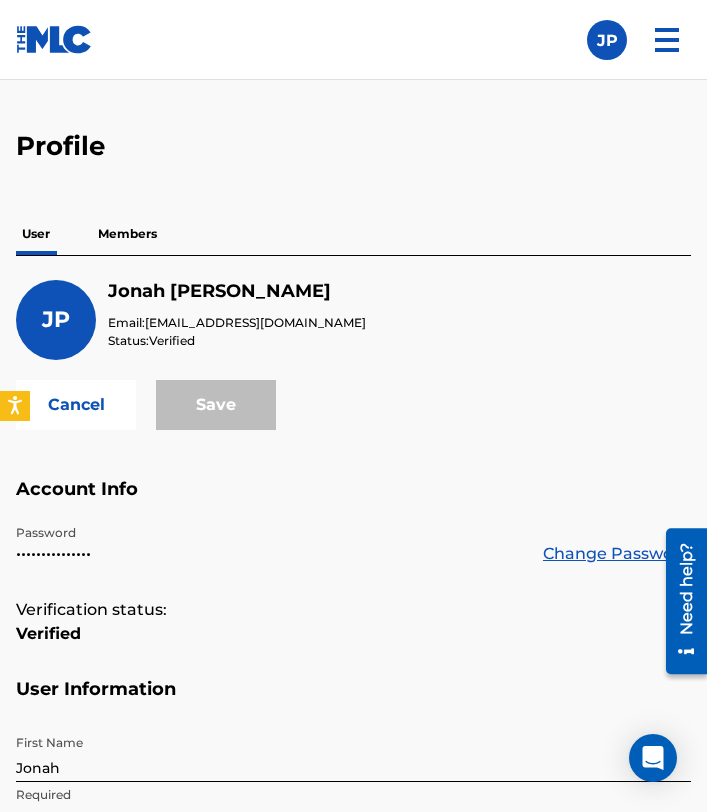 click on "Members" at bounding box center (127, 234) 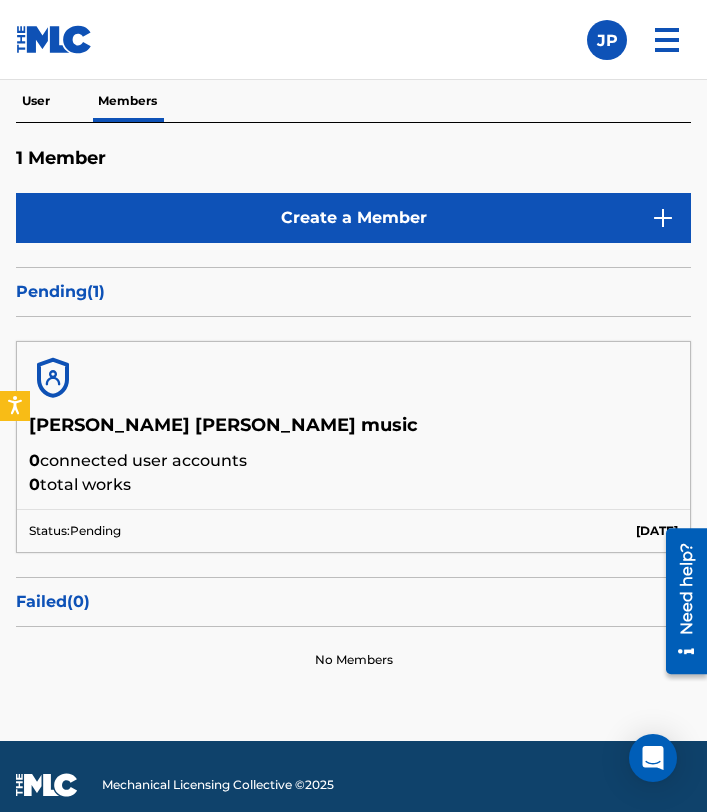 scroll, scrollTop: 191, scrollLeft: 0, axis: vertical 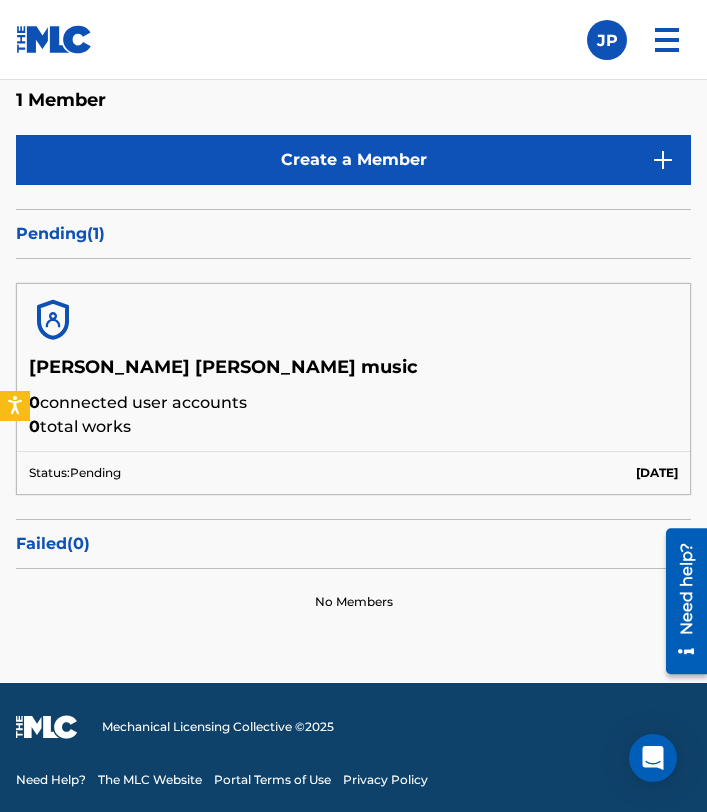 click on "Pending  ( 1 )" at bounding box center (353, 234) 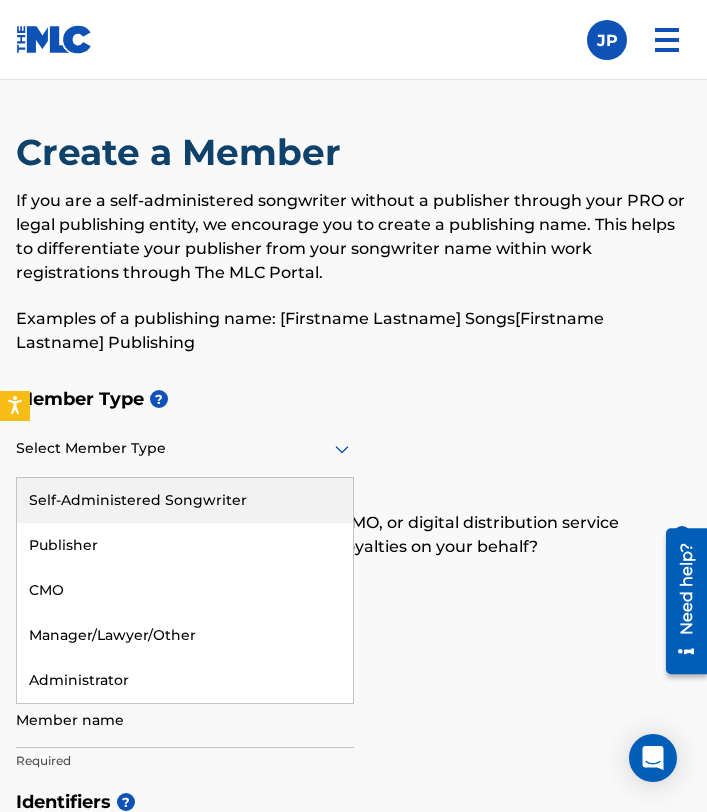 click 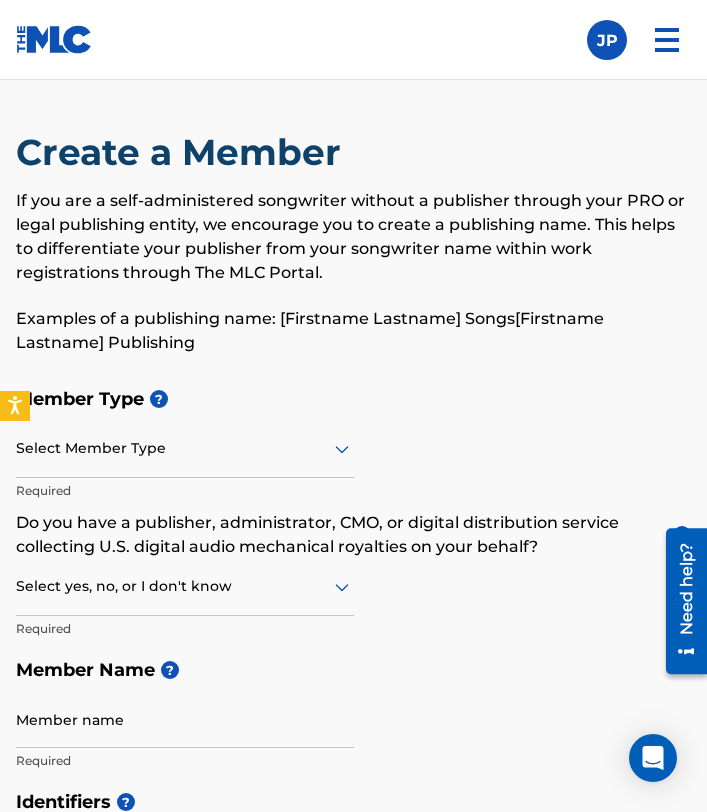 click 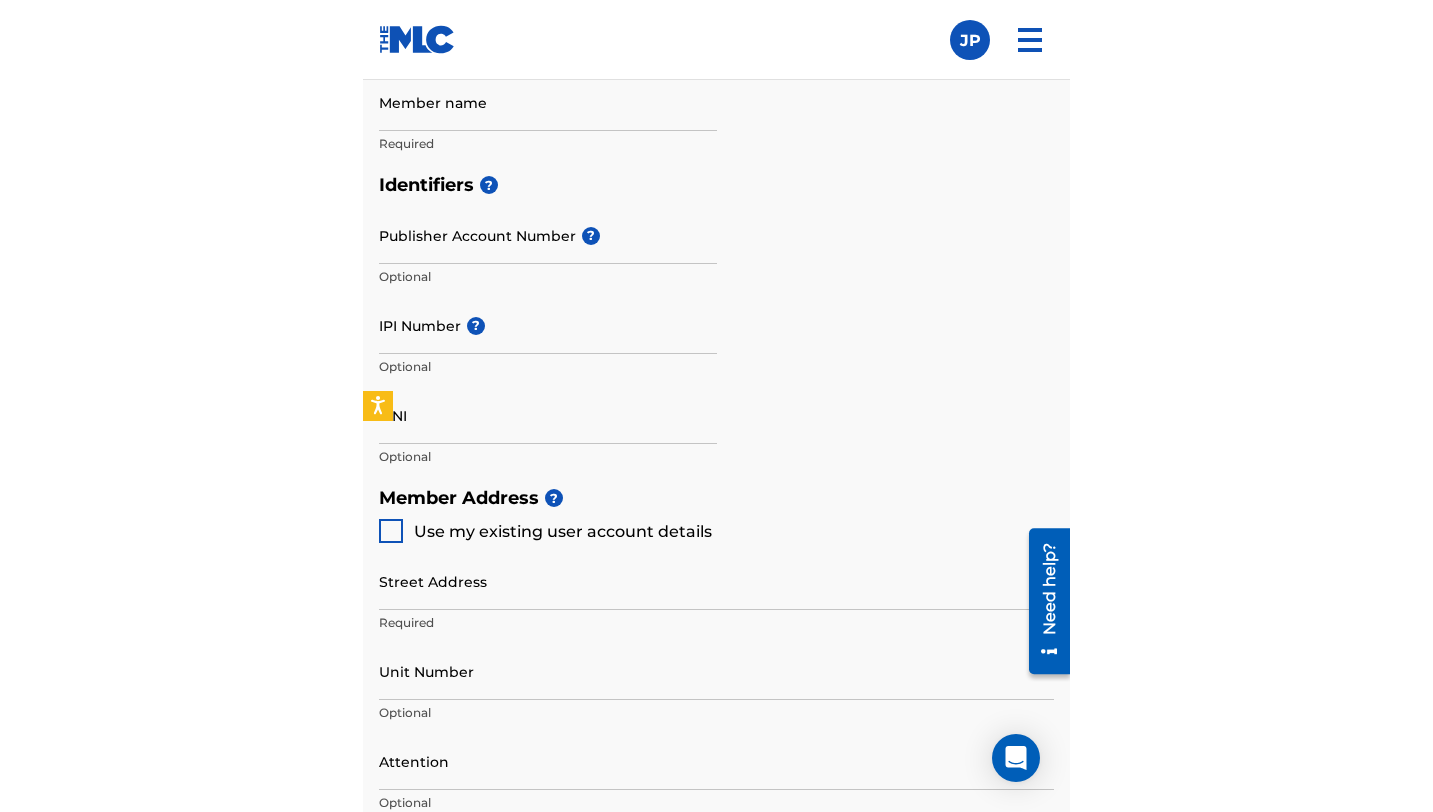 scroll, scrollTop: 669, scrollLeft: 0, axis: vertical 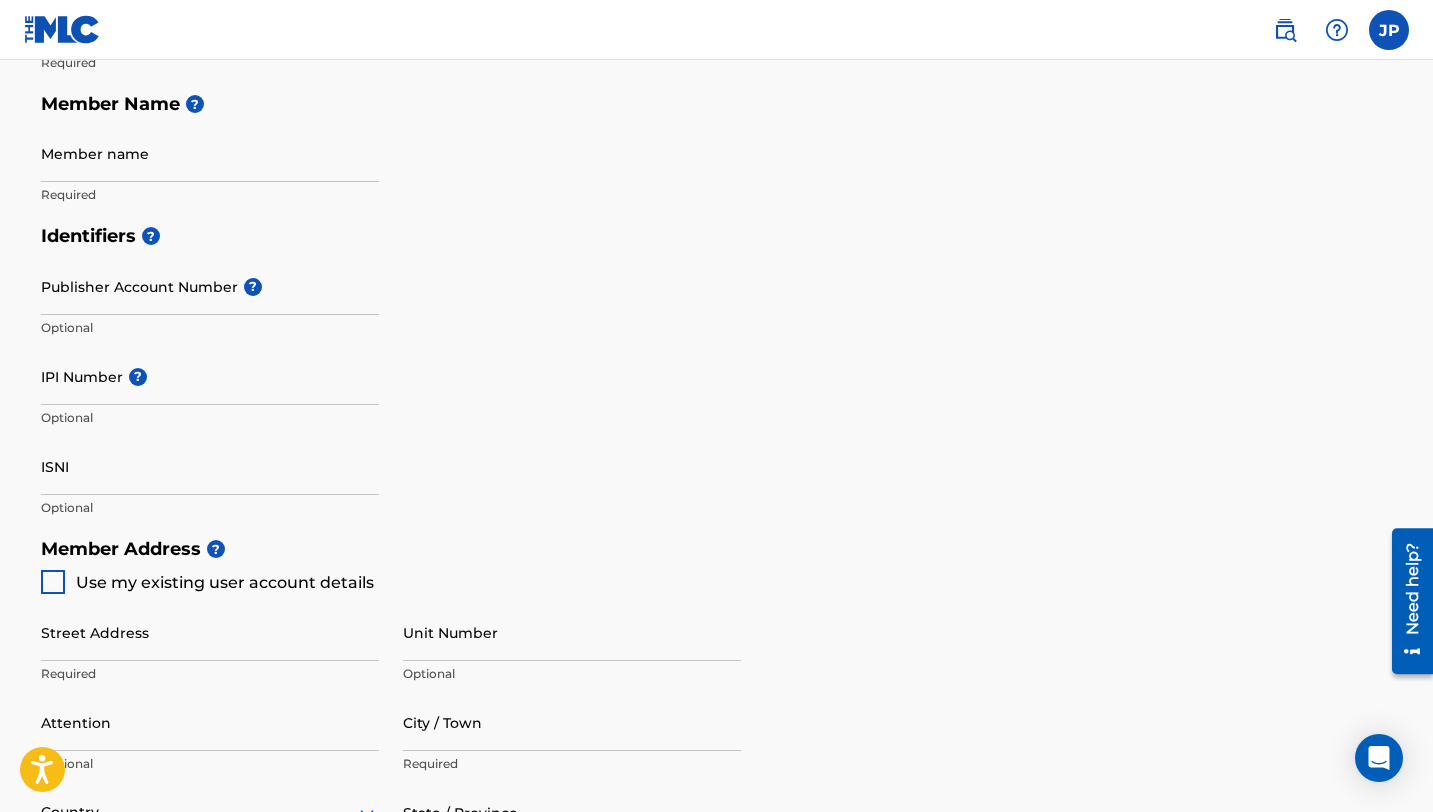 click on "Need help?" at bounding box center [1412, 588] 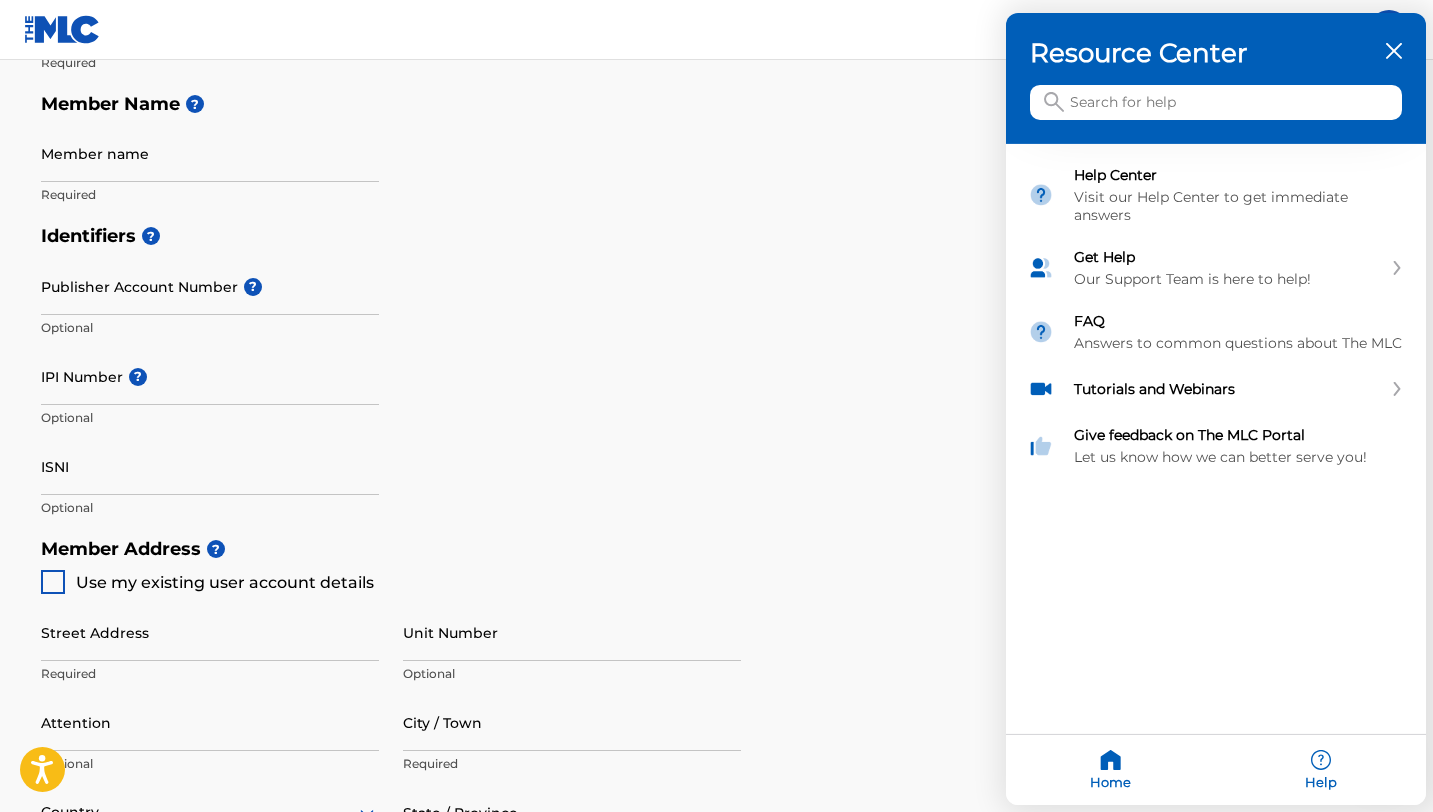 click on "Help" at bounding box center (1321, 770) 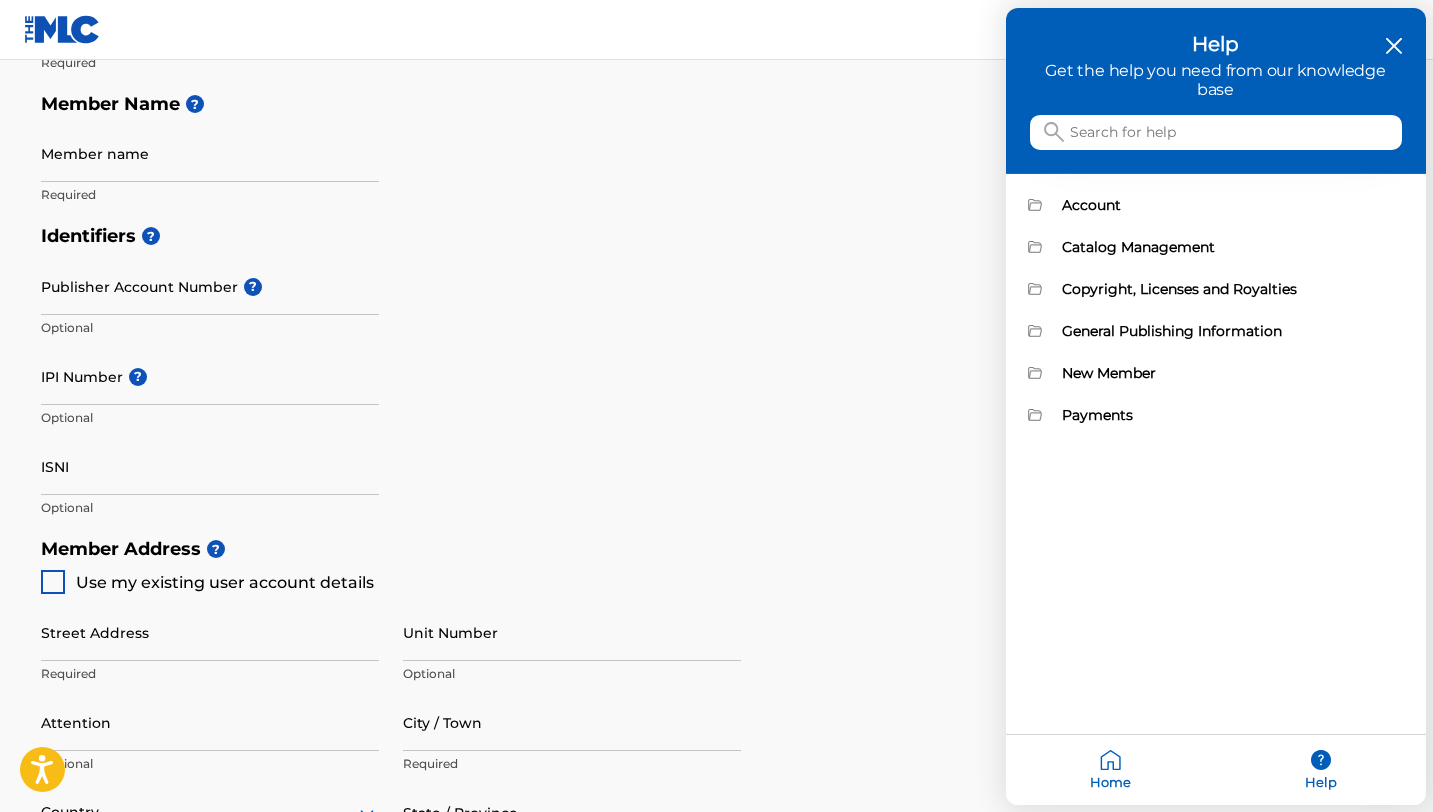 click on "Help   Get the help you need from our knowledge base" at bounding box center [1216, 65] 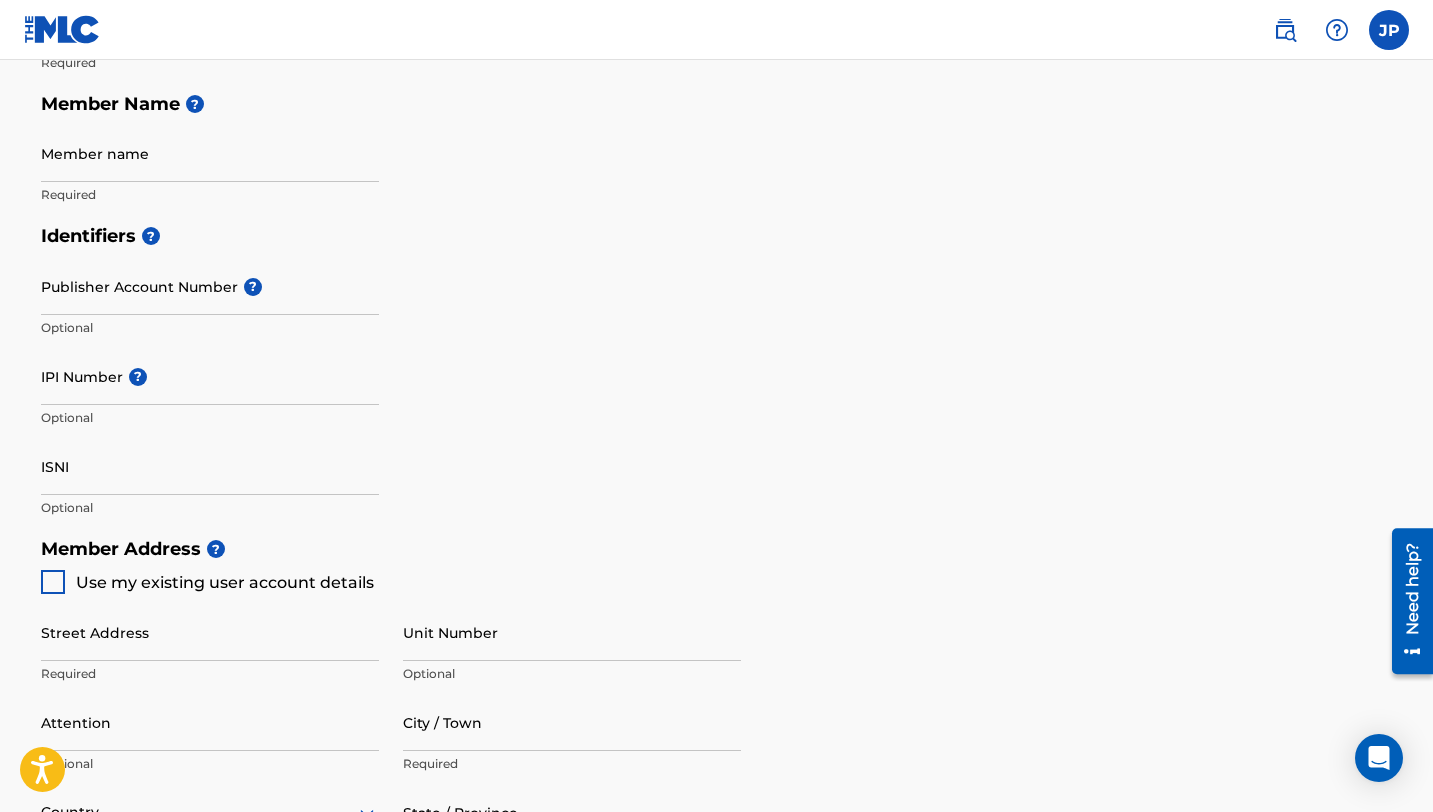 click on "Need help?" at bounding box center [1412, 588] 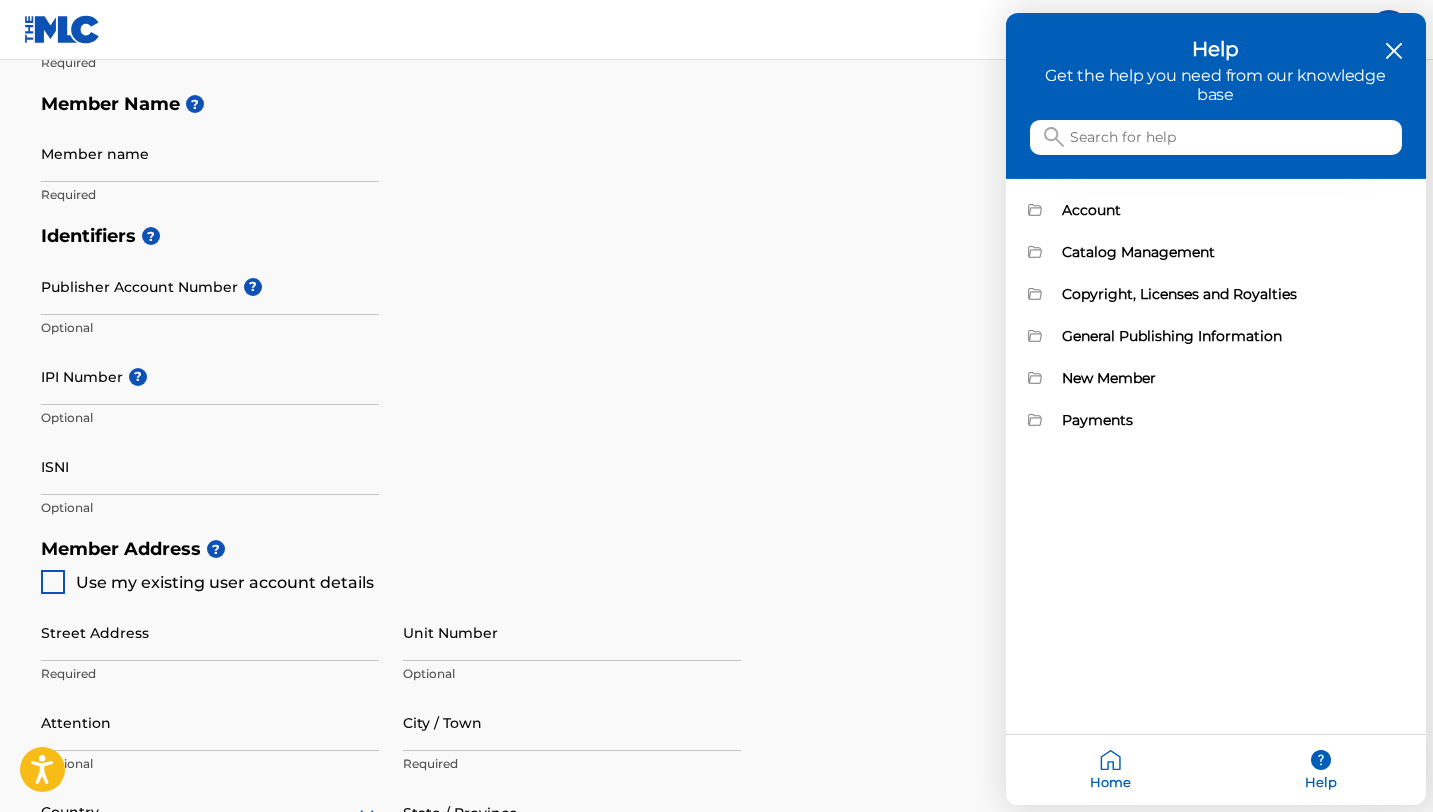 click on "Home" at bounding box center [1111, 770] 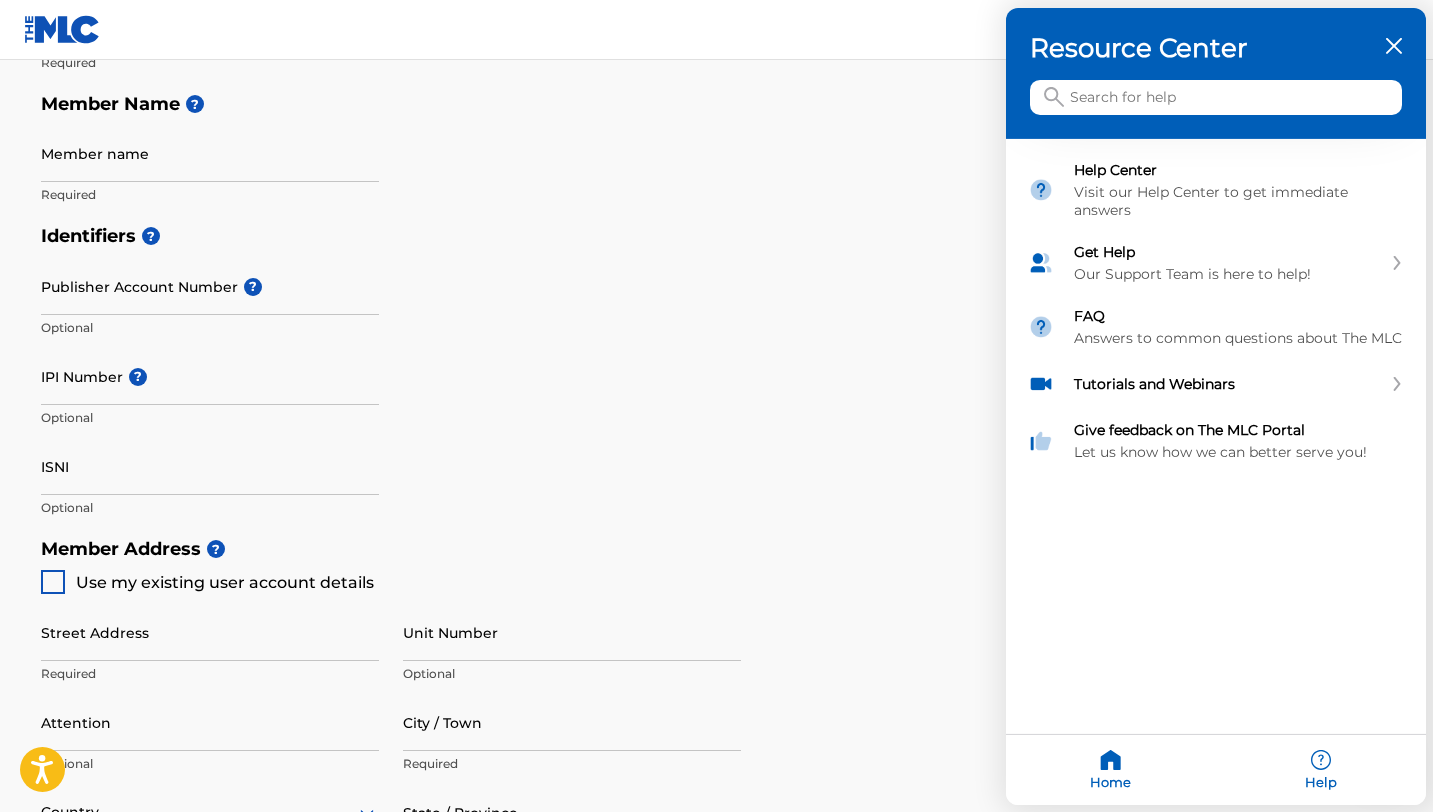 click on "Home" at bounding box center [1111, 770] 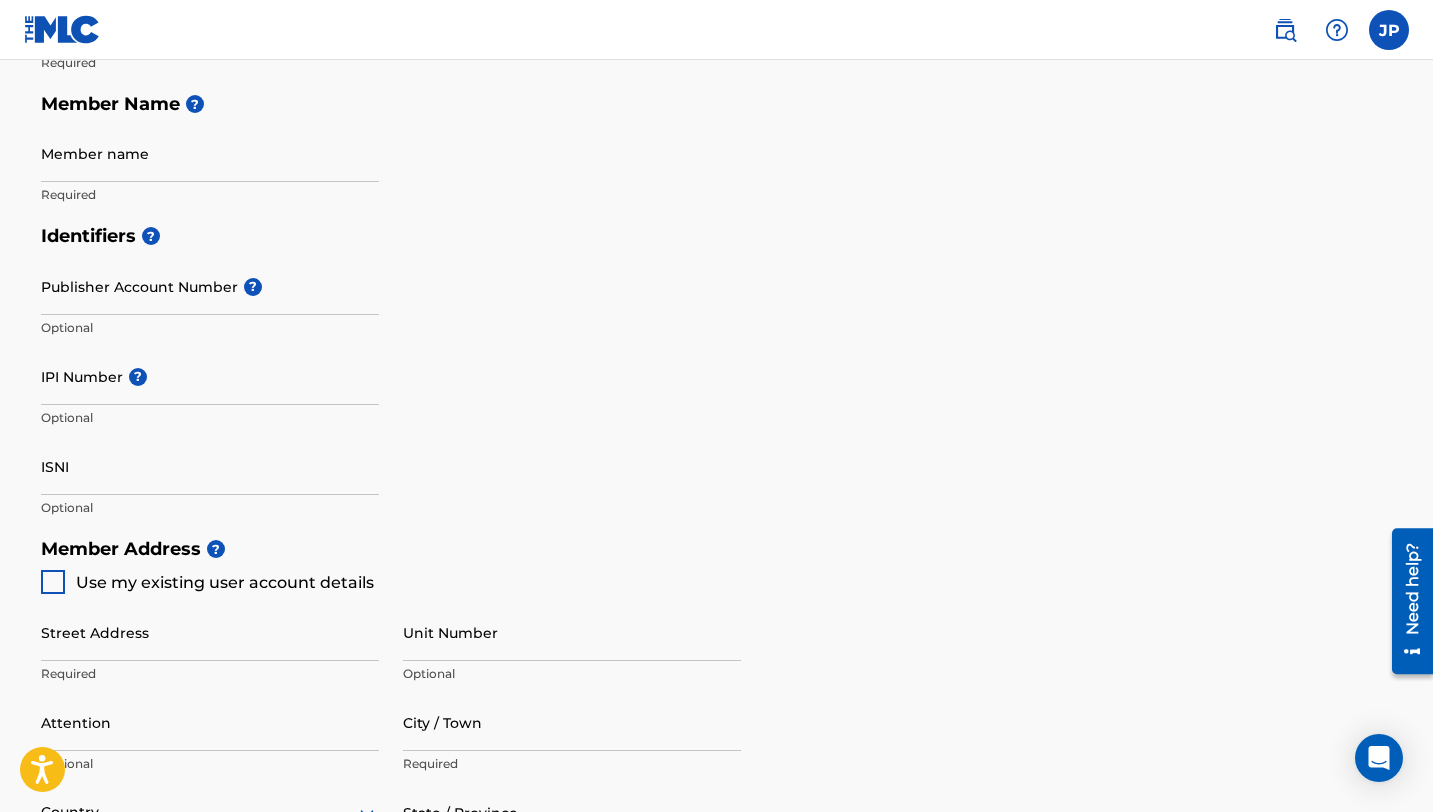 click at bounding box center (1389, 30) 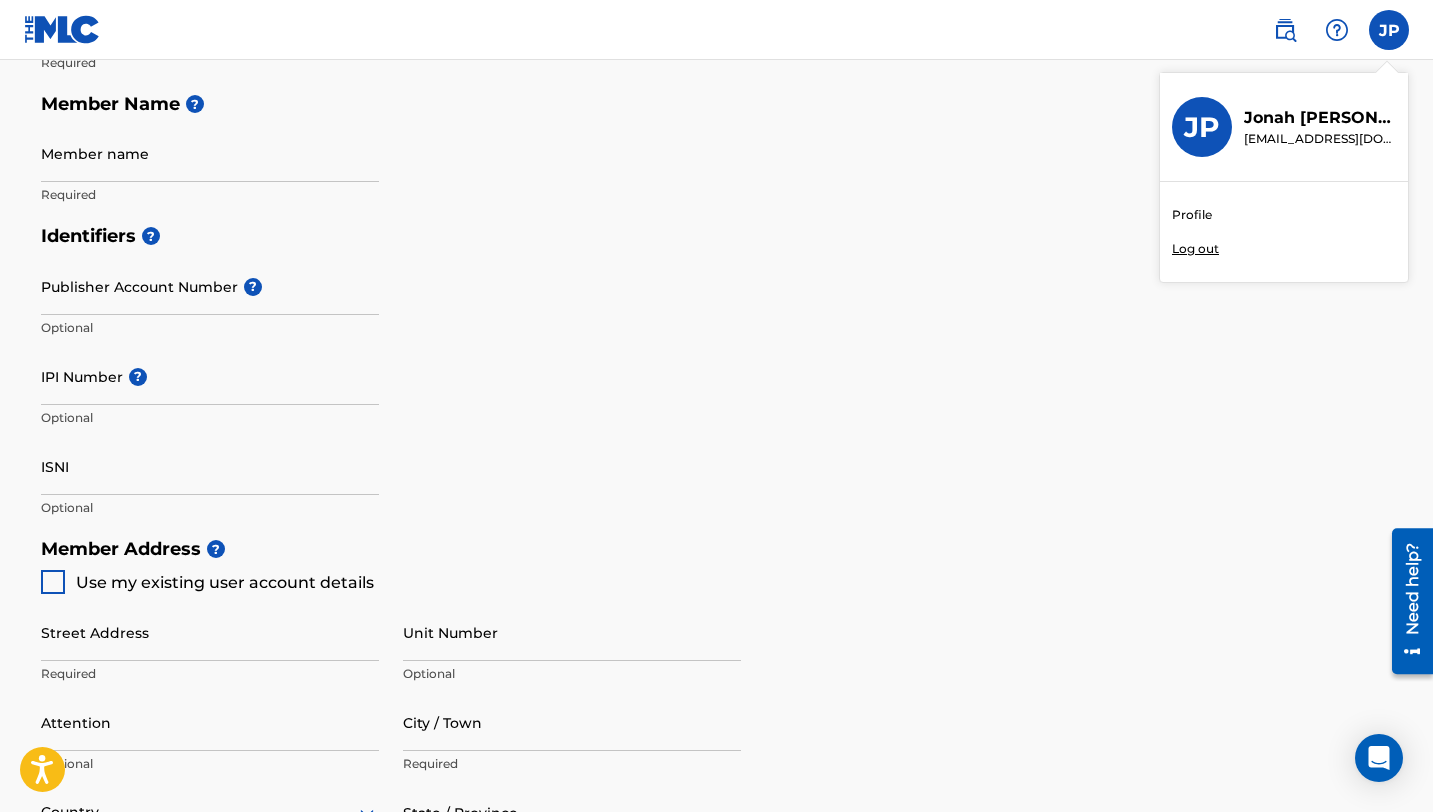 click on "Profile" at bounding box center (1192, 215) 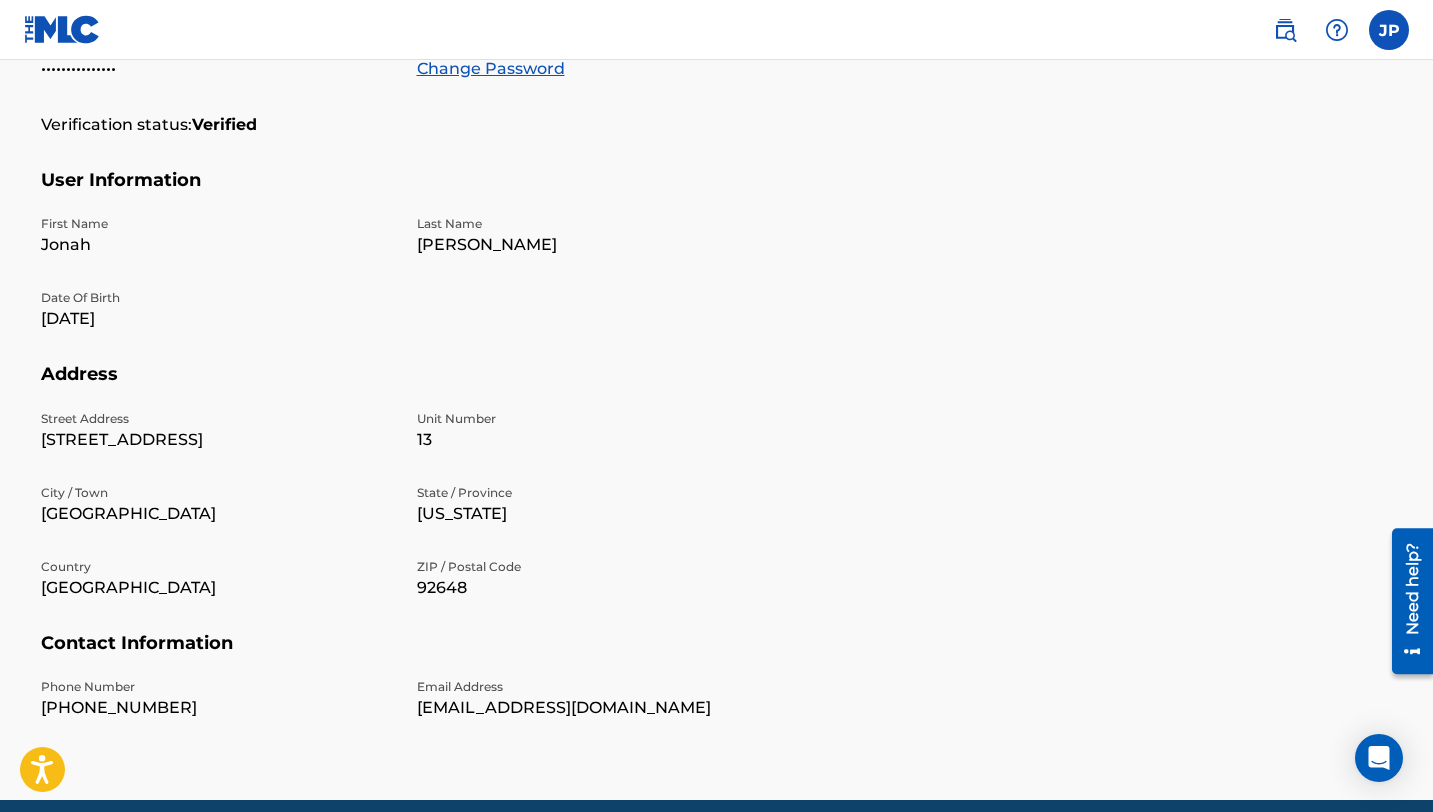 scroll, scrollTop: 0, scrollLeft: 0, axis: both 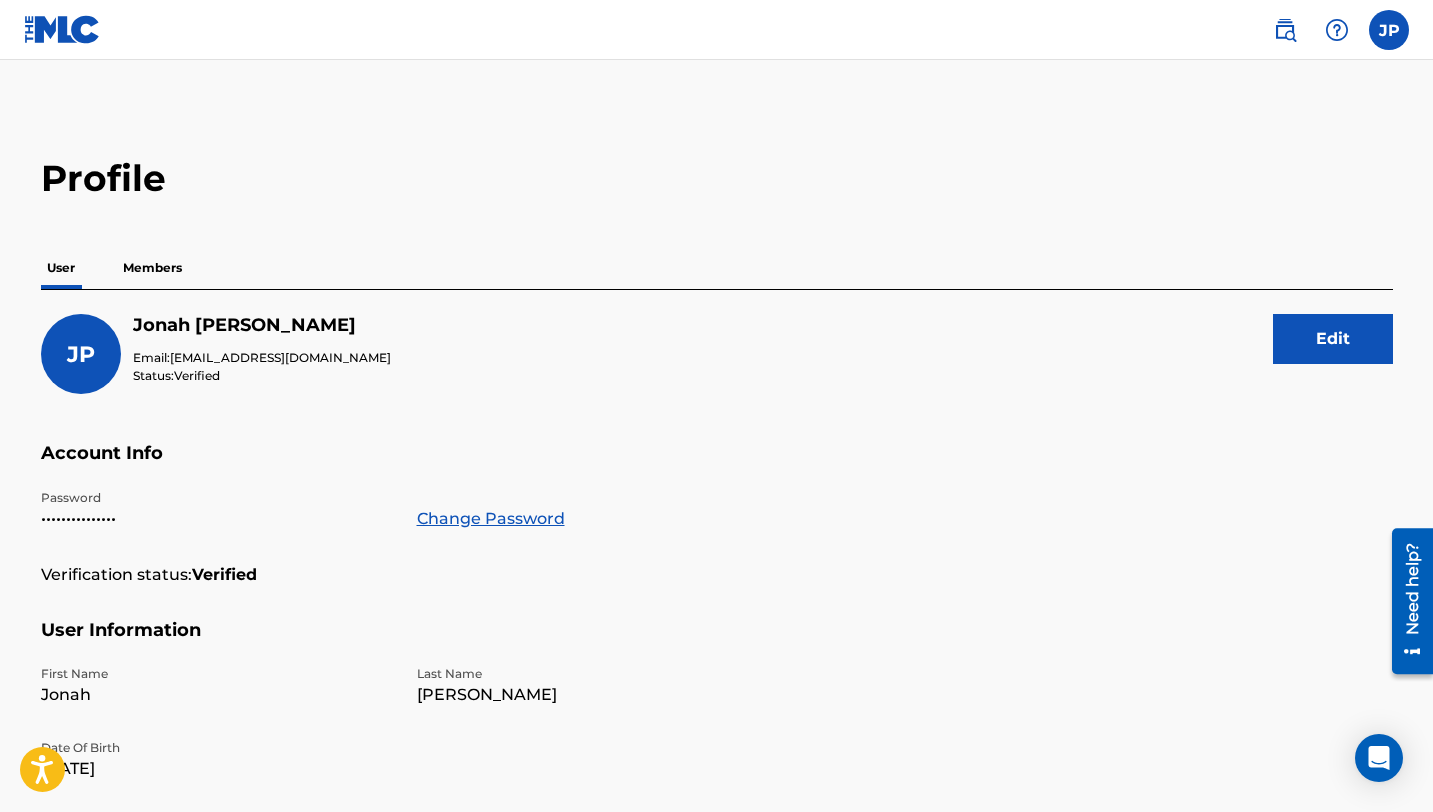 click on "Members" at bounding box center (152, 268) 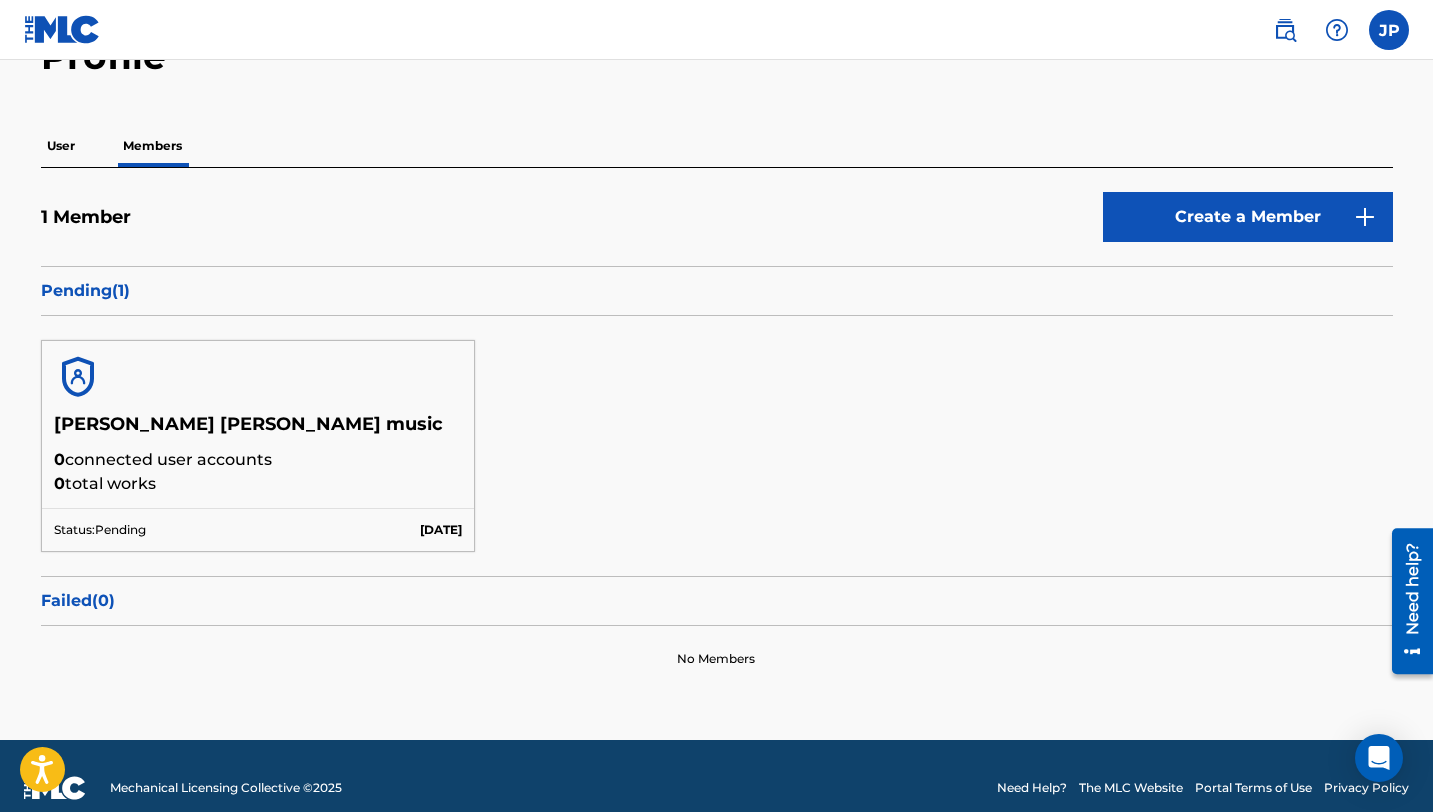 scroll, scrollTop: 0, scrollLeft: 0, axis: both 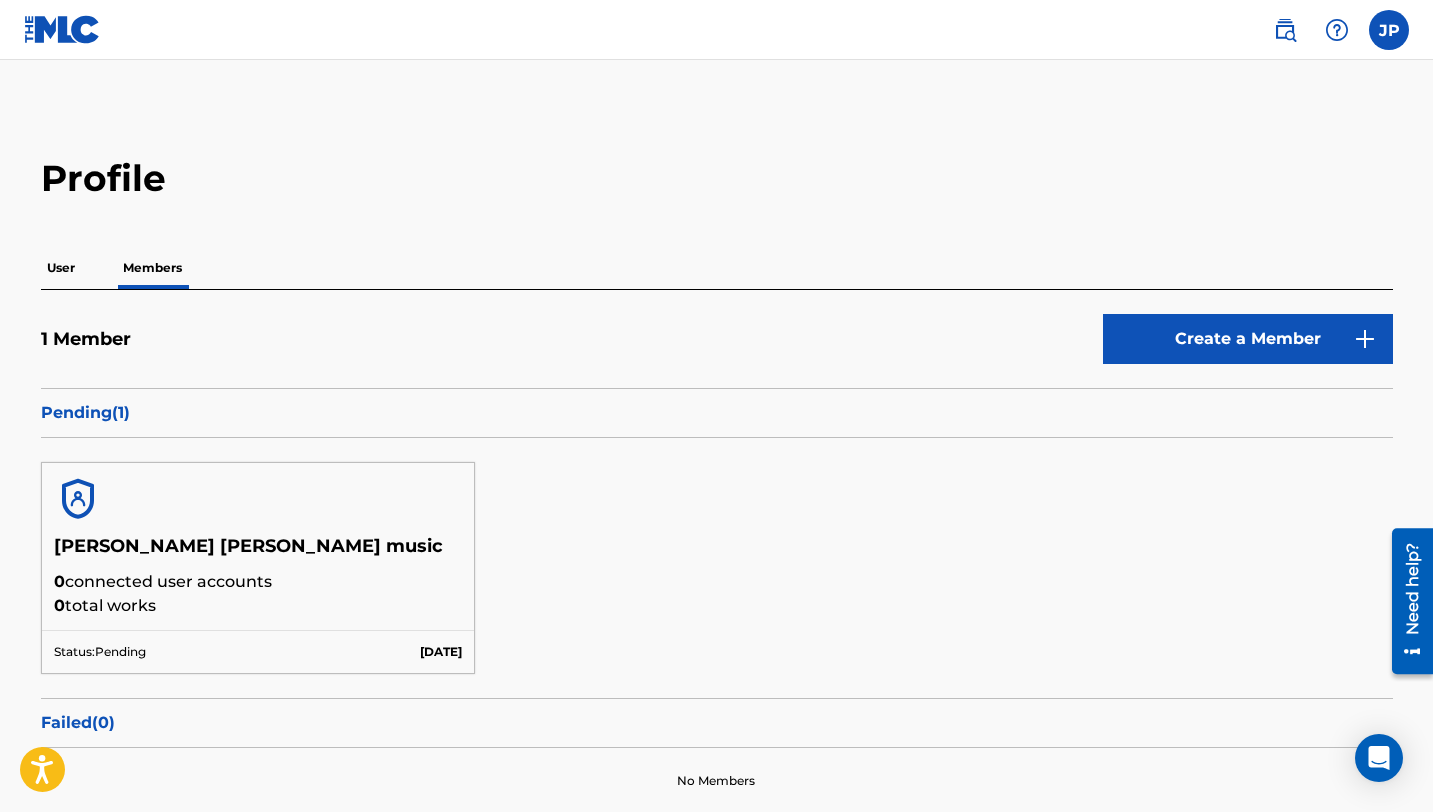 click on "User" at bounding box center [61, 268] 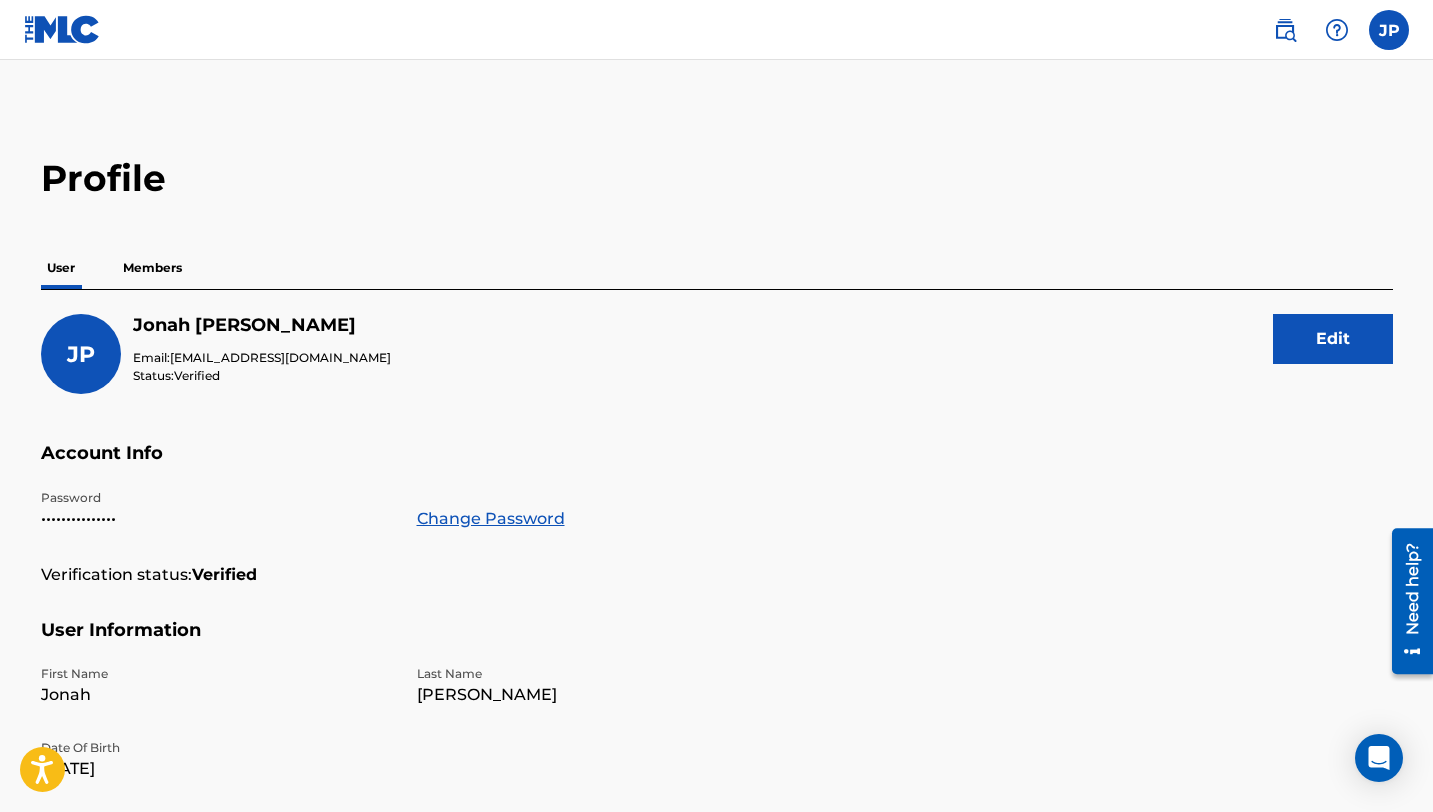 click at bounding box center (1337, 30) 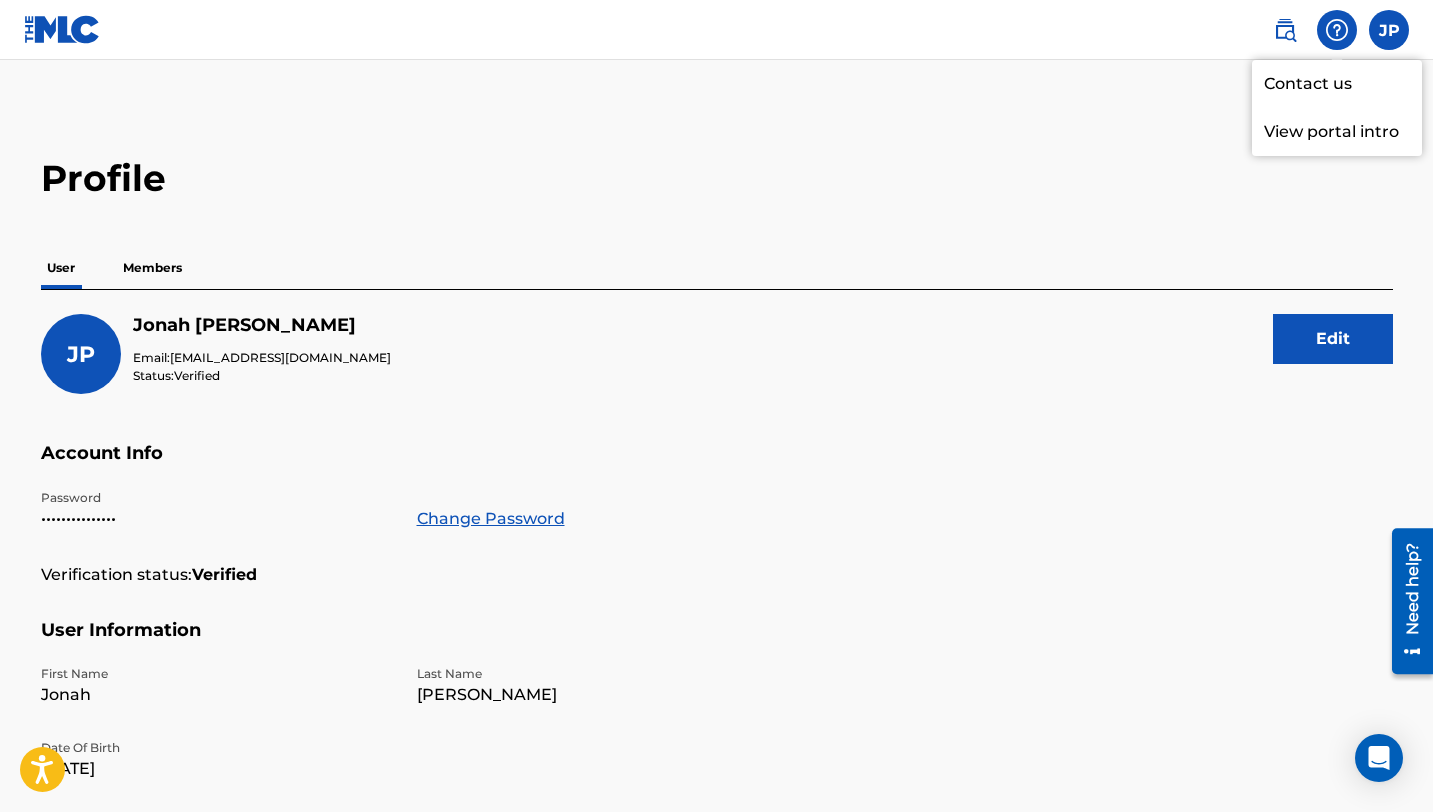 click on "Contact us" at bounding box center [1337, 84] 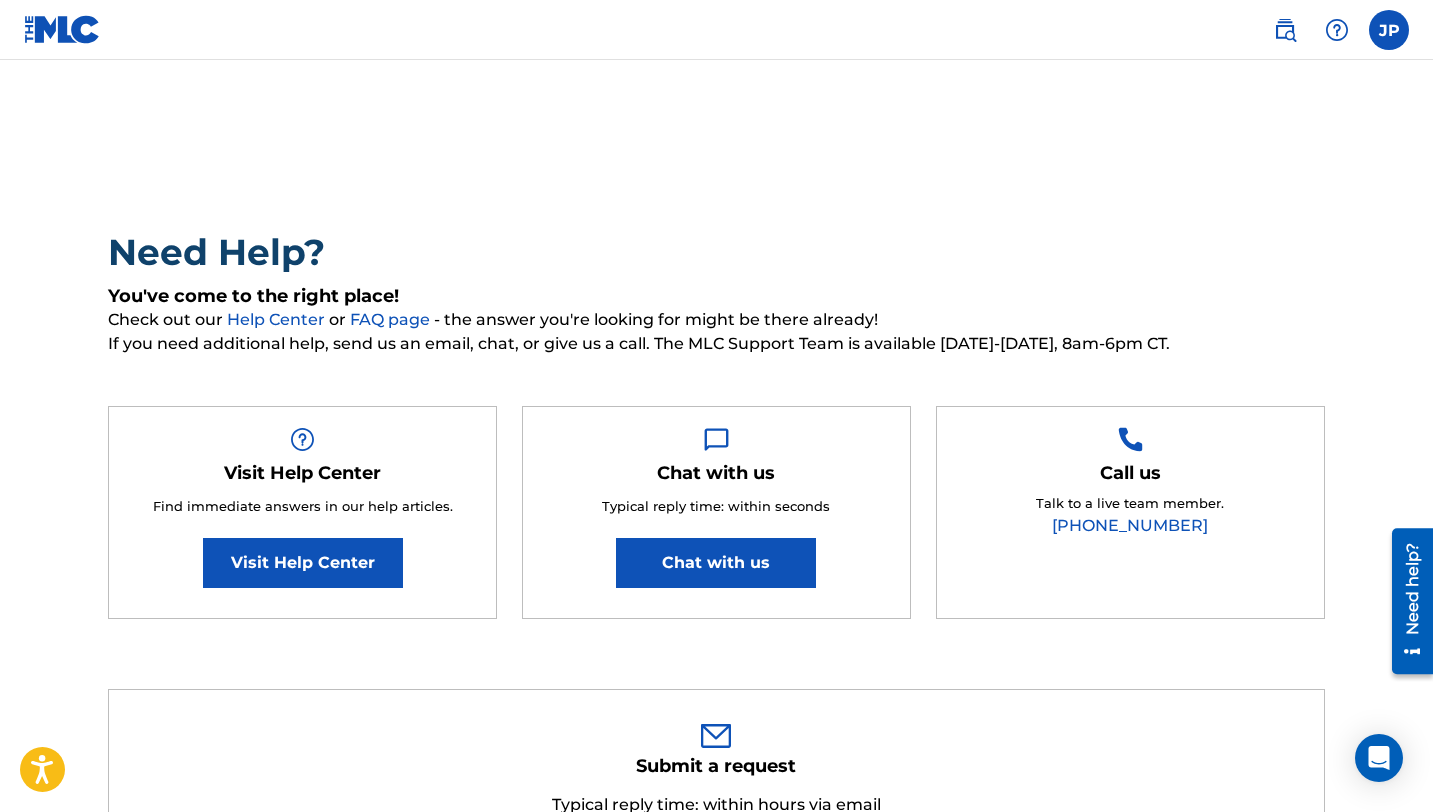 click on "Chat with us" at bounding box center [716, 563] 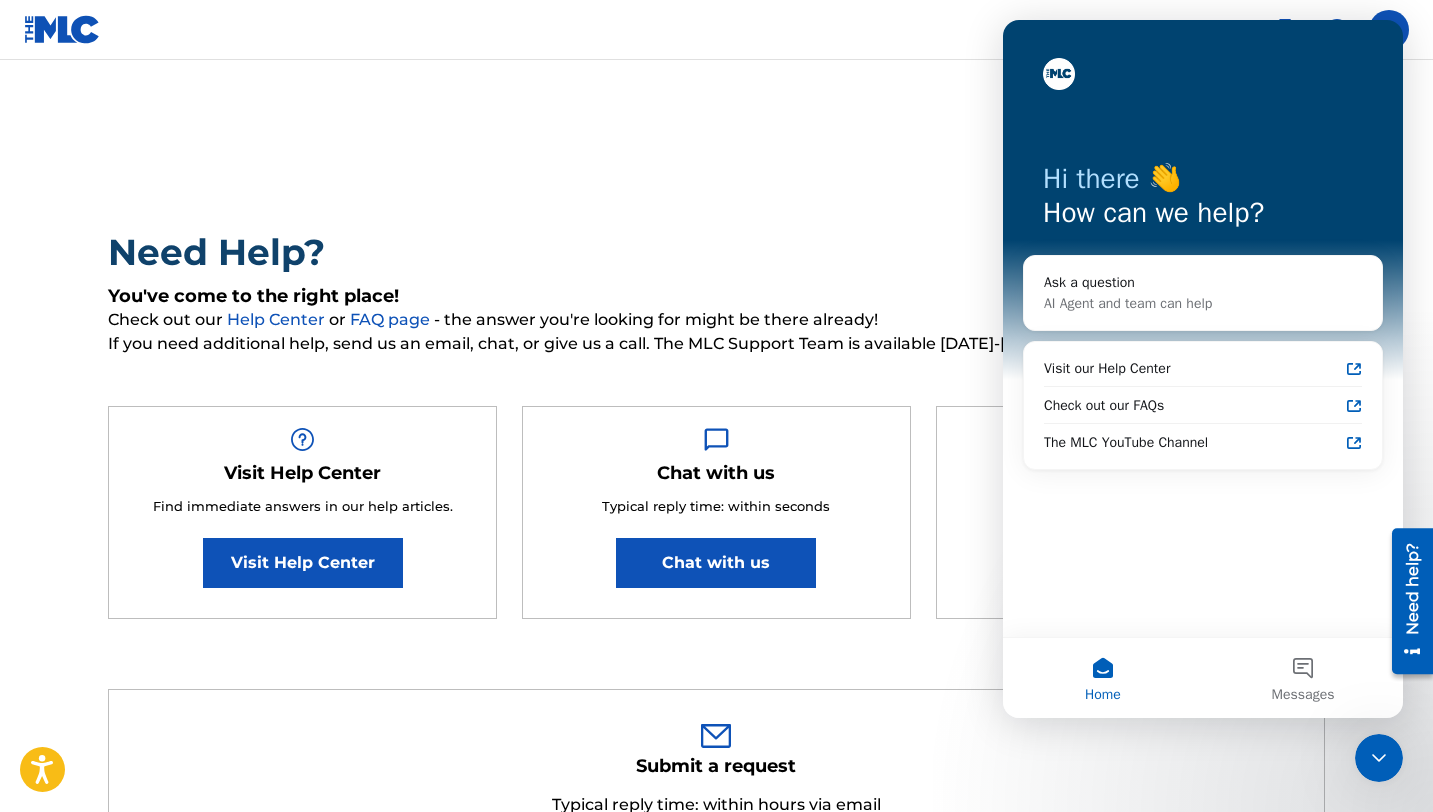 scroll, scrollTop: 0, scrollLeft: 0, axis: both 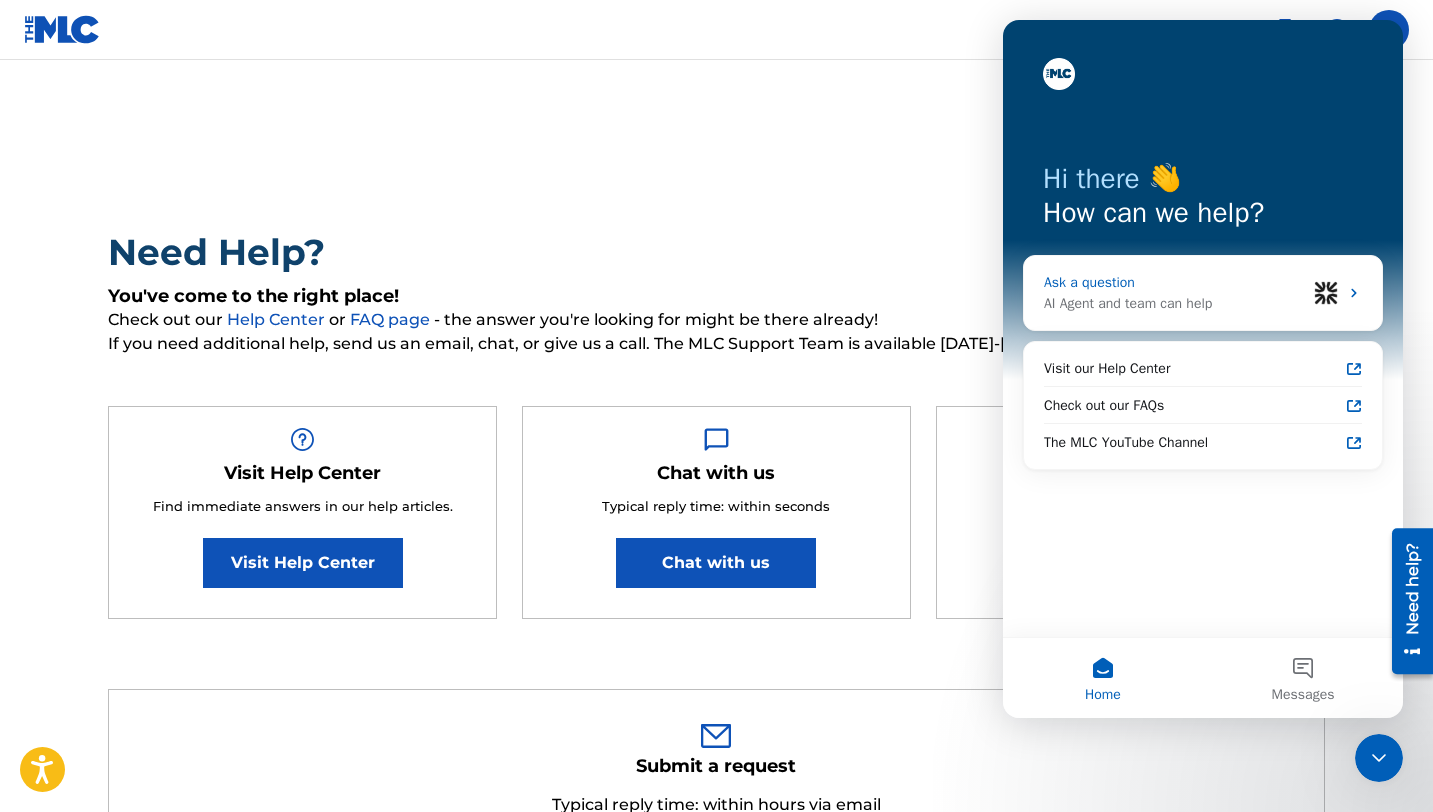 click on "AI Agent and team can help" at bounding box center (1175, 303) 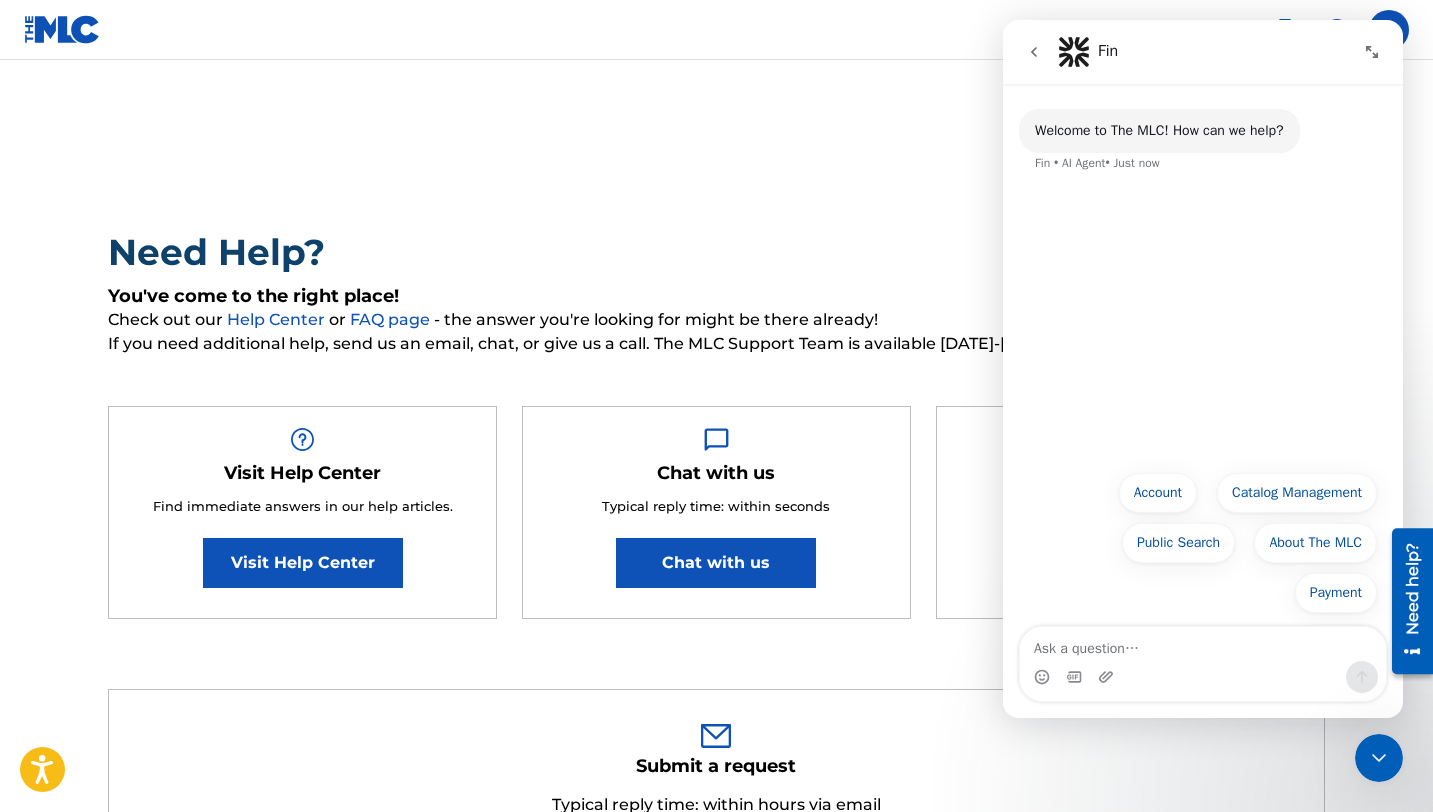 click at bounding box center [1203, 644] 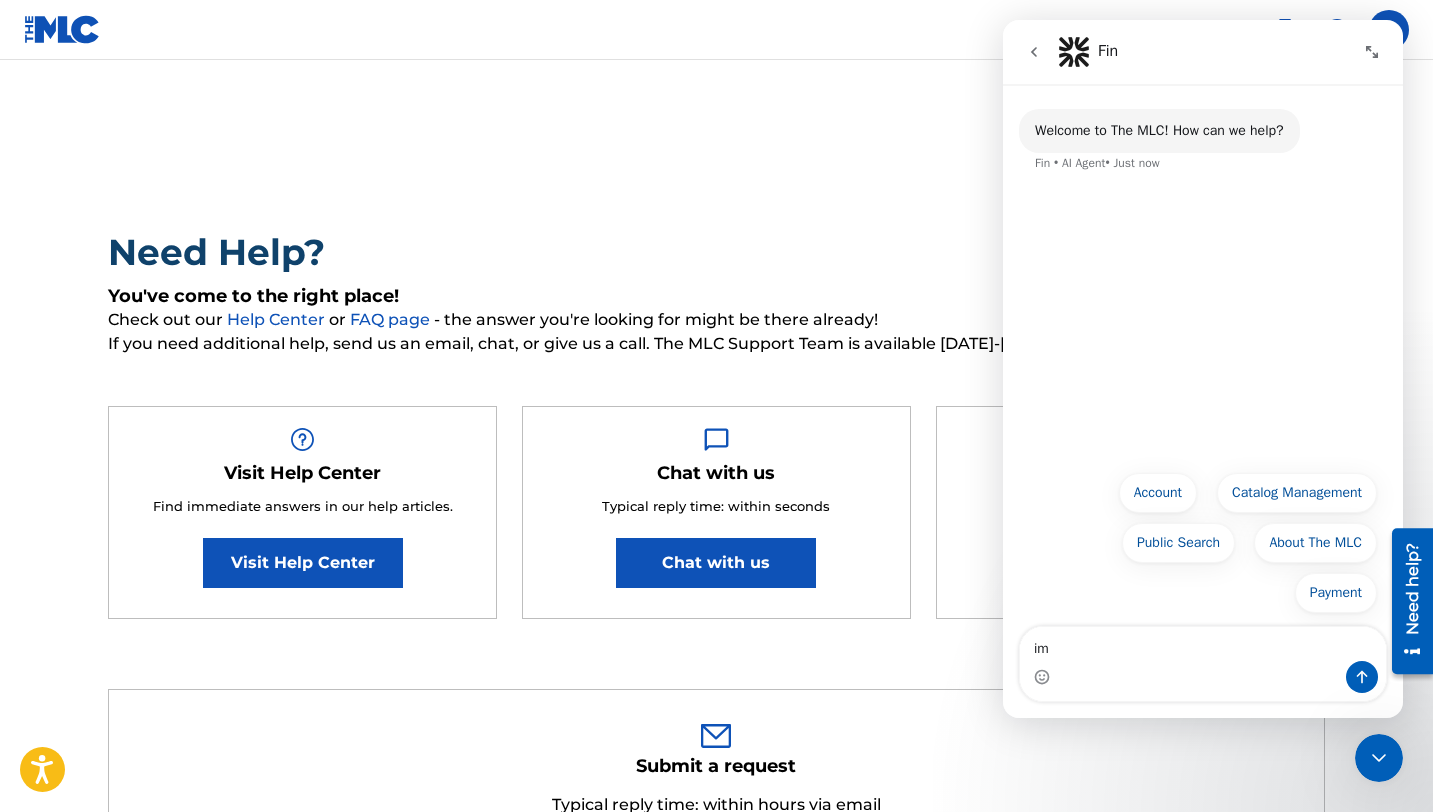 type on "i" 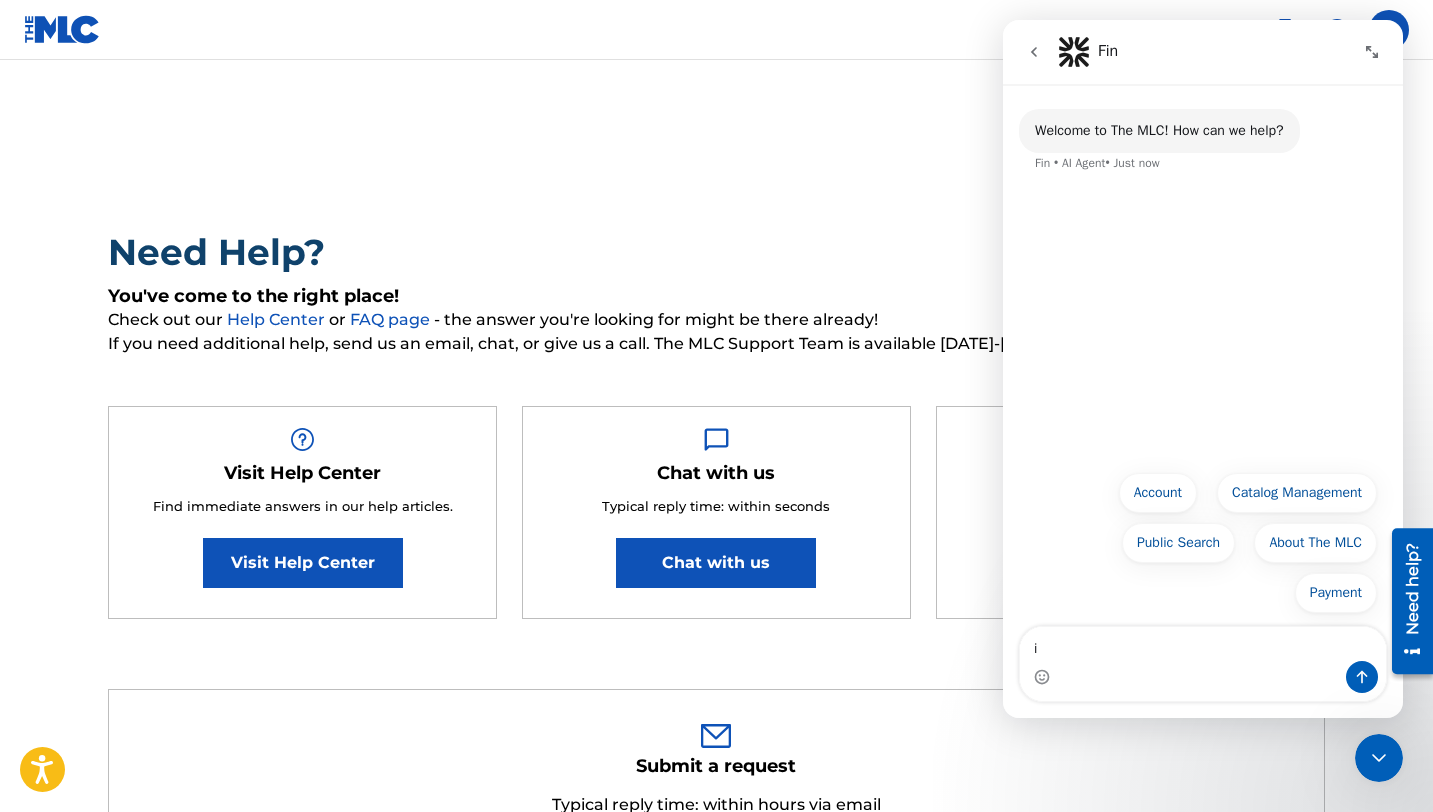 type 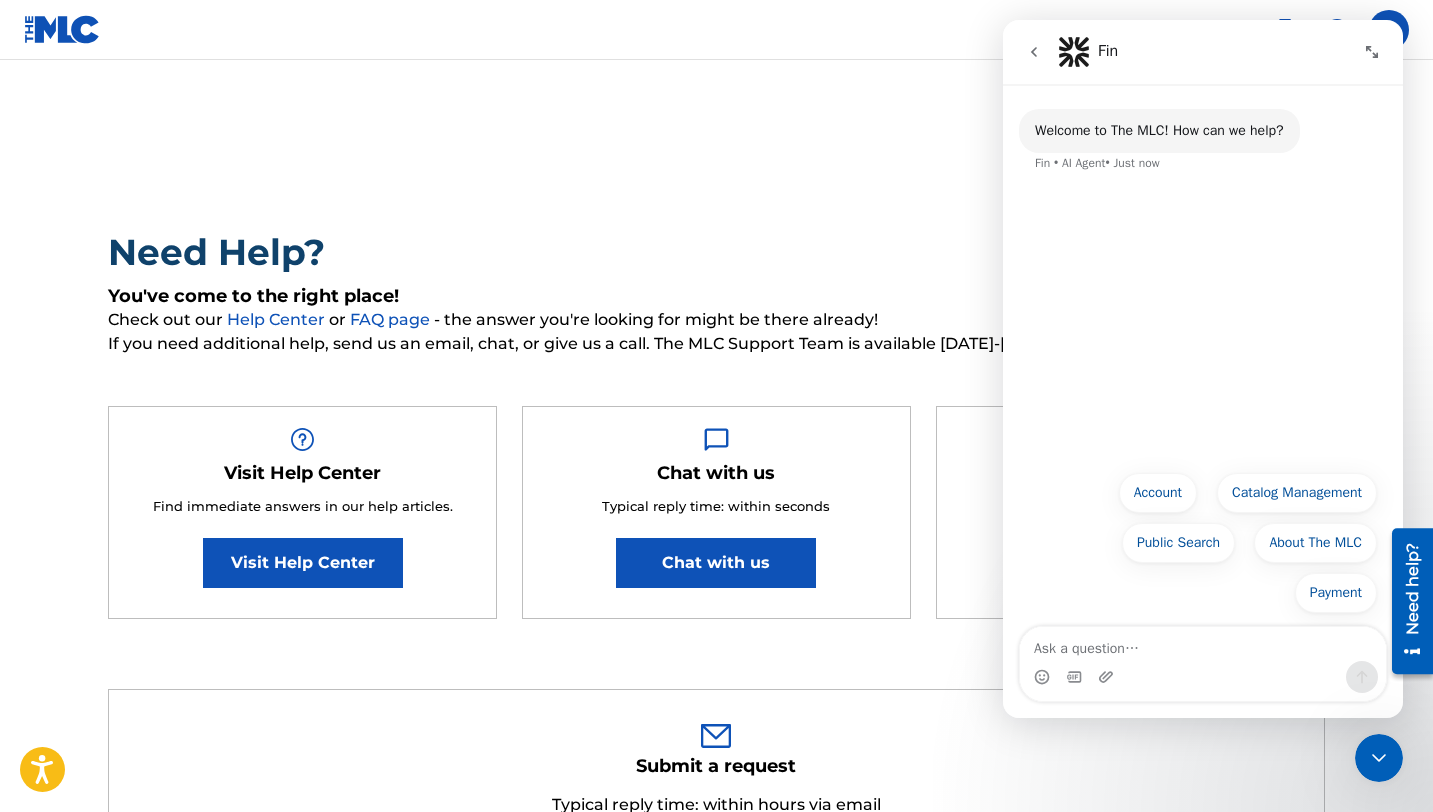 click on "Need Help? You've come to the right place! Check out our   Help Center   or   FAQ page   - the answer you're looking for might be there already! If you need additional help, send us an email, chat, or give us a call. The MLC Support Team is available [DATE]-[DATE], 8am-6pm CT. Visit Help Center Find immediate answers in our help articles. Visit Help Center Chat with us Typical reply time: within seconds Chat with us Call us Talk to a live team member. [PHONE_NUMBER] Submit a request Typical reply time: within hours via email First Name   [PERSON_NAME] Required Last Name   [PERSON_NAME] Required Email Address   [EMAIL_ADDRESS][DOMAIN_NAME] Required Topic Required Sub Topic Required Description   Required Submit For any questions related to: Press Inquiries and Interview Requests:  [EMAIL_ADDRESS][DOMAIN_NAME]  Monthly Usage Reporting:  [EMAIL_ADDRESS][DOMAIN_NAME]  Royalties or Assessment Payments:  [EMAIL_ADDRESS][DOMAIN_NAME]  Marketing:  [EMAIL_ADDRESS][DOMAIN_NAME]  International Relations:  [EMAIL_ADDRESS][DOMAIN_NAME]  Data Quality Initiative (DQI):" at bounding box center [717, 1009] 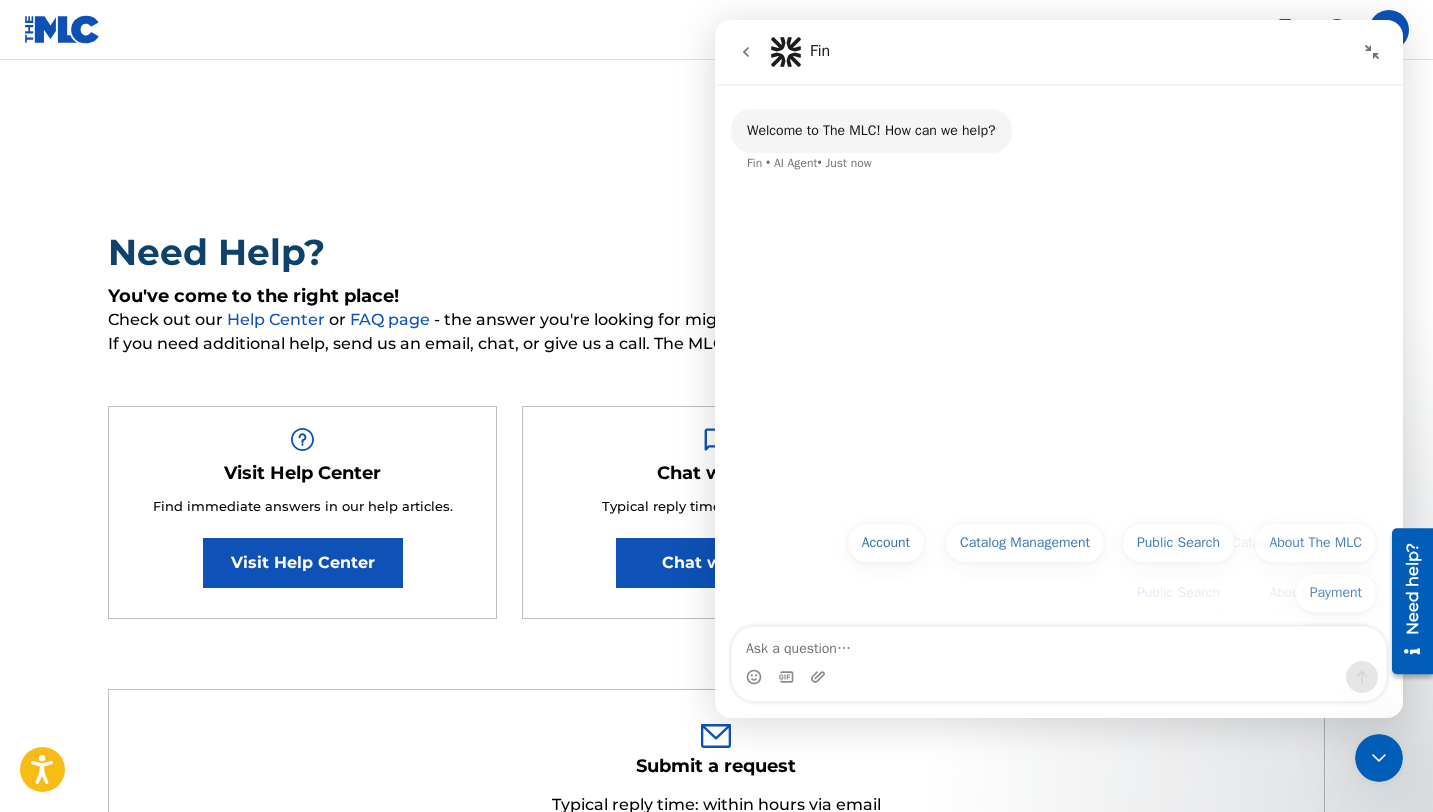 click at bounding box center [1372, 52] 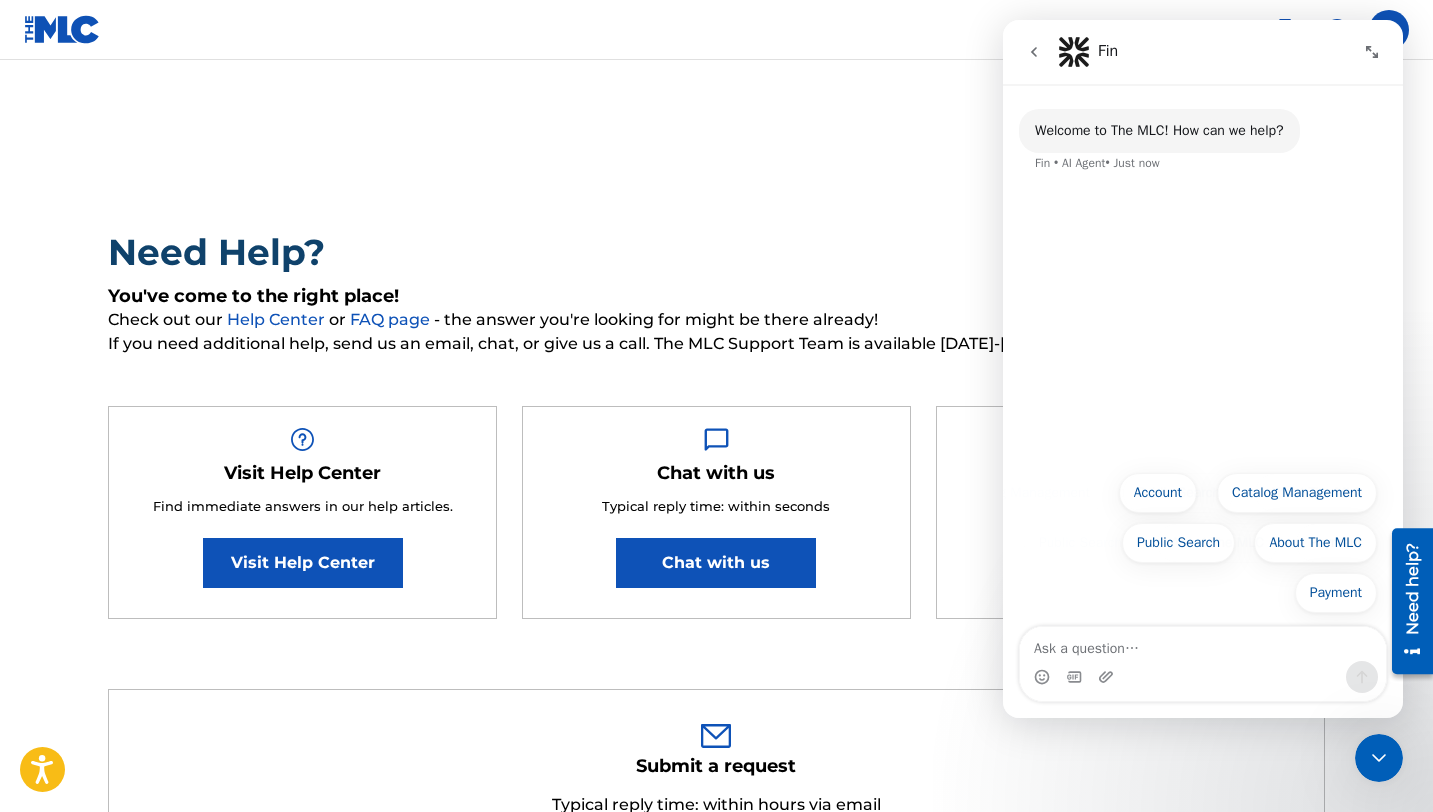 click at bounding box center [1074, 52] 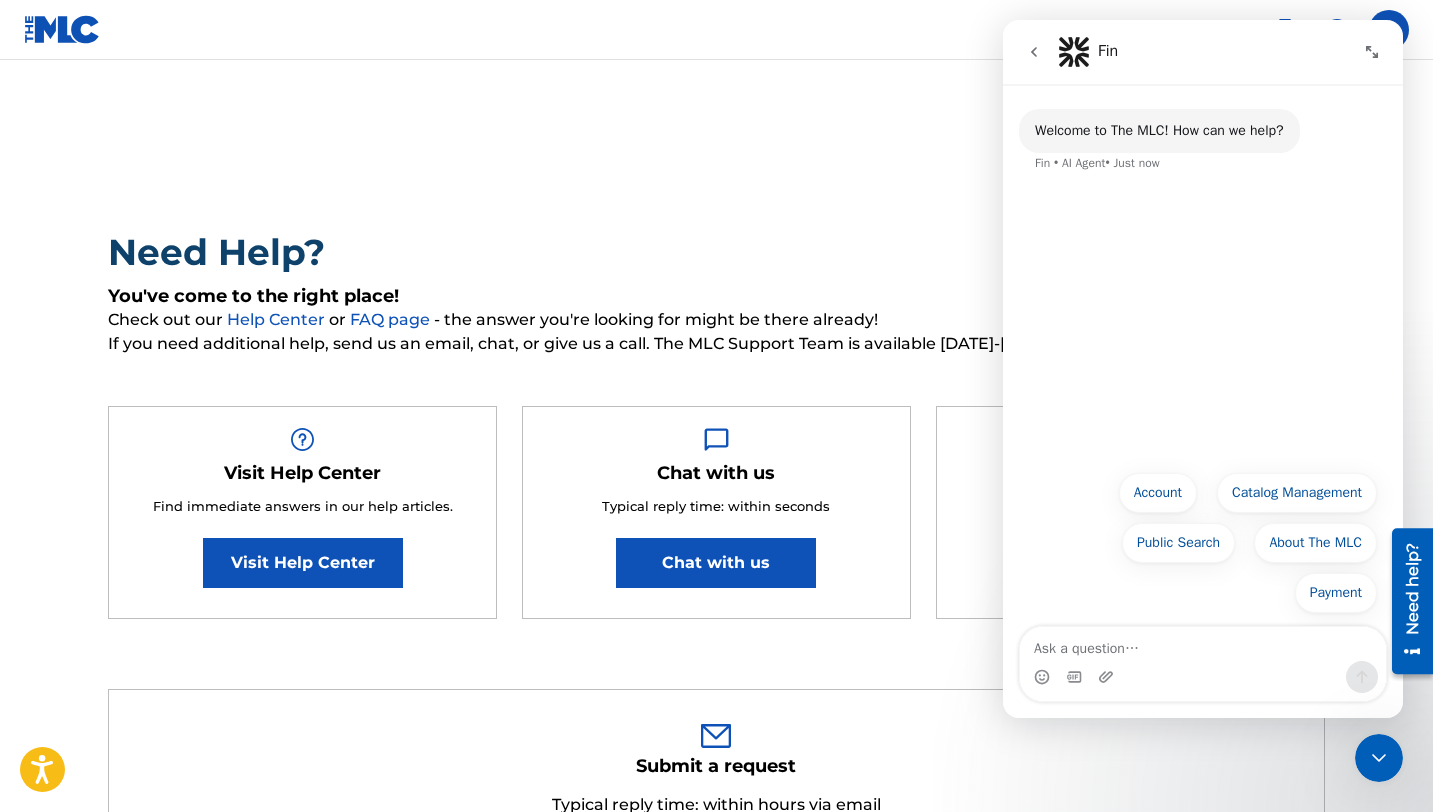 click at bounding box center [1074, 52] 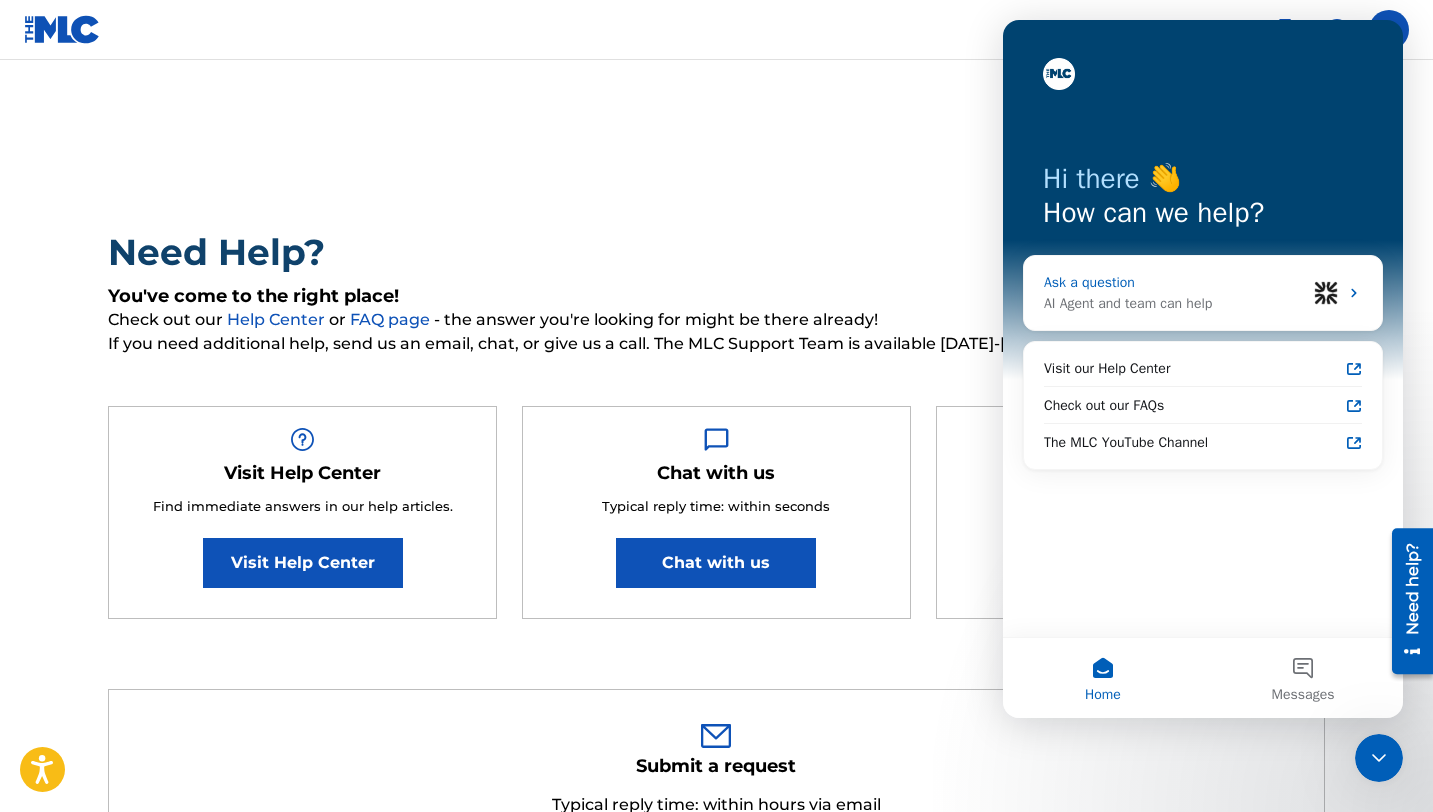 click on "AI Agent and team can help" at bounding box center [1175, 303] 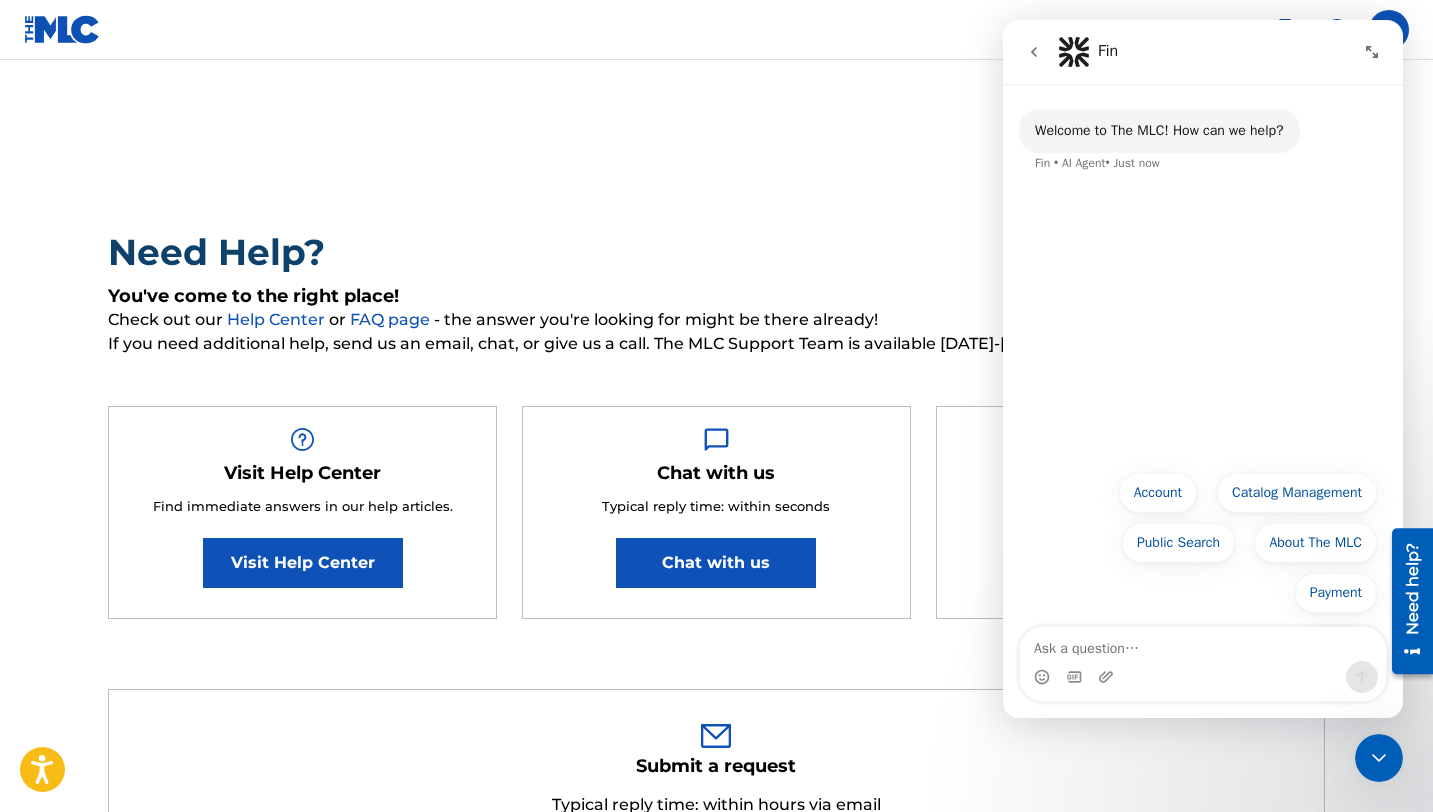click at bounding box center (1203, 644) 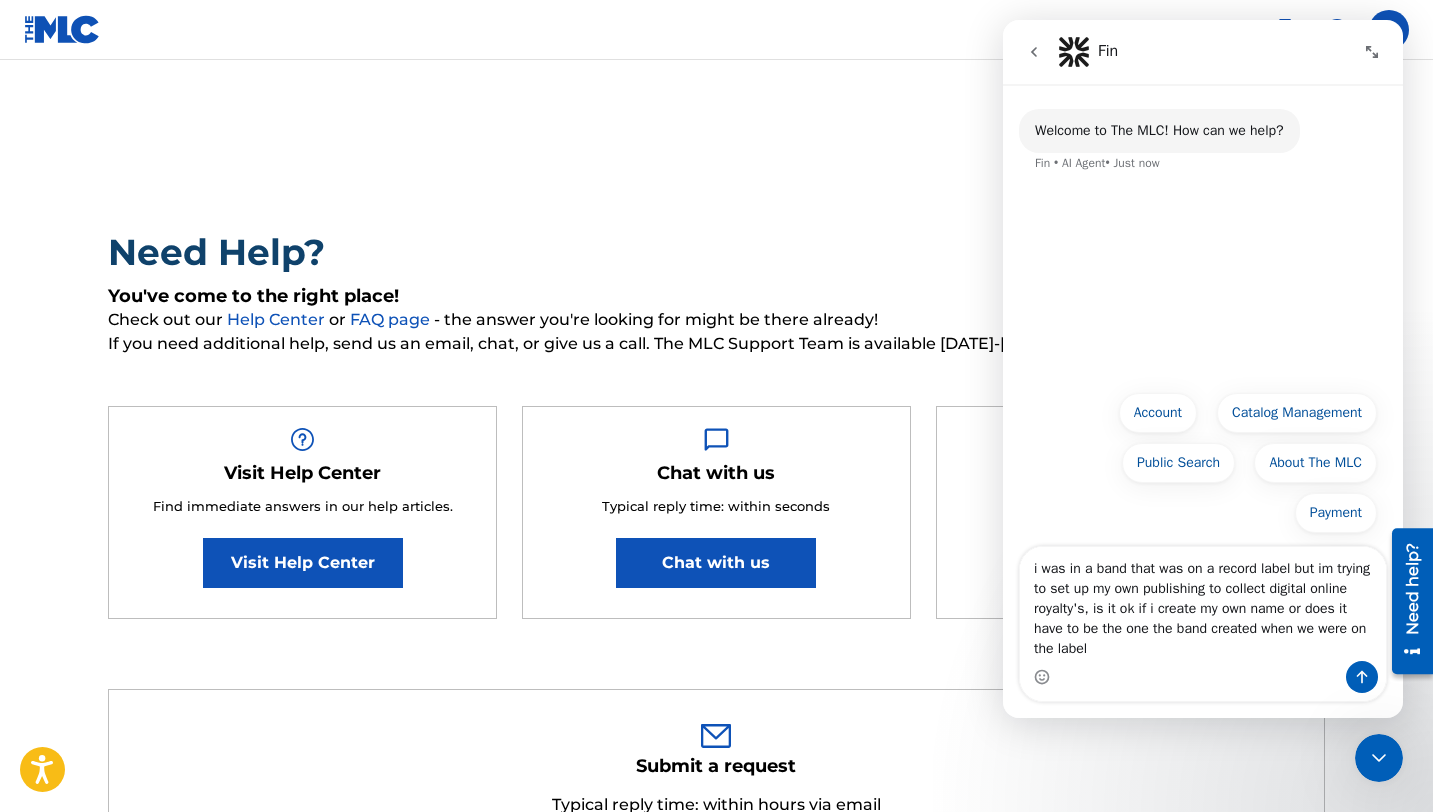 type on "i was in a band that was on a record label but im trying to set up my own publishing to collect digital online royalty's, is it ok if i create my own name or does it have to be the one the band created when we were on the label?" 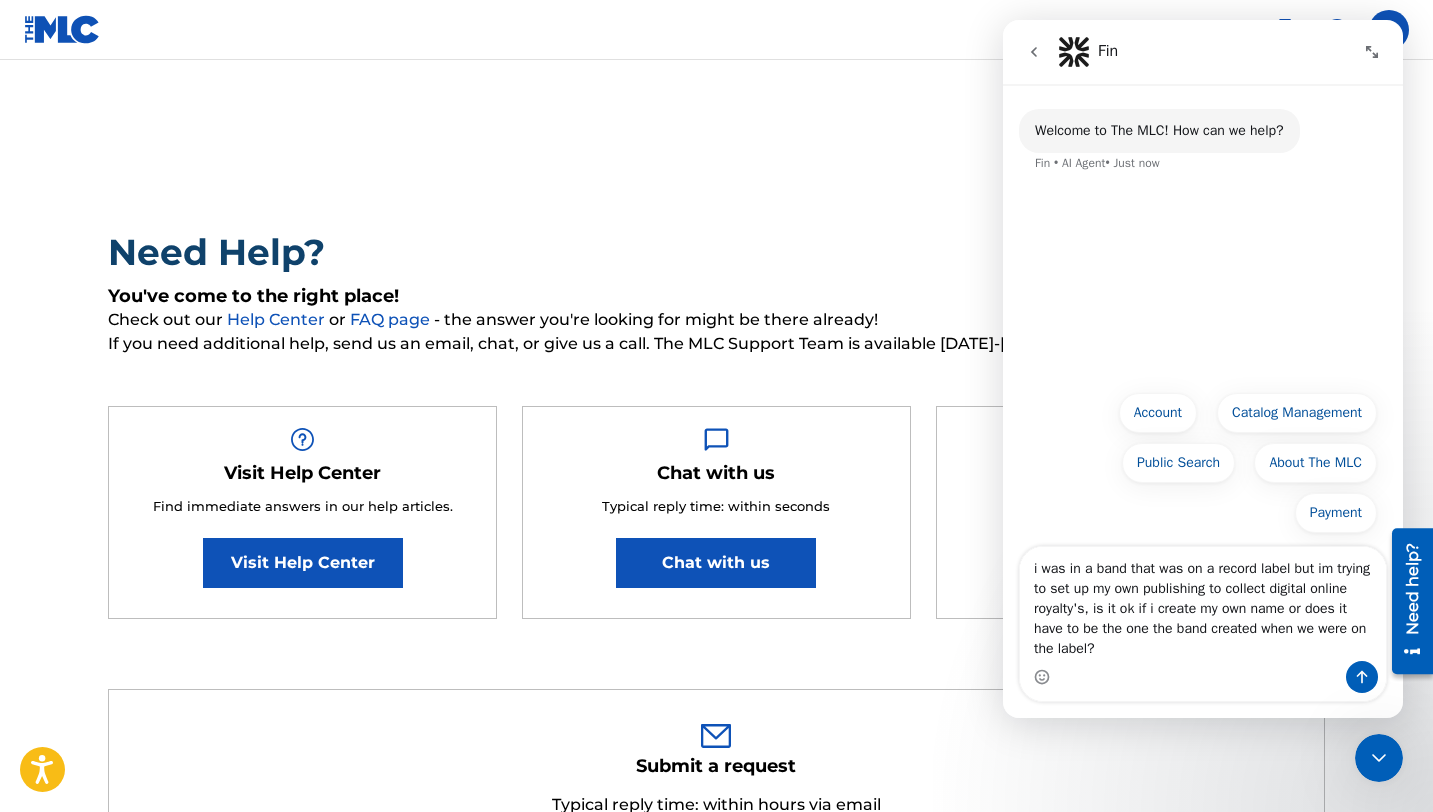 type 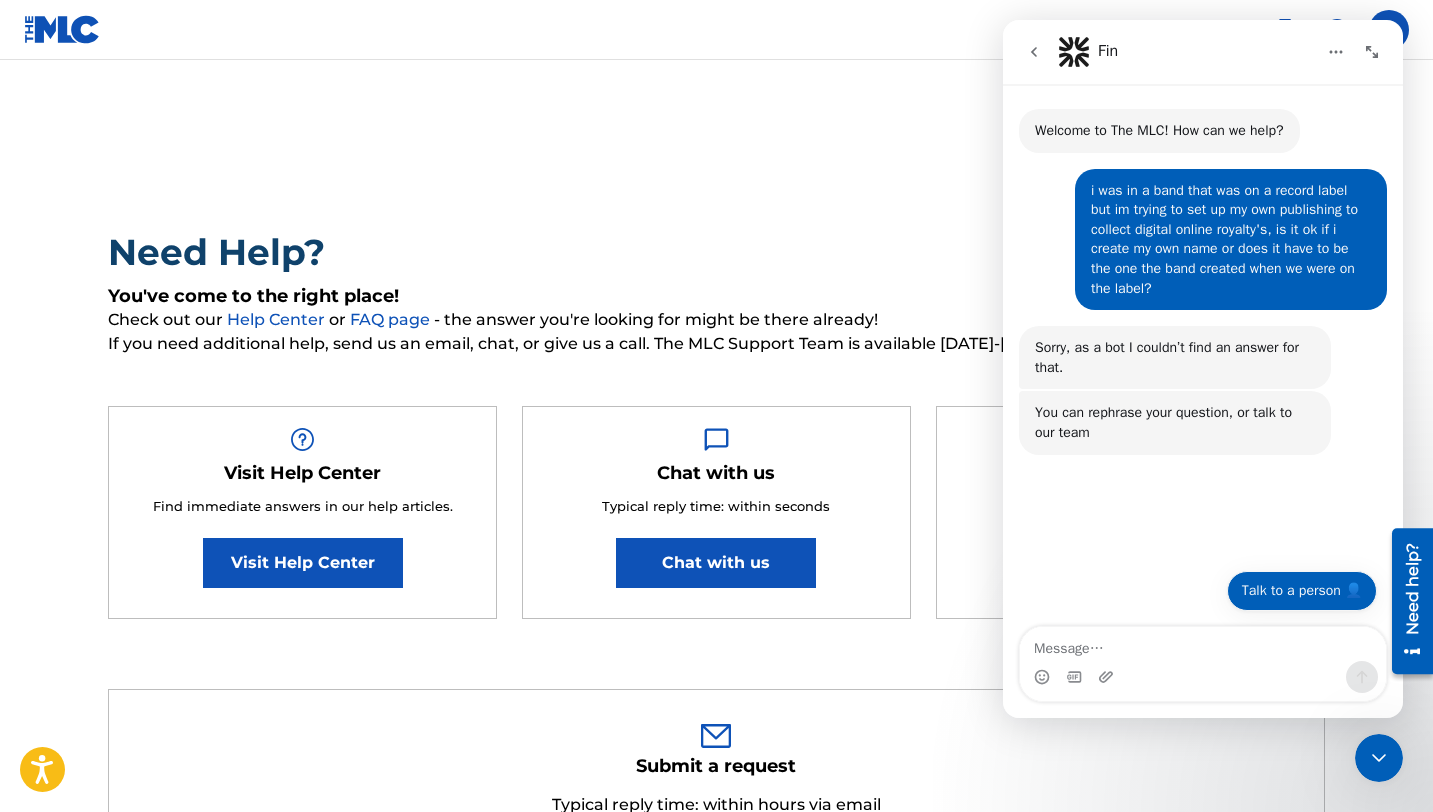 click on "Talk to a person 👤" at bounding box center (1302, 591) 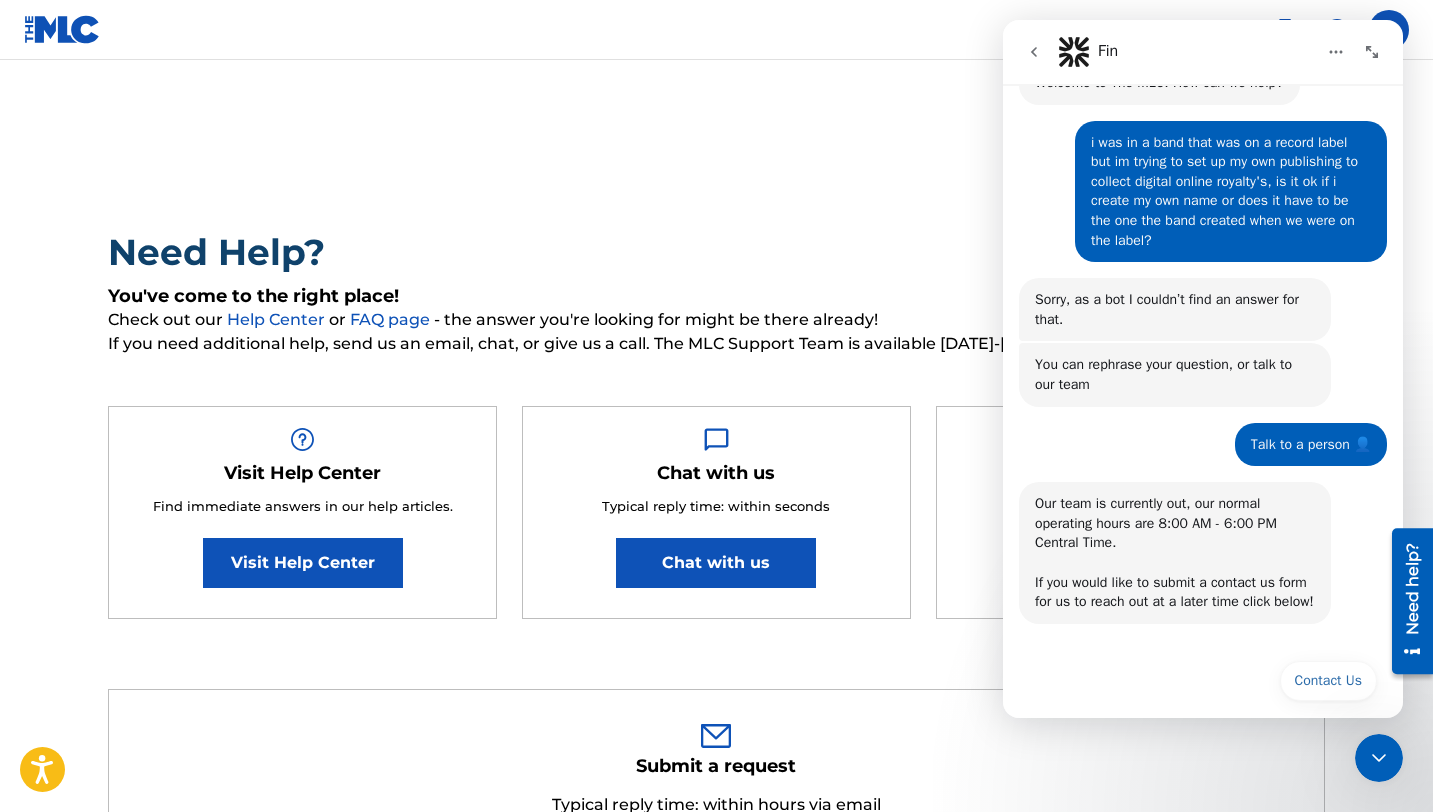 scroll, scrollTop: 85, scrollLeft: 0, axis: vertical 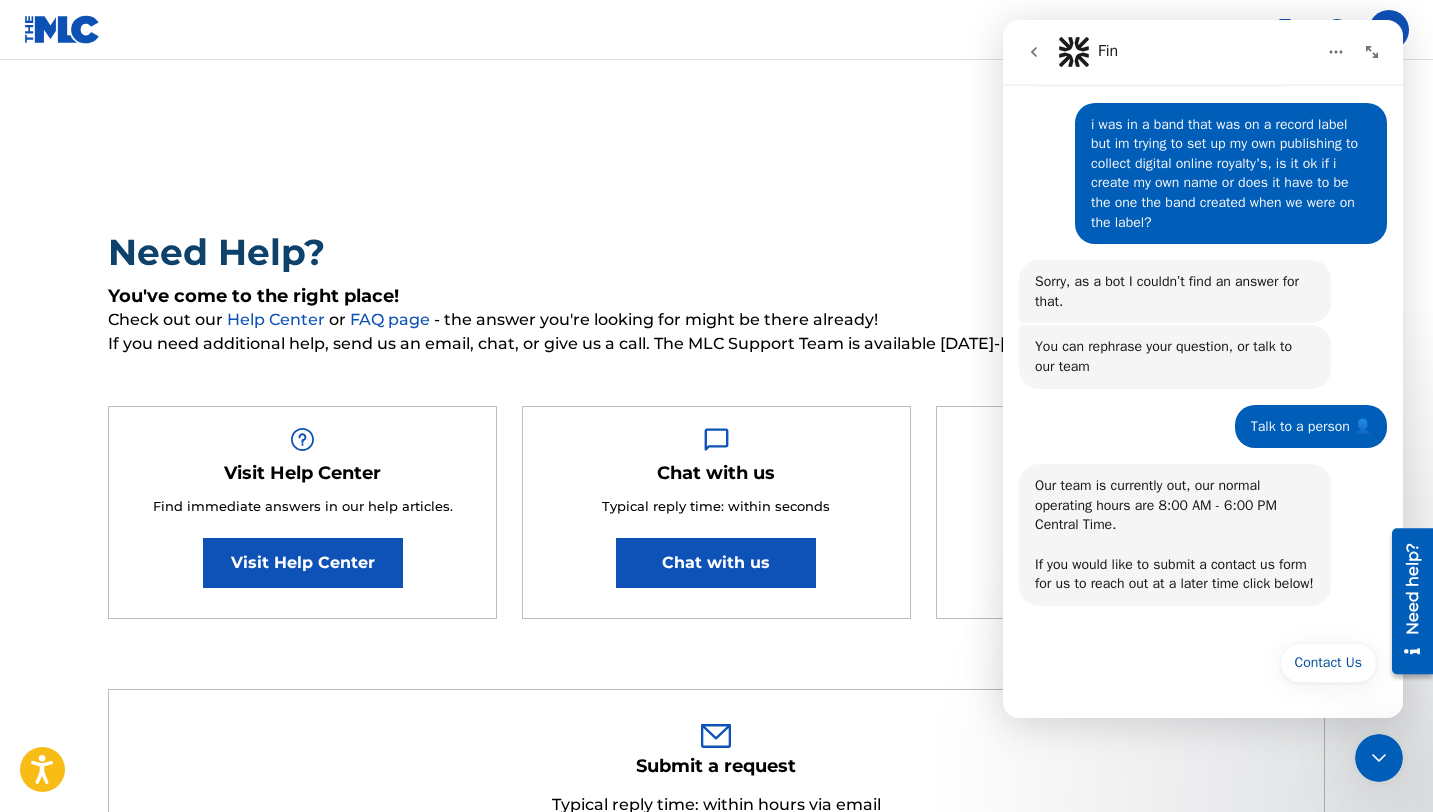 click on "Need Help? You've come to the right place! Check out our   Help Center   or   FAQ page   - the answer you're looking for might be there already! If you need additional help, send us an email, chat, or give us a call. The MLC Support Team is available [DATE]-[DATE], 8am-6pm CT. Visit Help Center Find immediate answers in our help articles. Visit Help Center Chat with us Typical reply time: within seconds Chat with us Call us Talk to a live team member. [PHONE_NUMBER] Submit a request Typical reply time: within hours via email First Name   [PERSON_NAME] Required Last Name   [PERSON_NAME] Required Email Address   [EMAIL_ADDRESS][DOMAIN_NAME] Required Topic Required Sub Topic Required Description   Required Submit For any questions related to: Press Inquiries and Interview Requests:  [EMAIL_ADDRESS][DOMAIN_NAME]  Monthly Usage Reporting:  [EMAIL_ADDRESS][DOMAIN_NAME]  Royalties or Assessment Payments:  [EMAIL_ADDRESS][DOMAIN_NAME]  Marketing:  [EMAIL_ADDRESS][DOMAIN_NAME]  International Relations:  [EMAIL_ADDRESS][DOMAIN_NAME]  Data Quality Initiative (DQI):" at bounding box center (717, 1009) 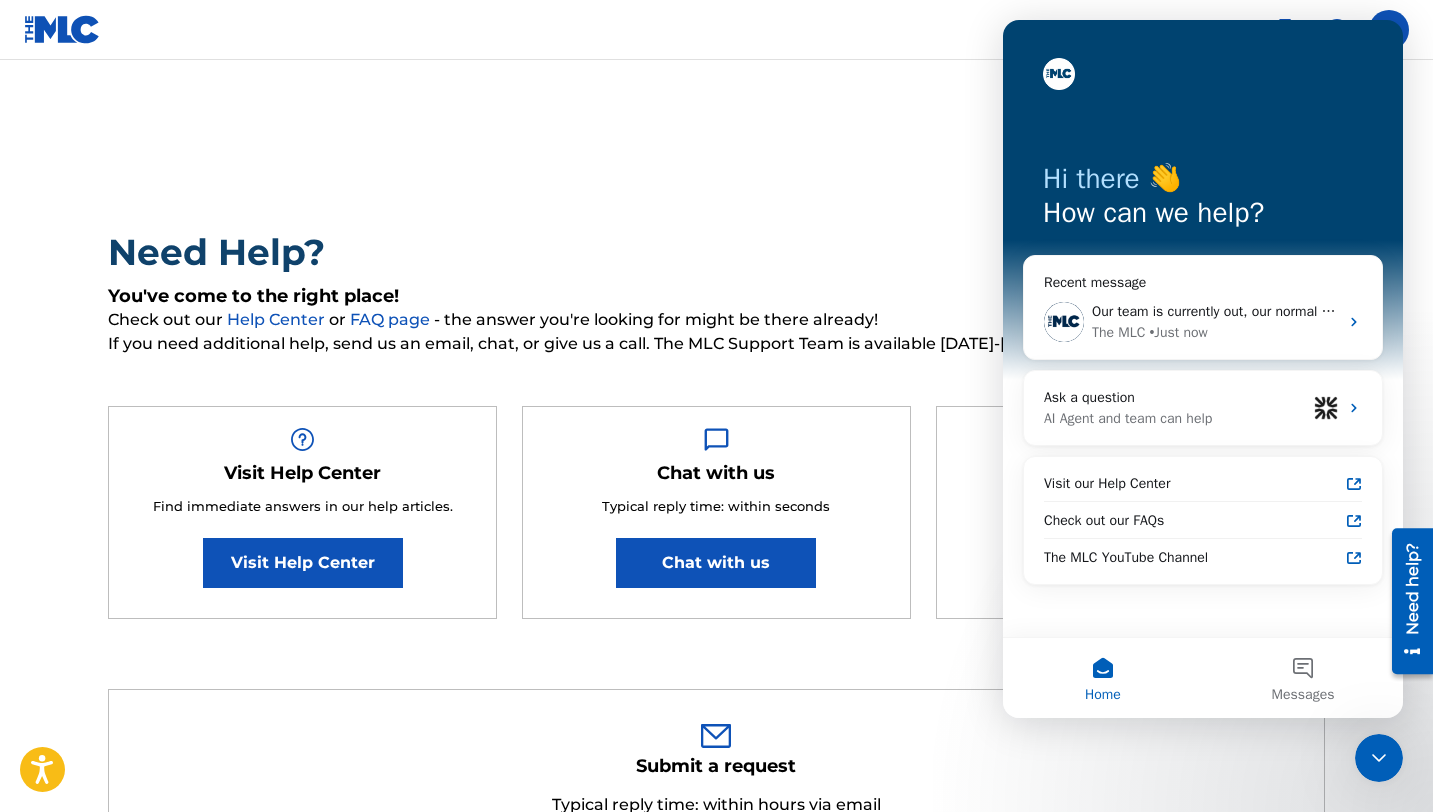 scroll, scrollTop: 0, scrollLeft: 0, axis: both 